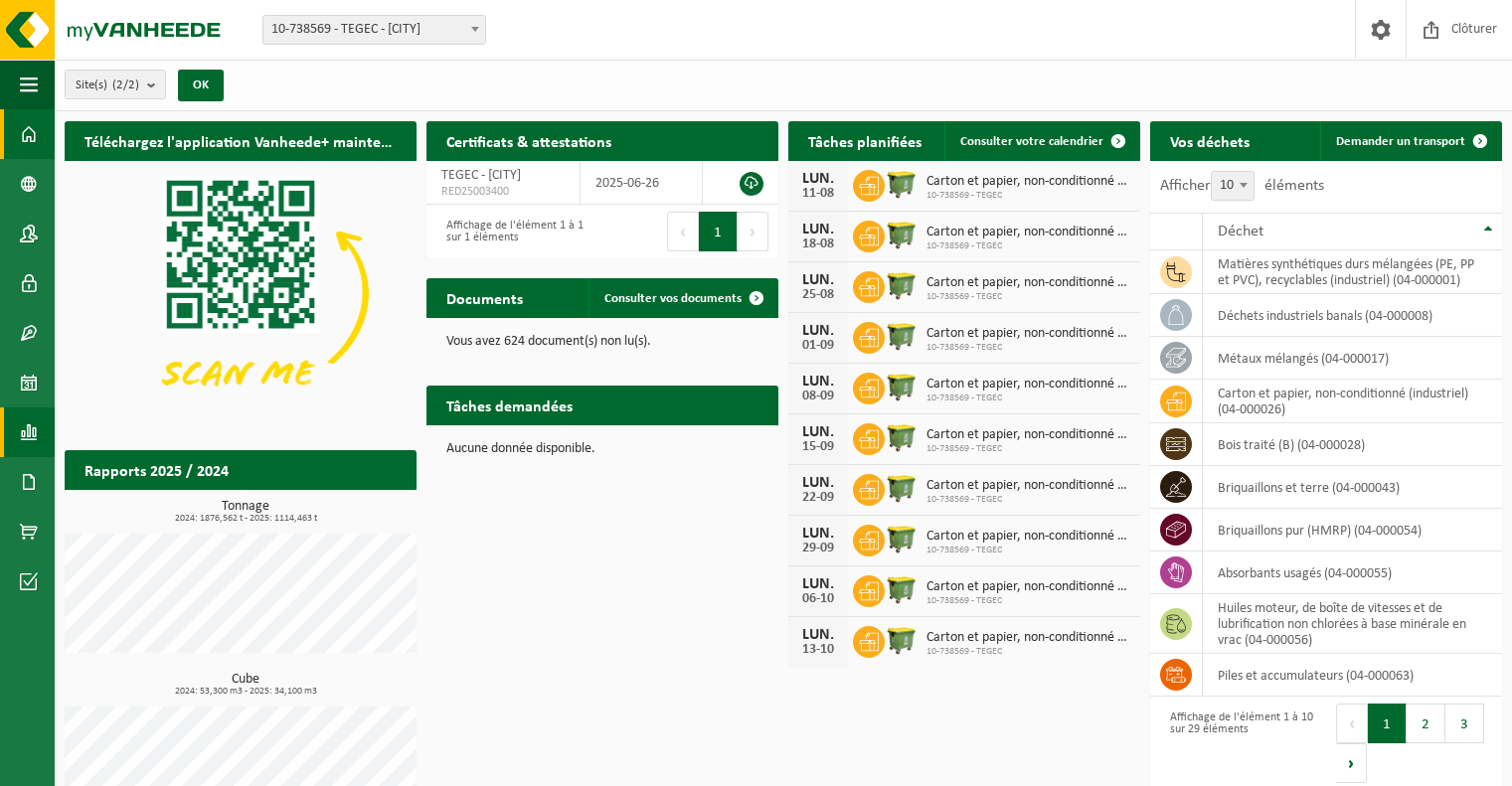 scroll, scrollTop: 0, scrollLeft: 0, axis: both 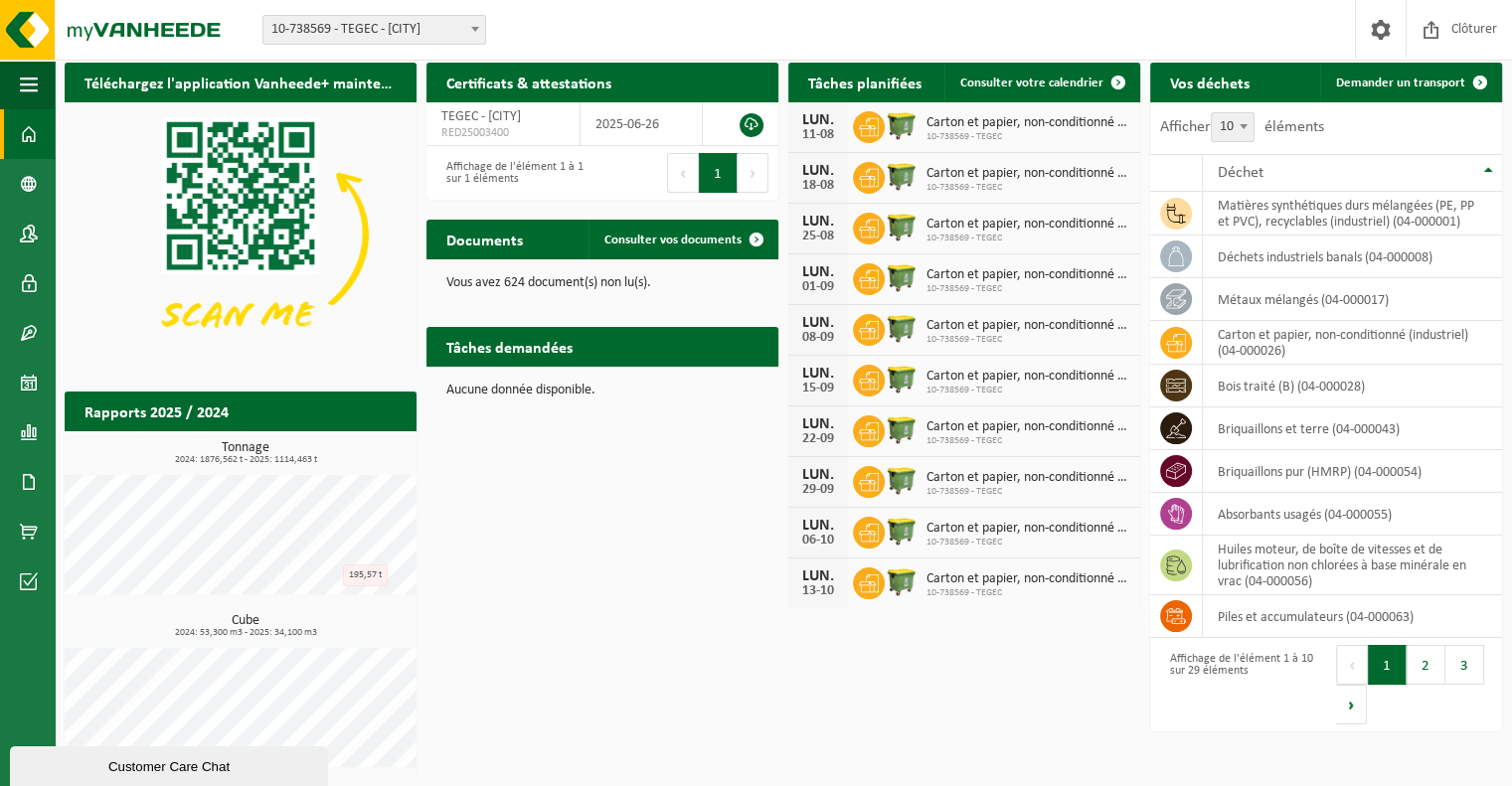 click on "2024: 1876,562 t - 2025: 1114,463 t" at bounding box center (246, 460) 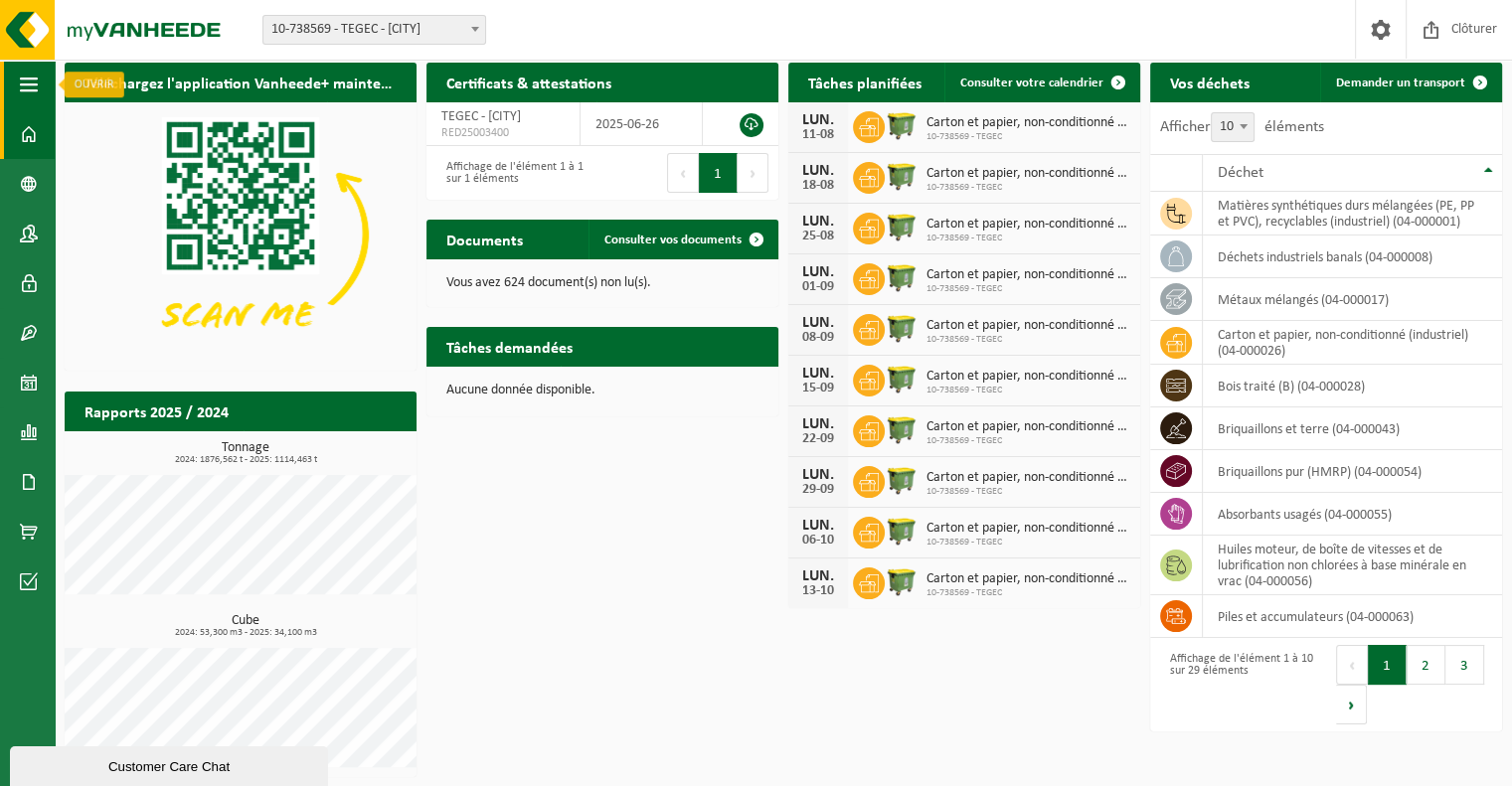 click at bounding box center (29, 84) 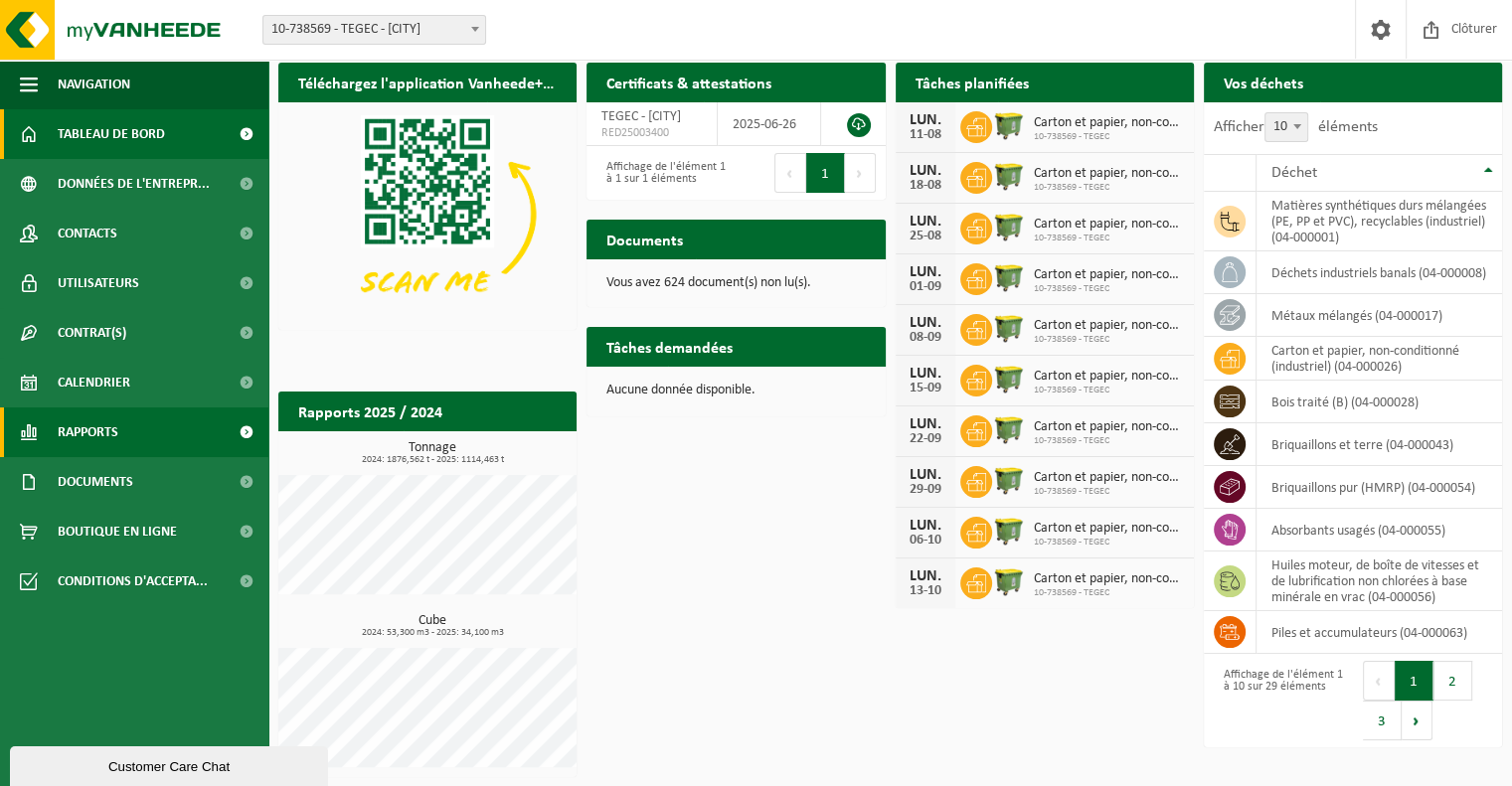 click on "Rapports" at bounding box center [87, 432] 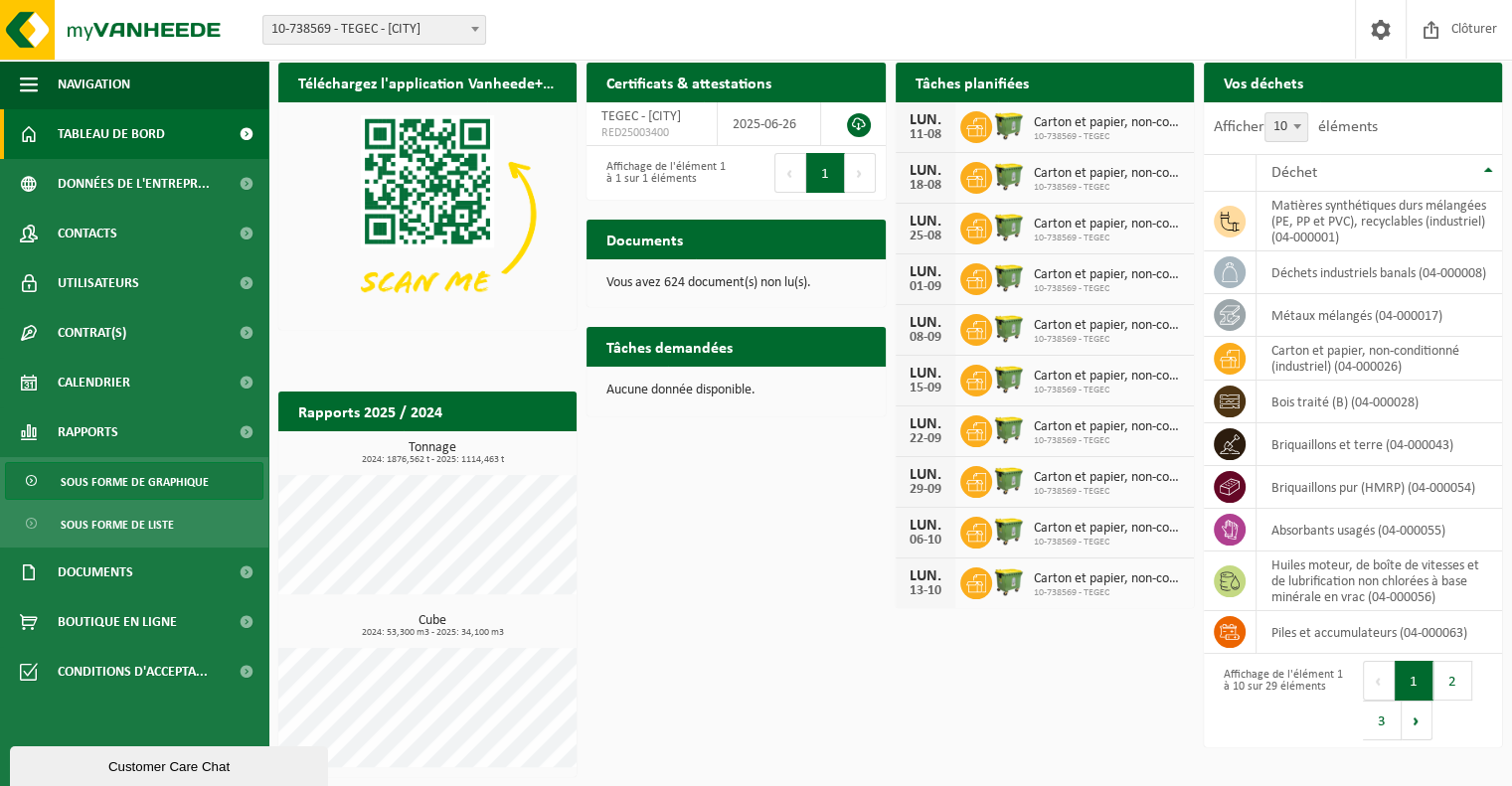 click on "Sous forme de graphique" at bounding box center [134, 482] 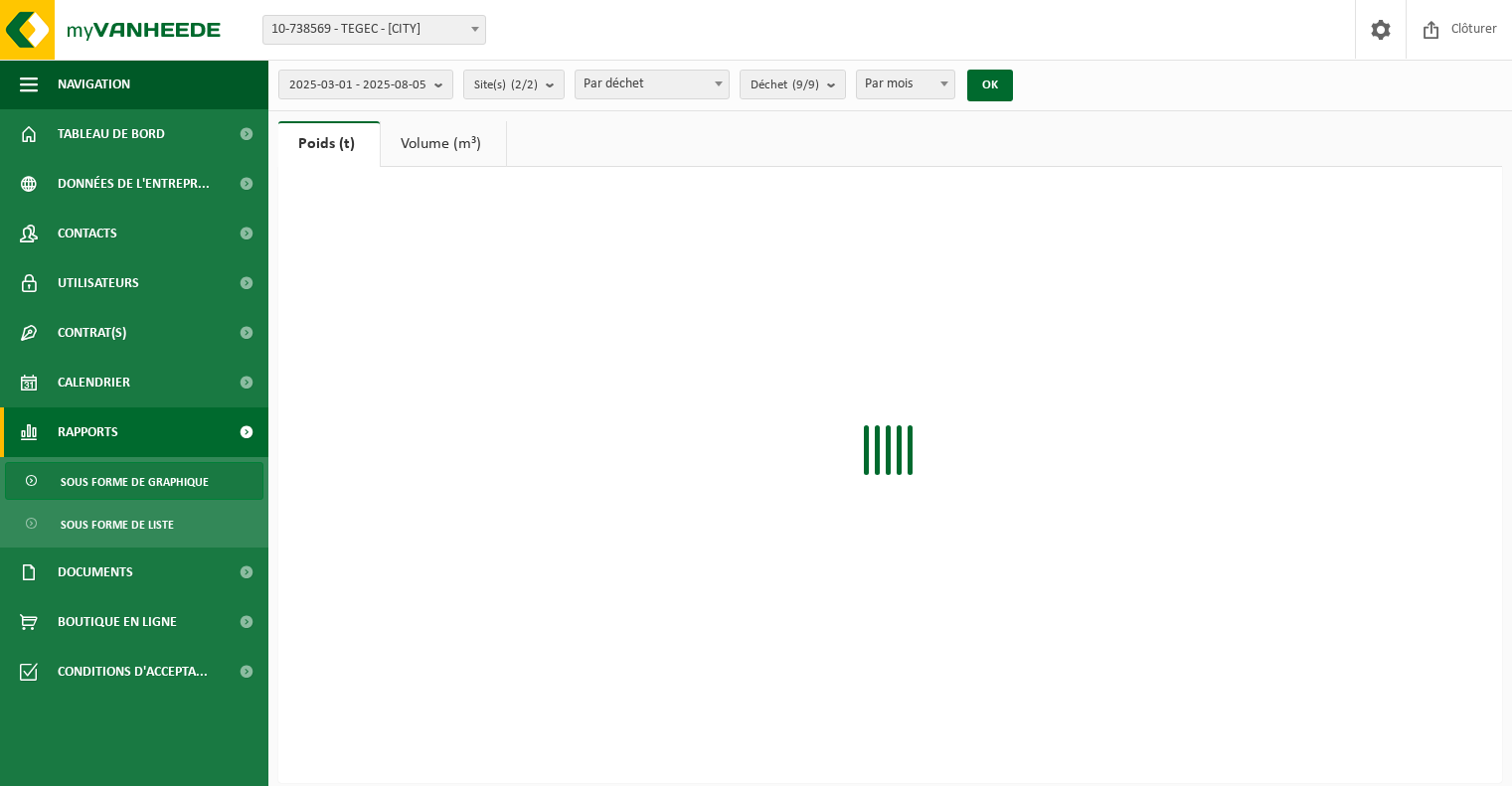 scroll, scrollTop: 0, scrollLeft: 0, axis: both 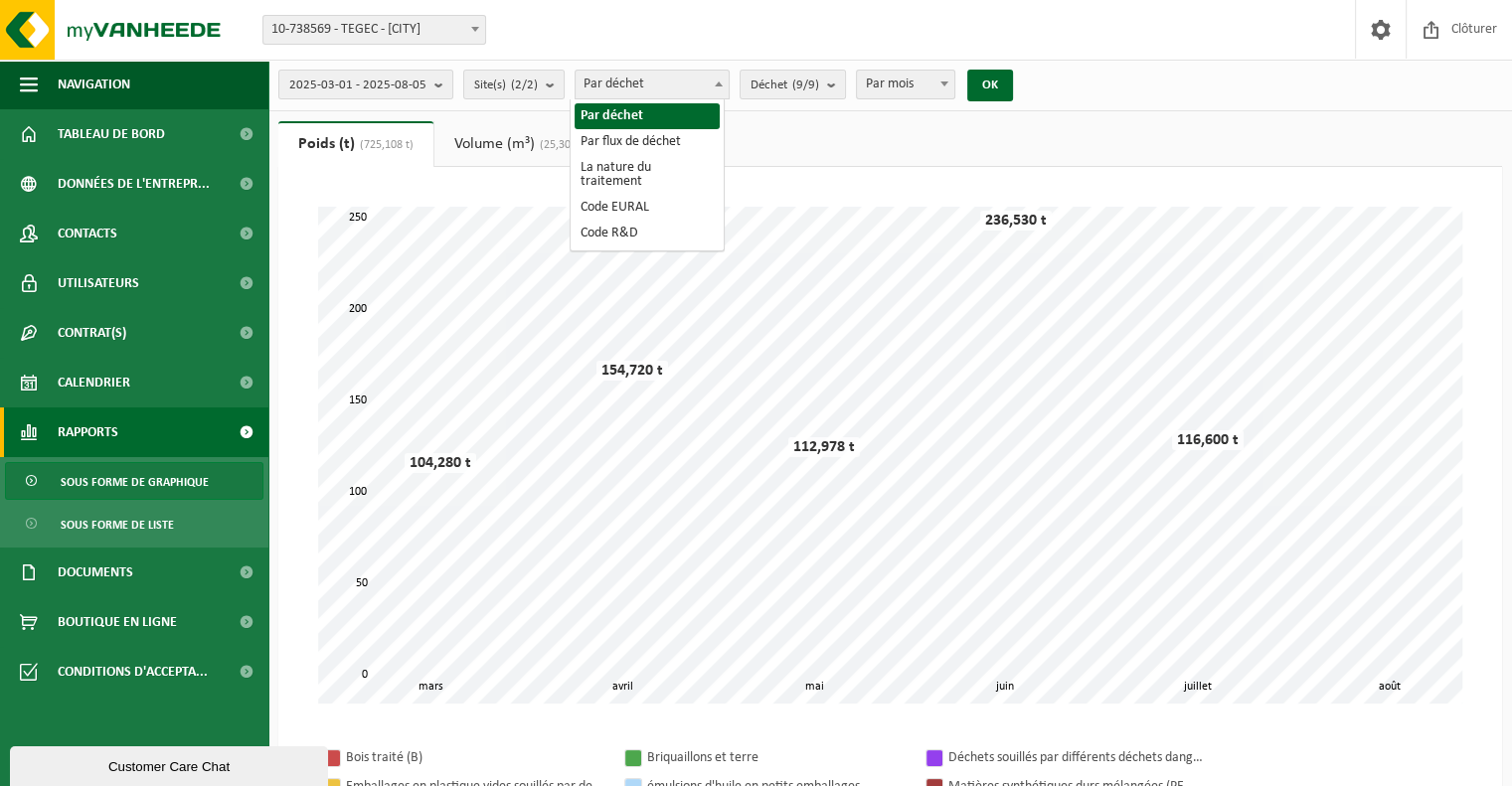 click on "Par déchet" at bounding box center (652, 84) 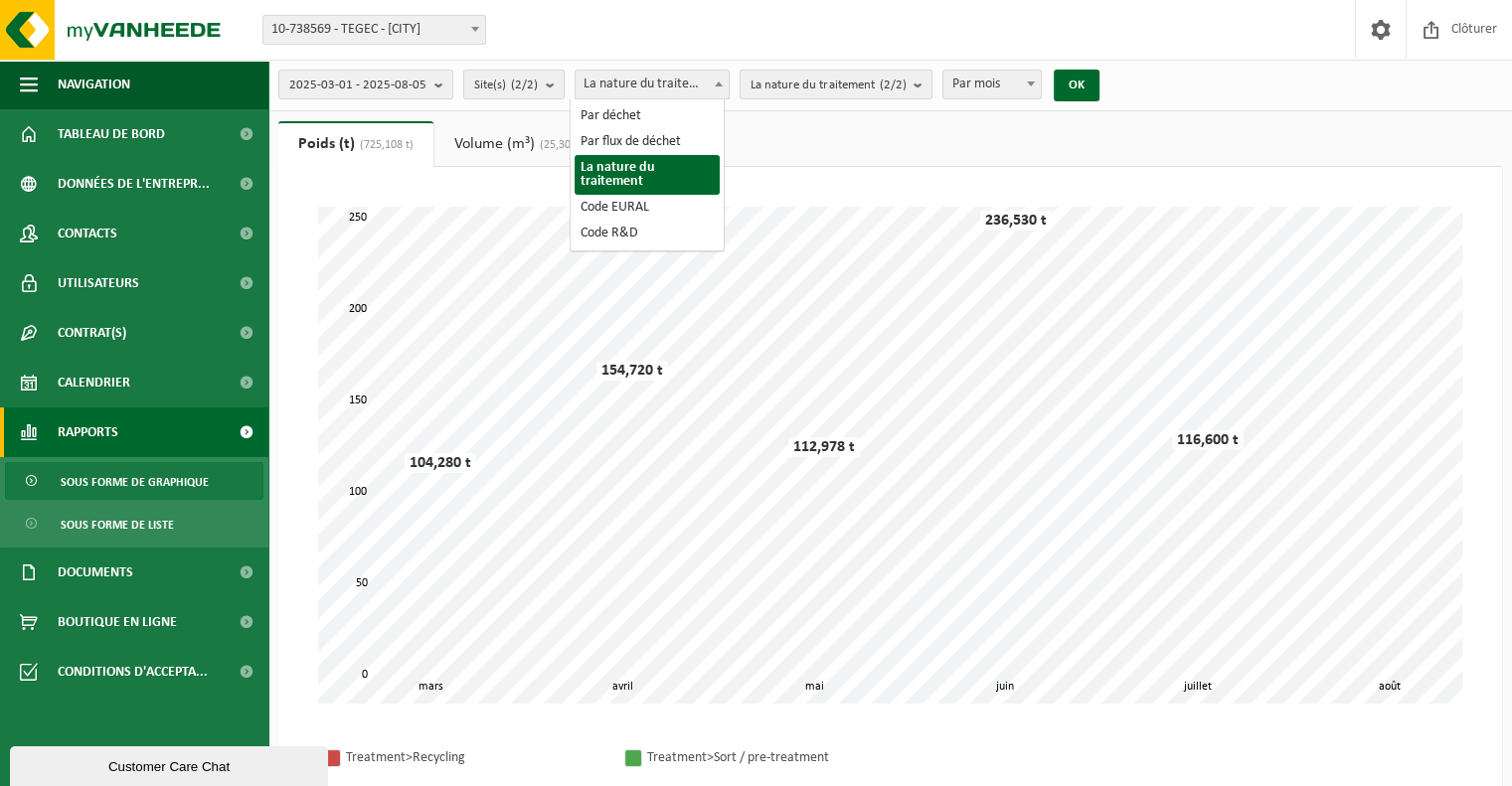 click on "La nature du traitement" at bounding box center (652, 84) 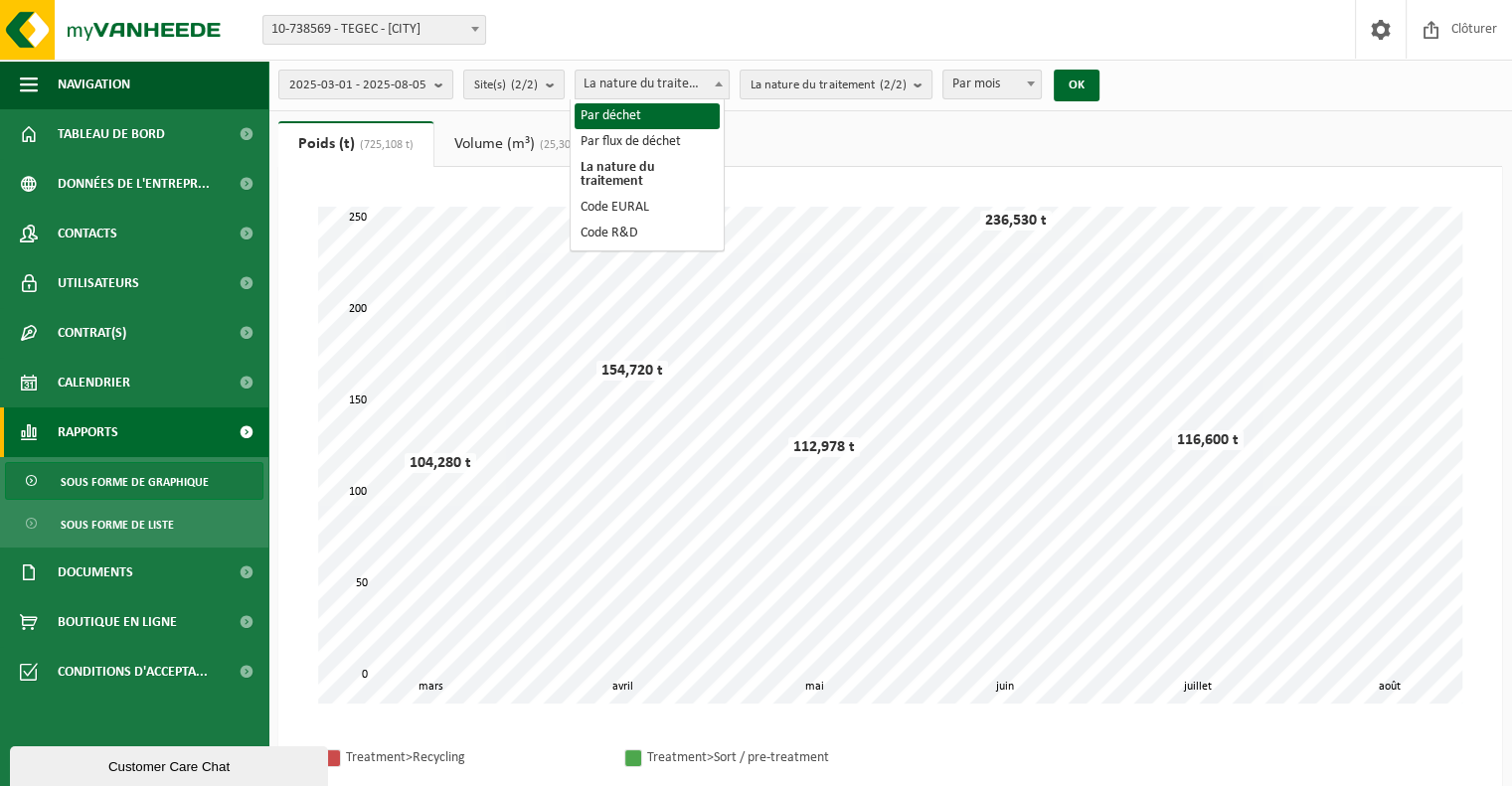 select on "1" 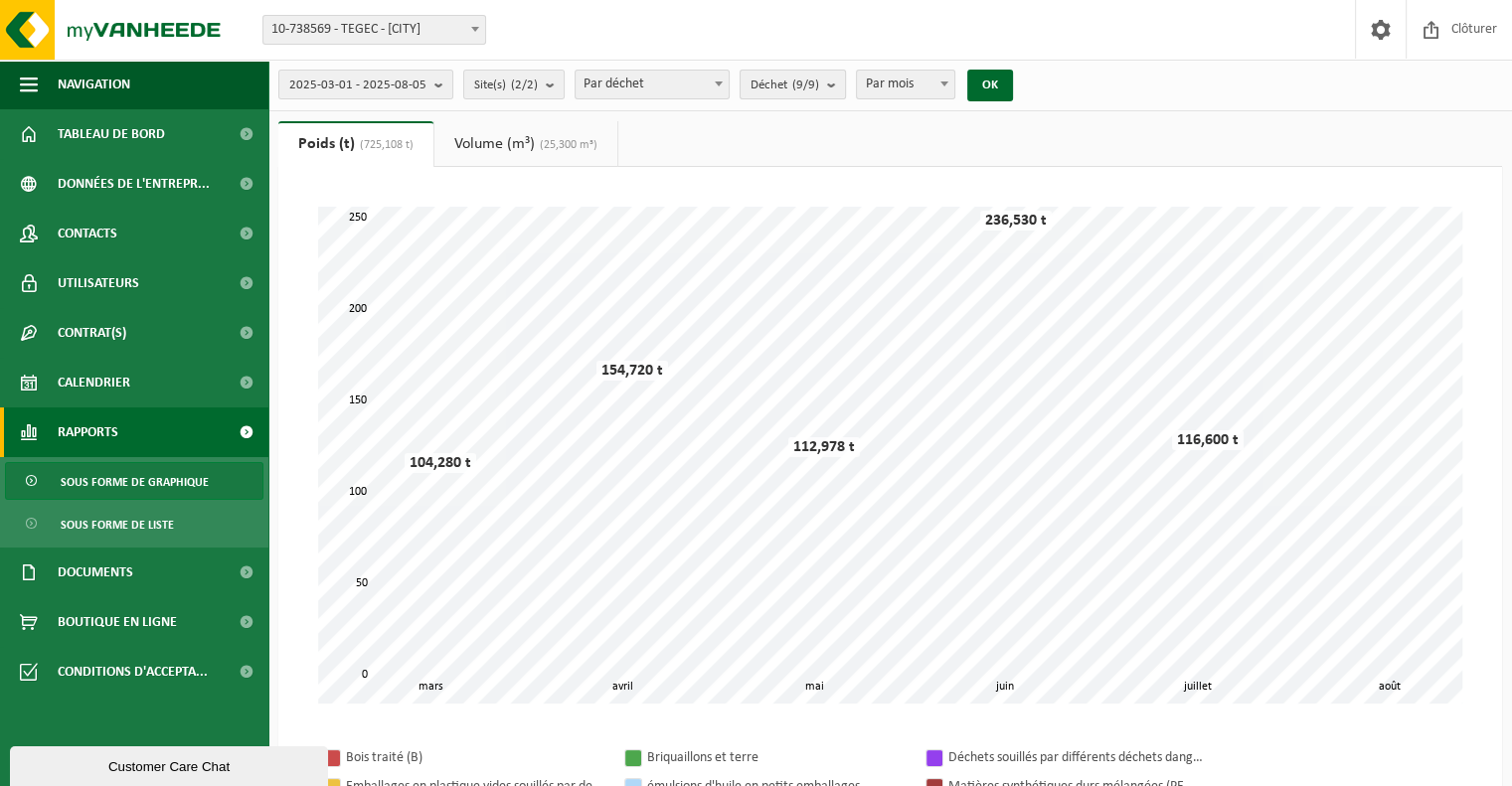 click on "Déchet (9/9)" at bounding box center (792, 84) 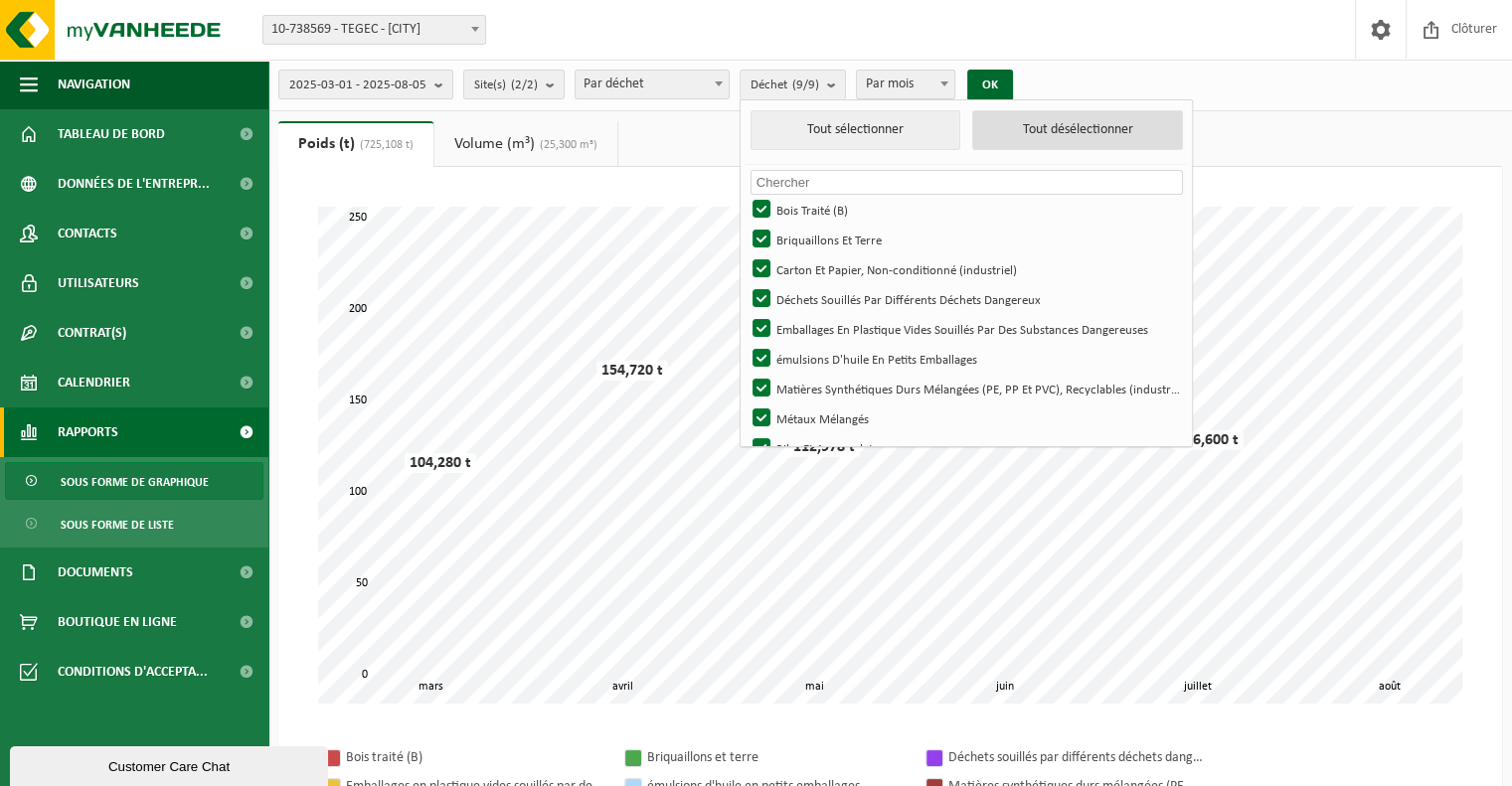 click on "Tout désélectionner" at bounding box center (1078, 130) 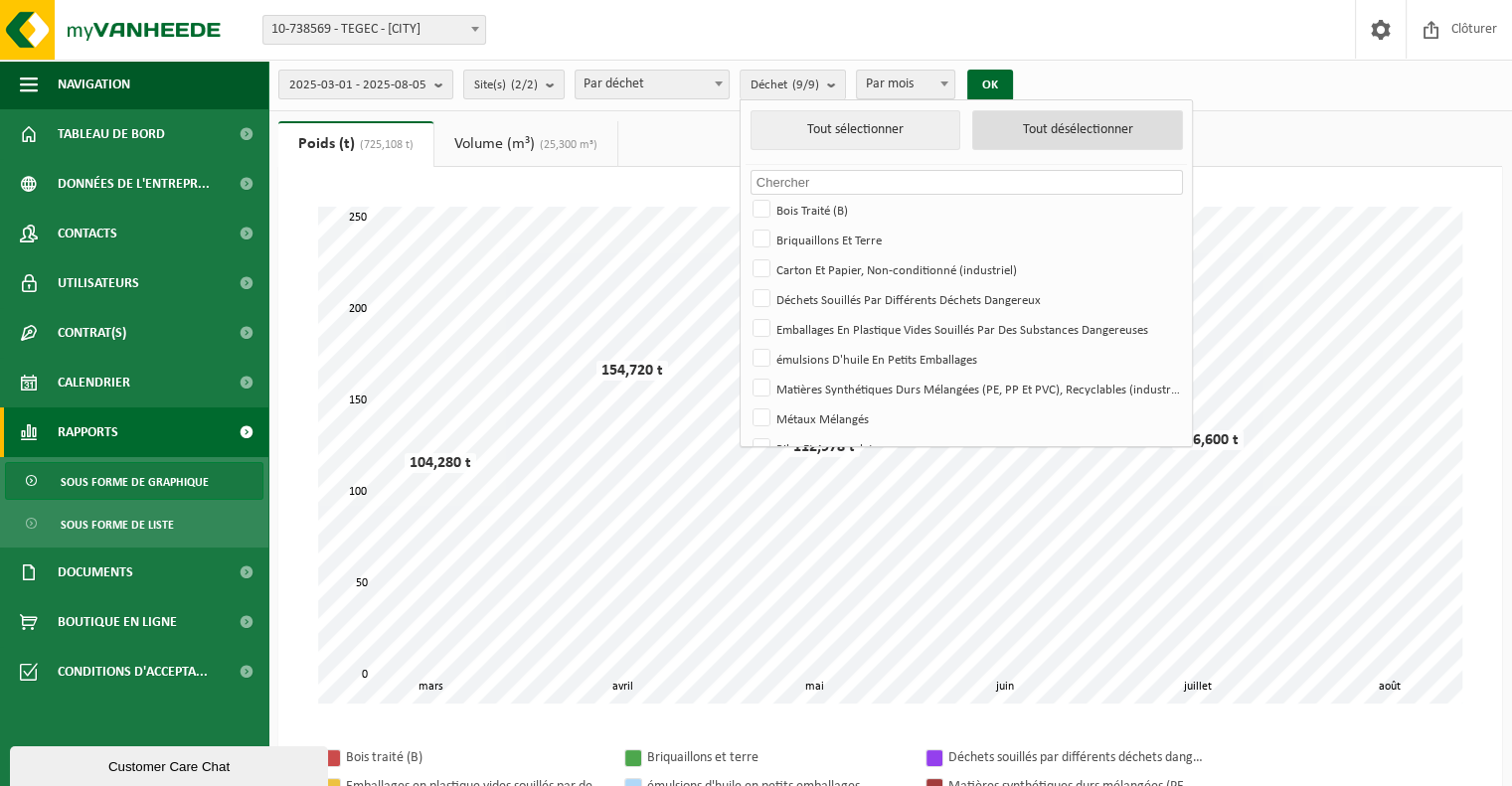 checkbox on "false" 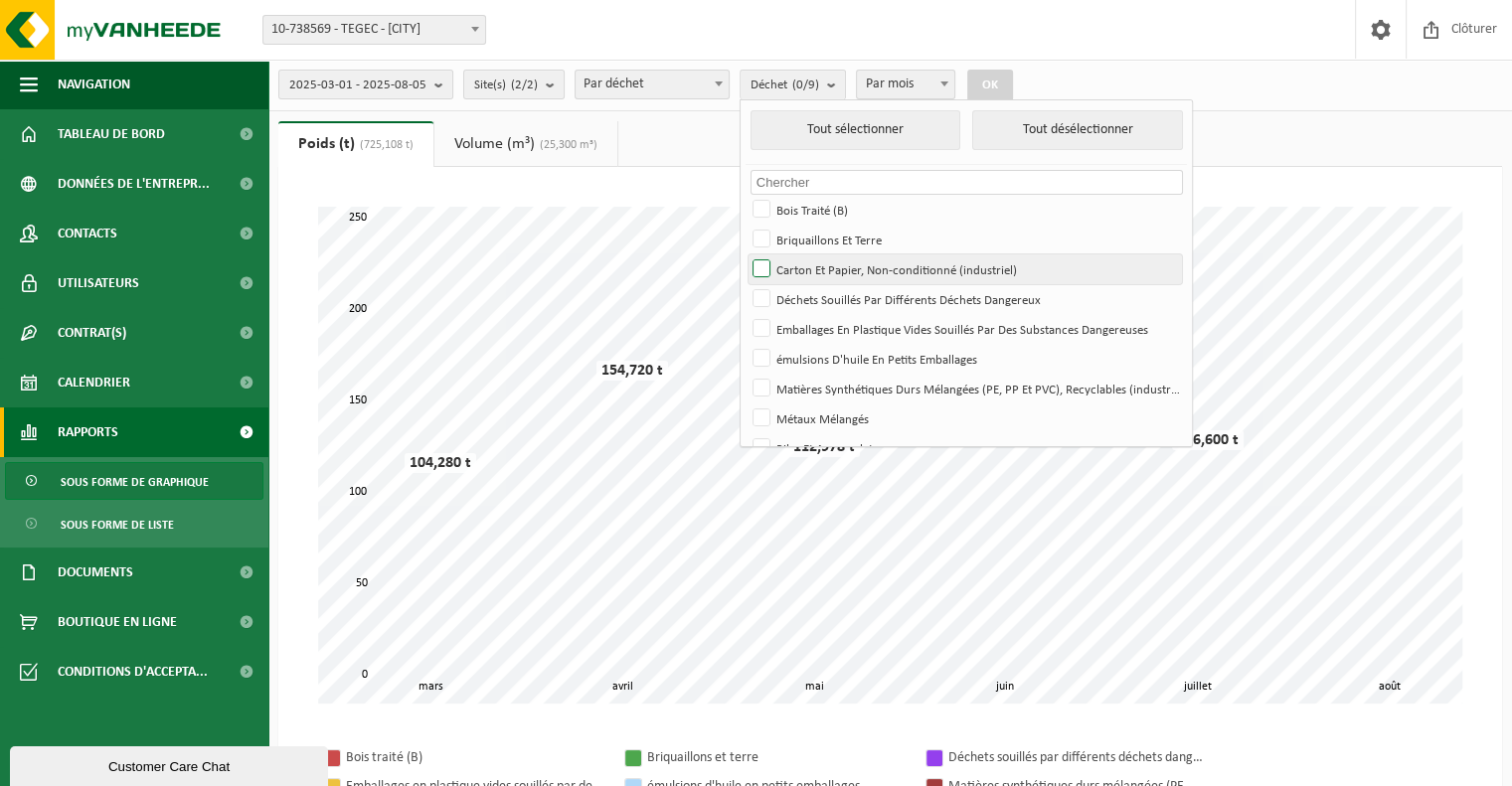 click on "Carton Et Papier, Non-conditionné (industriel)" at bounding box center (964, 269) 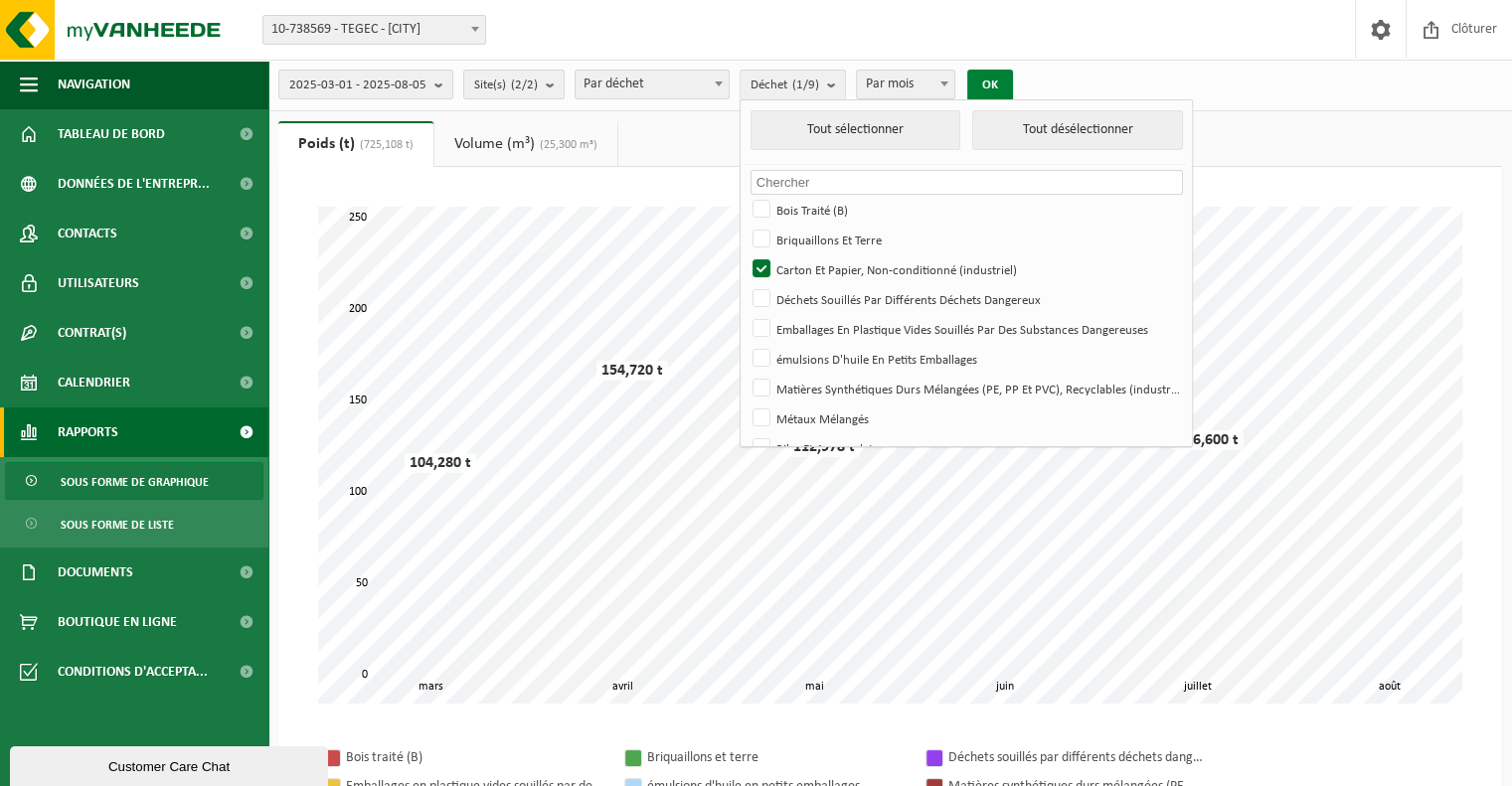 click on "OK" at bounding box center (990, 85) 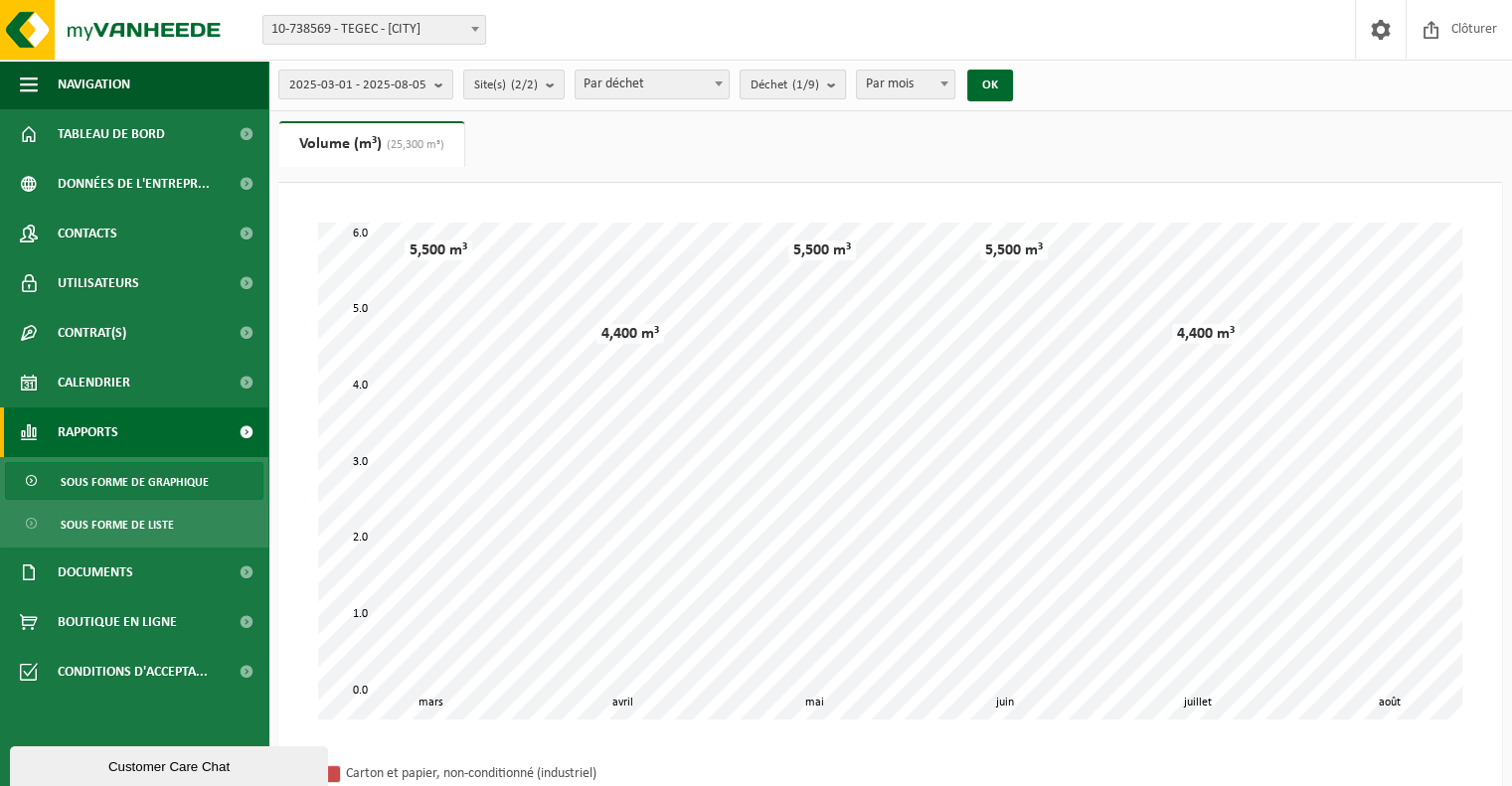 click at bounding box center [836, 84] 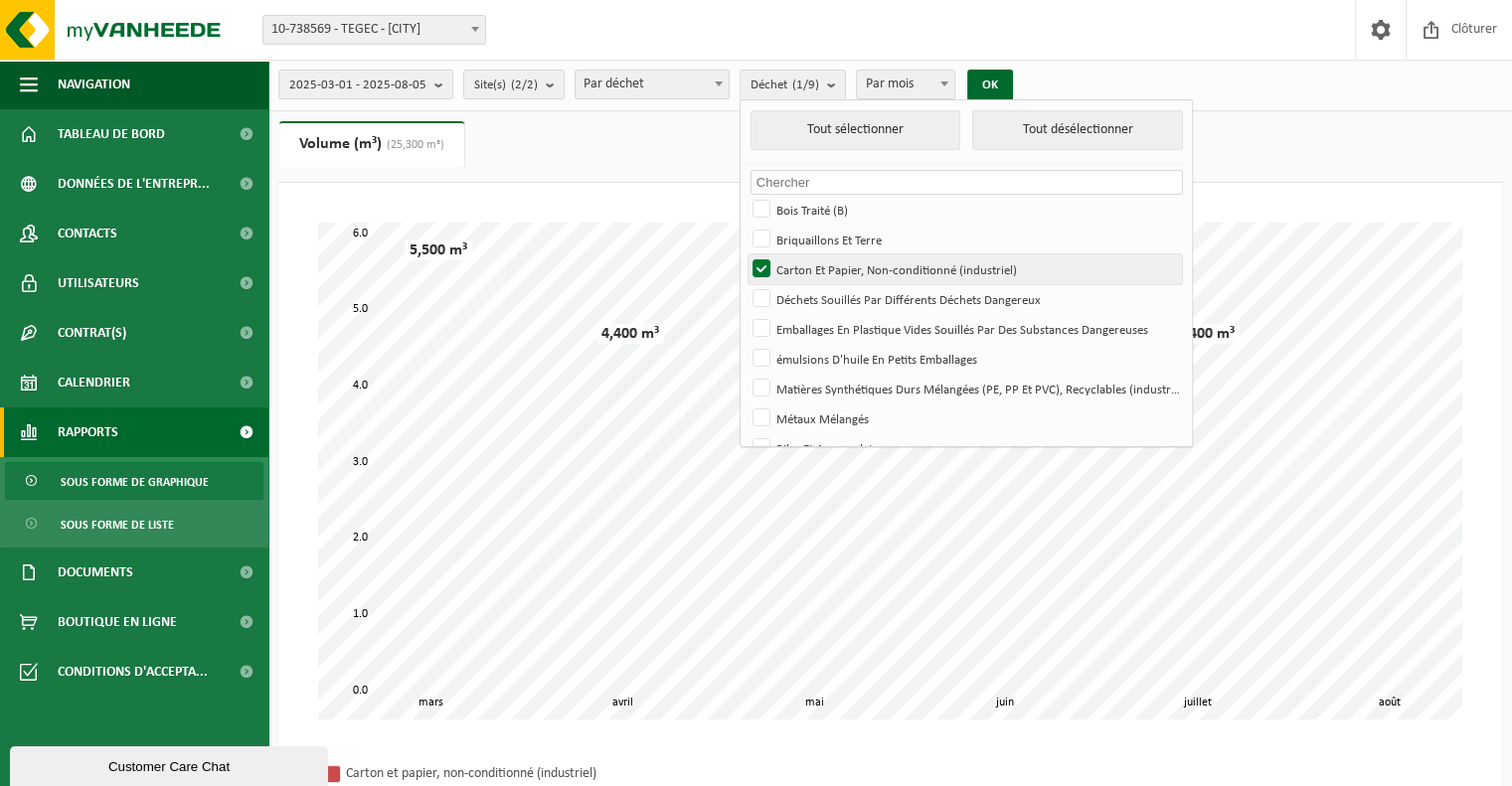 click on "Carton Et Papier, Non-conditionné (industriel)" at bounding box center (964, 269) 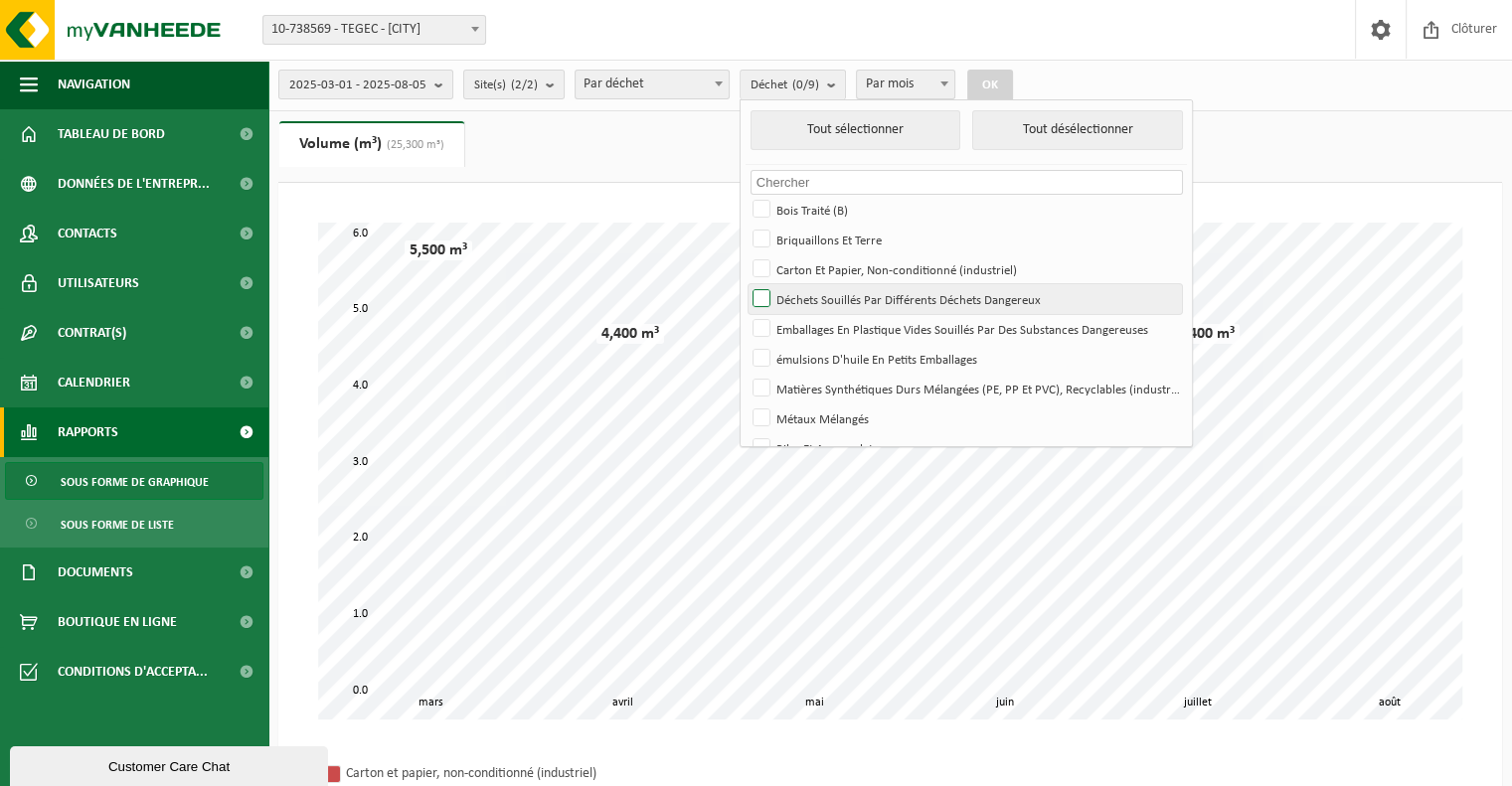 click on "Déchets Souillés Par Différents Déchets Dangereux" at bounding box center (964, 299) 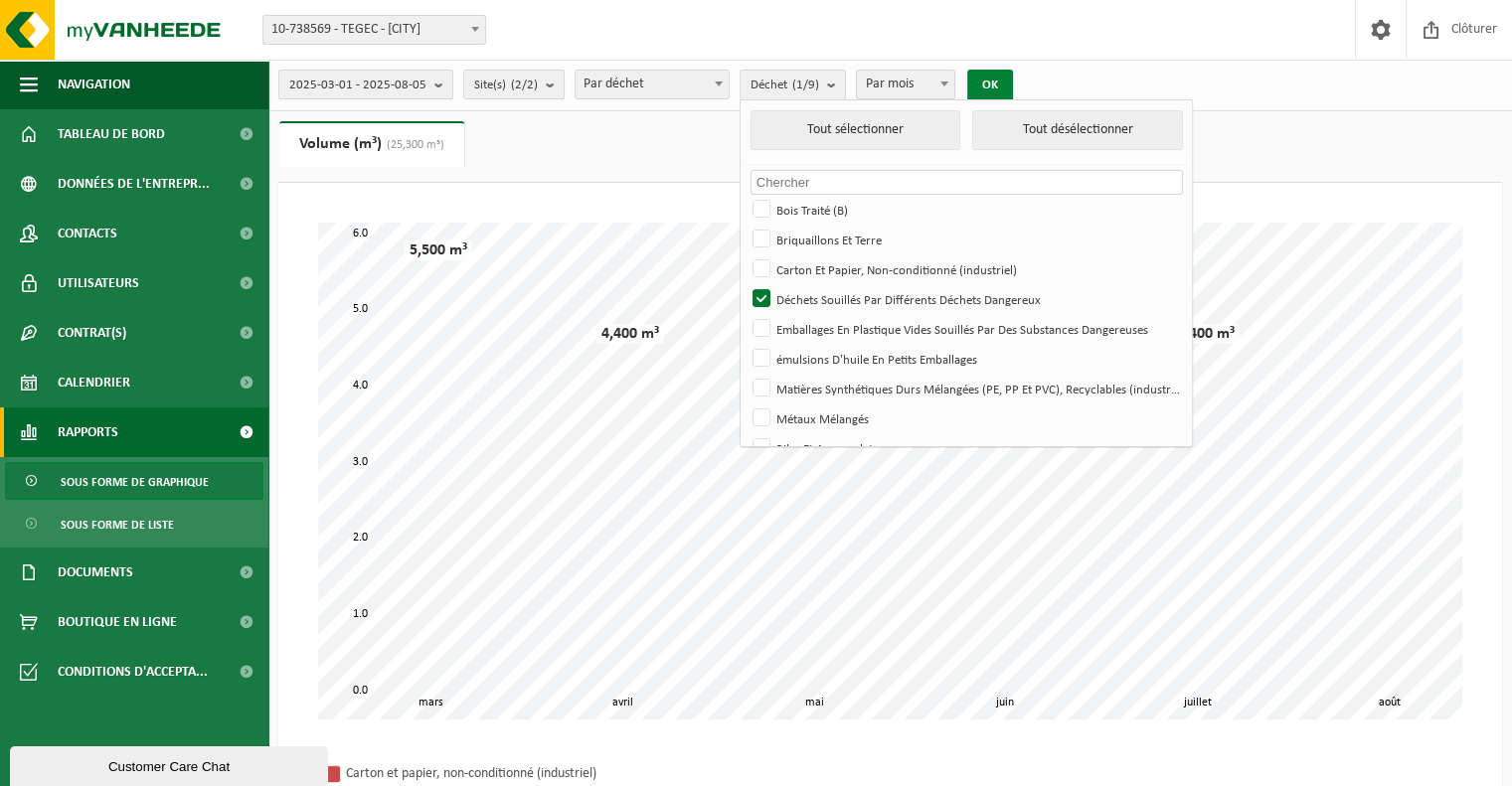 click on "OK" at bounding box center [990, 85] 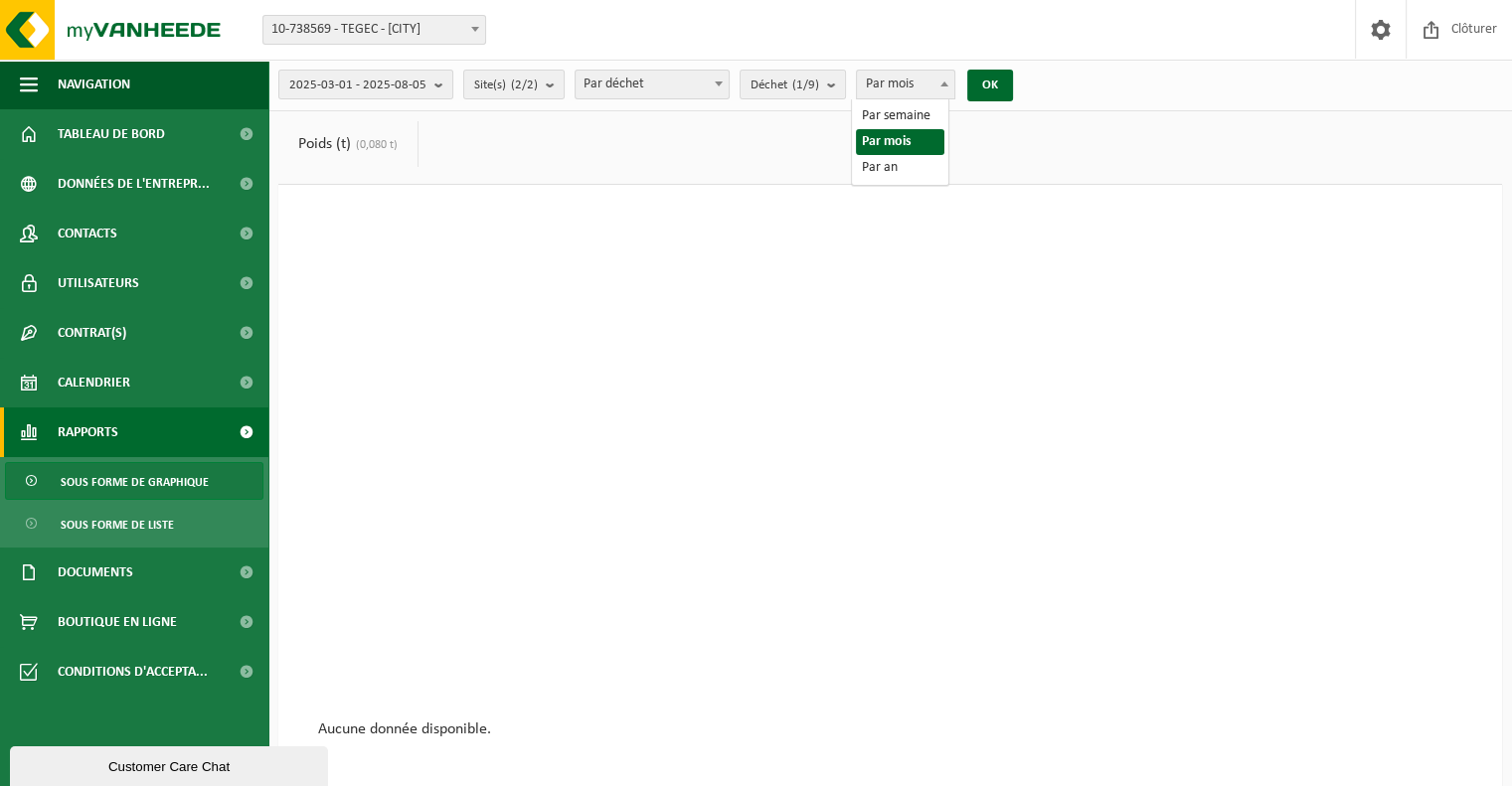 click on "Par mois" at bounding box center [906, 84] 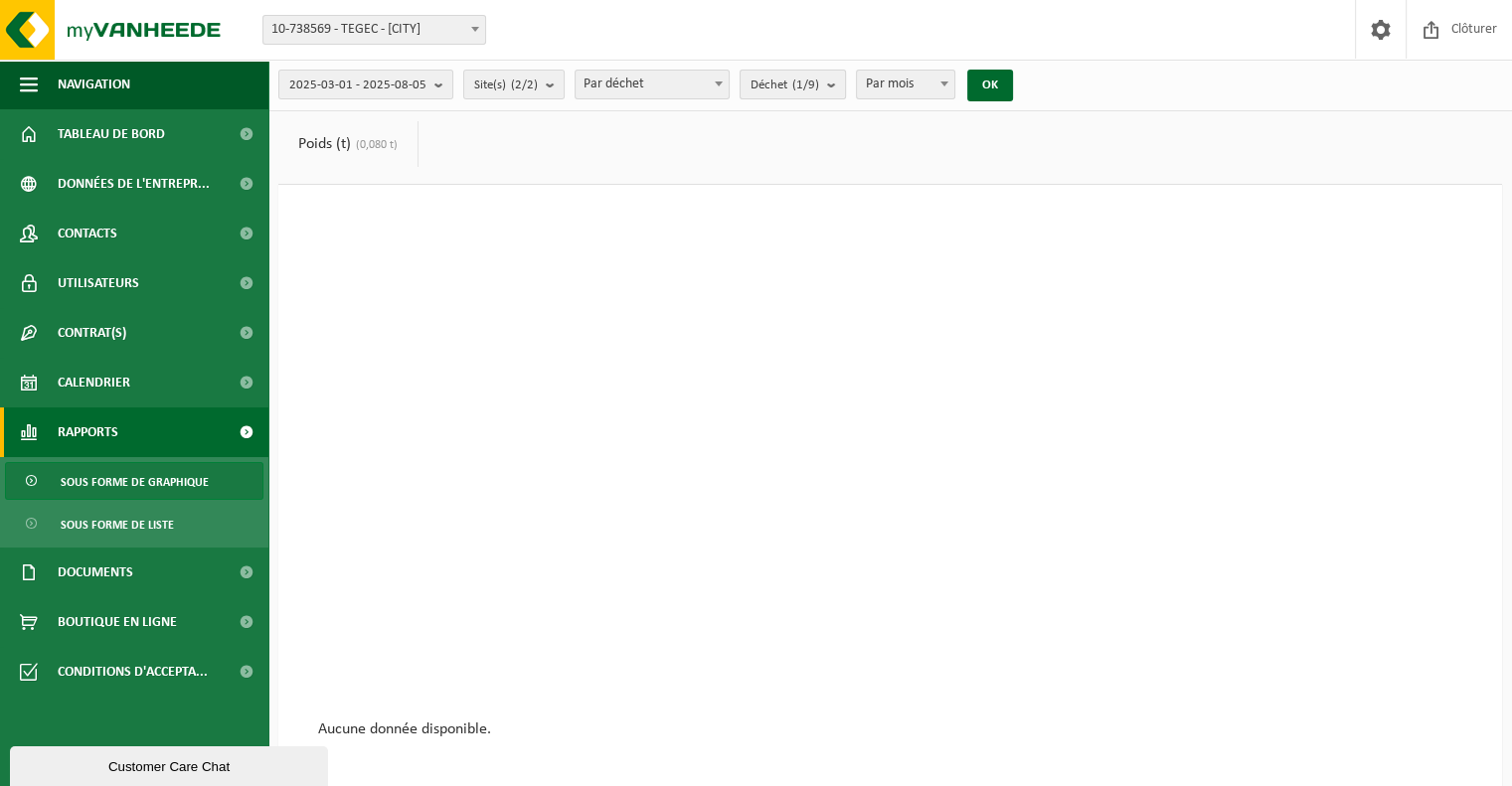 click at bounding box center (836, 84) 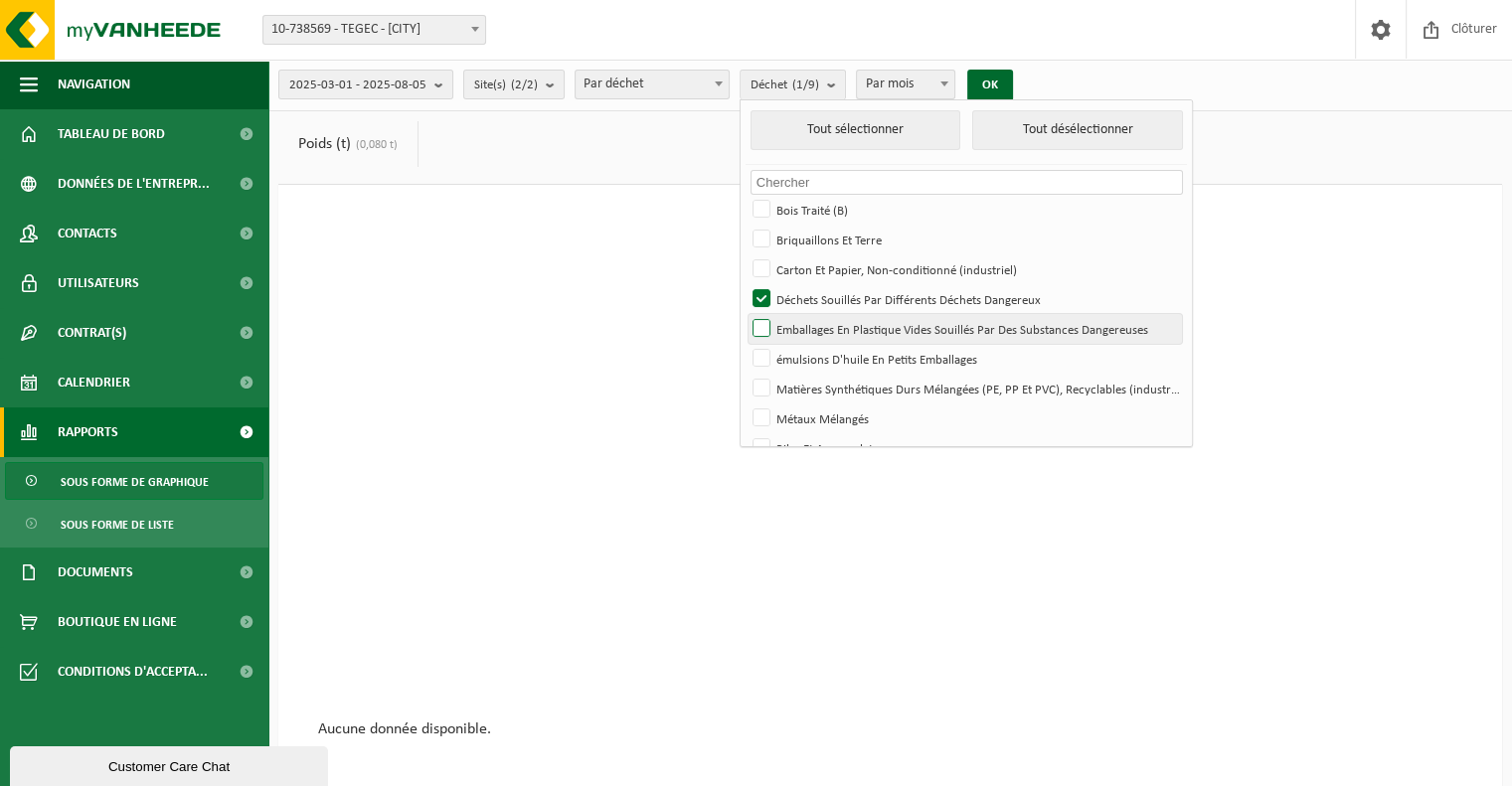 click on "Emballages En Plastique Vides Souillés Par Des Substances Dangereuses" at bounding box center (964, 329) 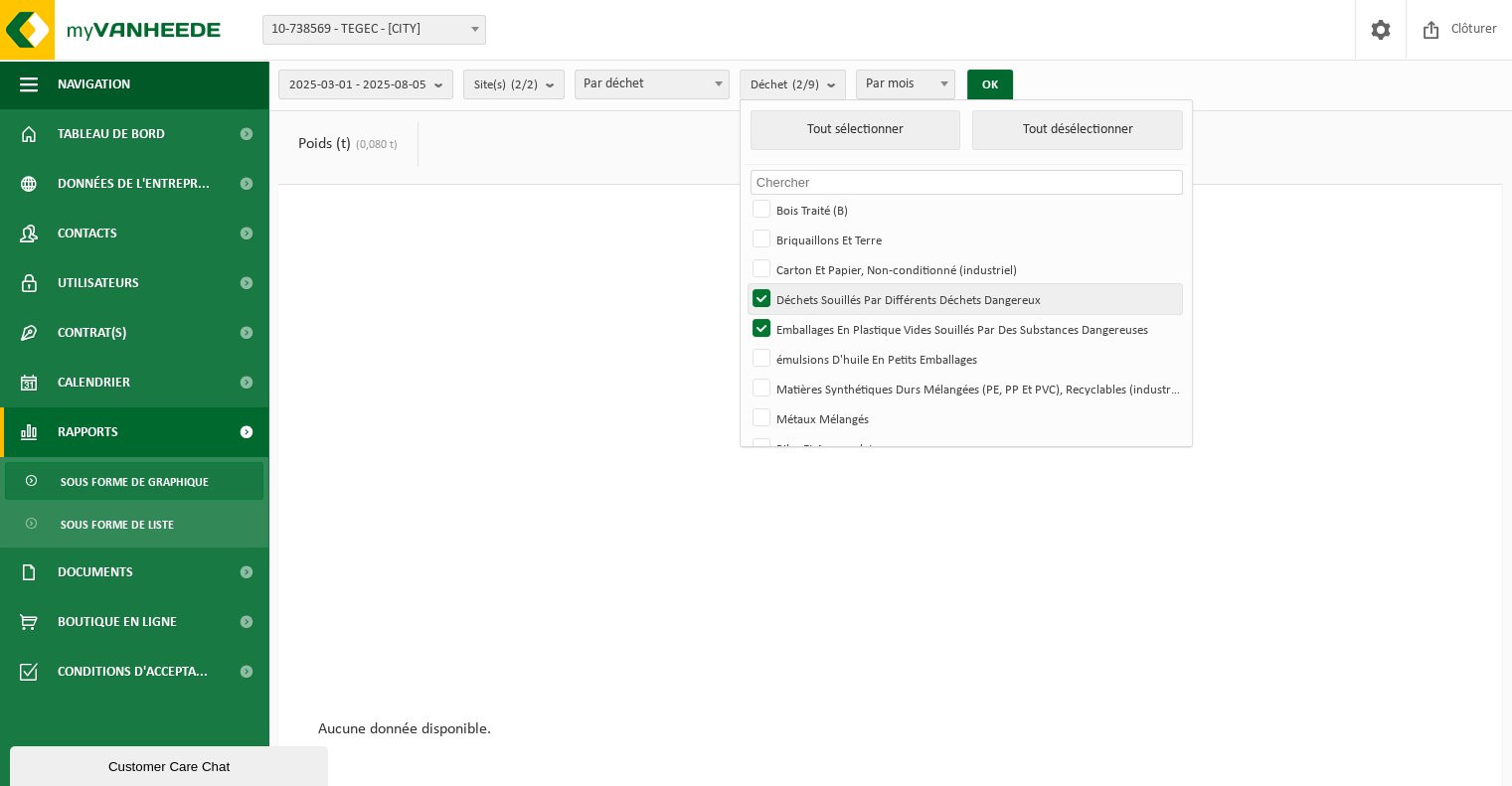 click on "Déchets Souillés Par Différents Déchets Dangereux" at bounding box center (964, 299) 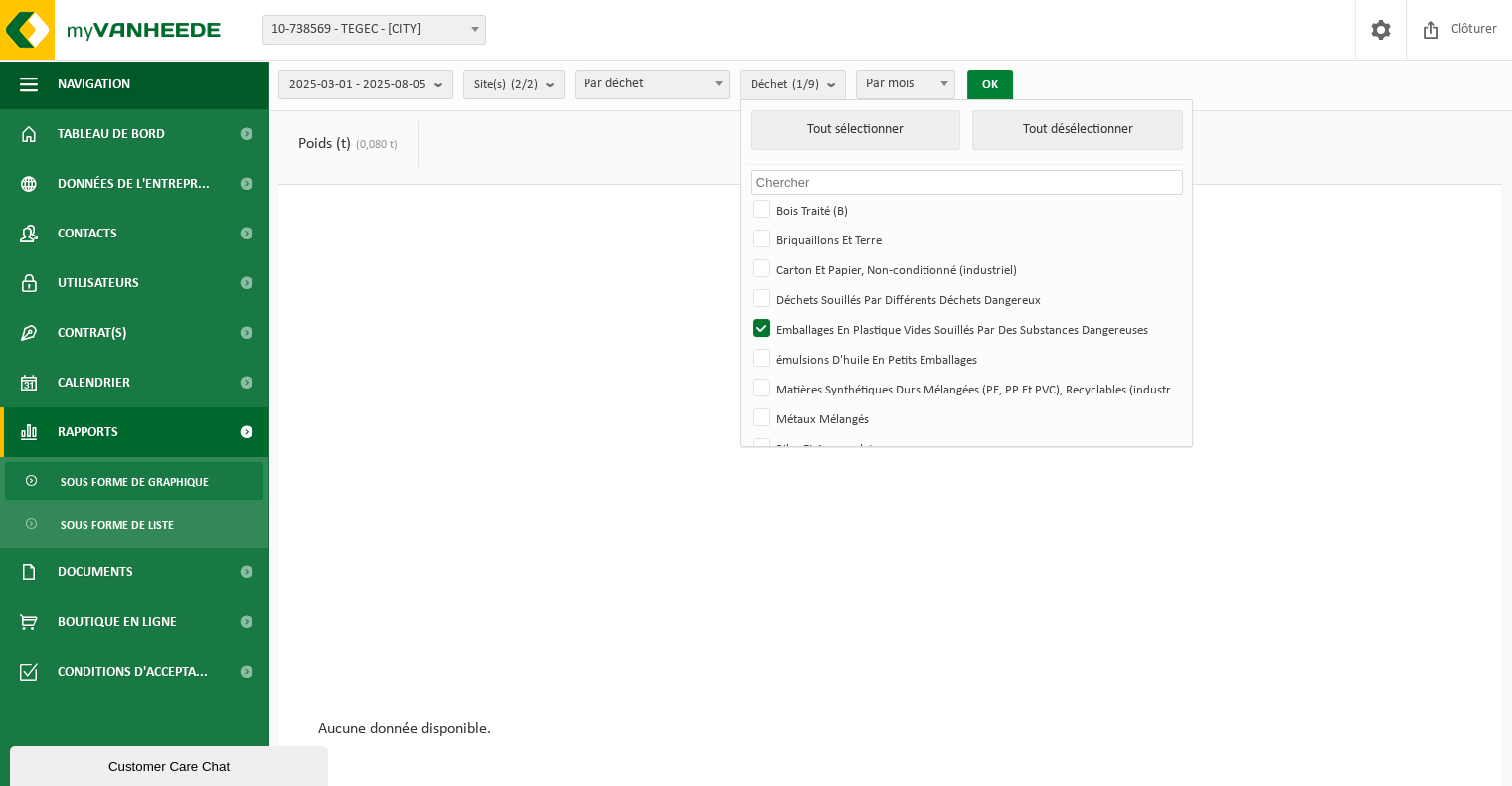 click on "OK" at bounding box center [990, 85] 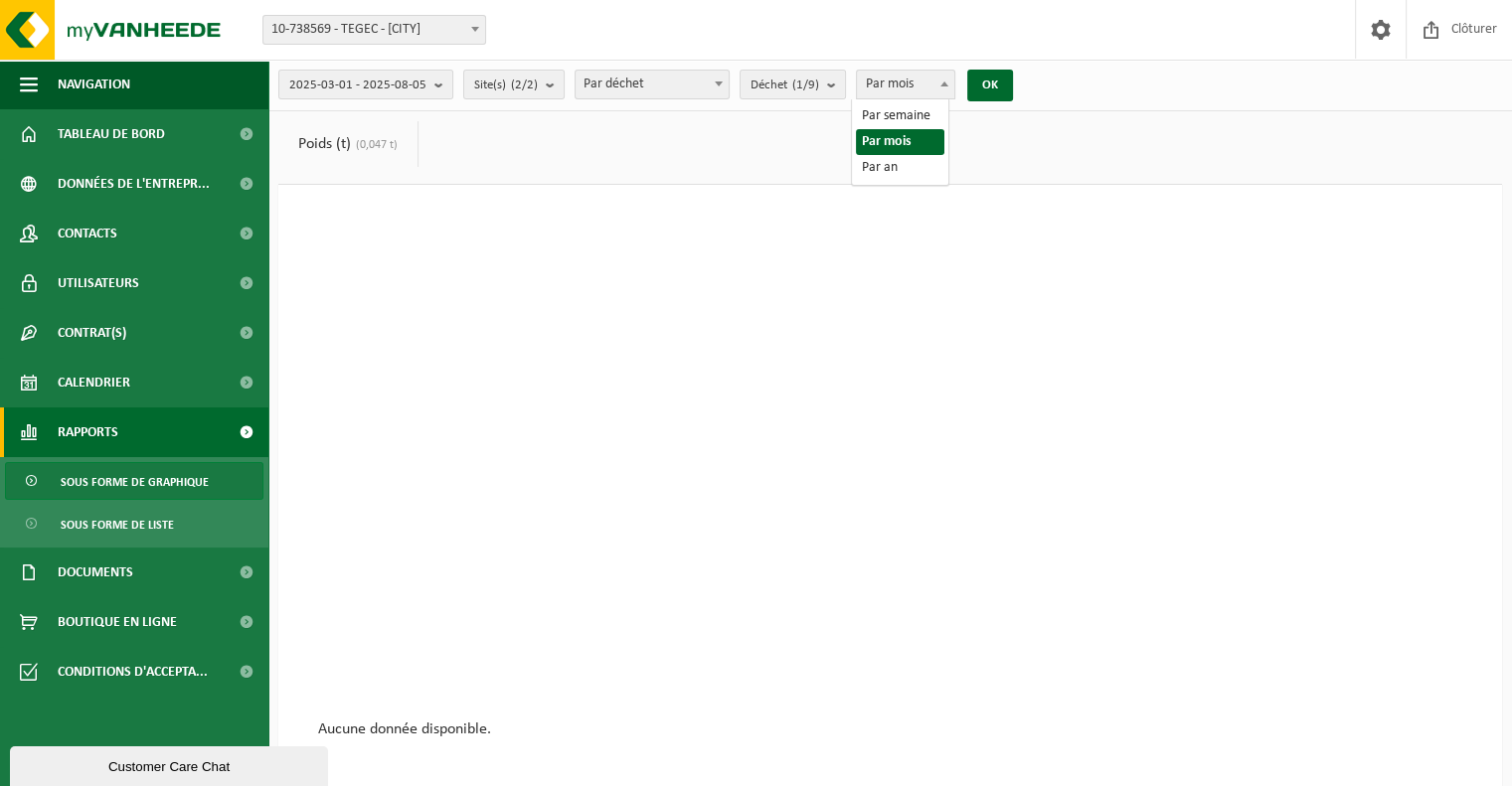 click on "Par mois" at bounding box center (906, 84) 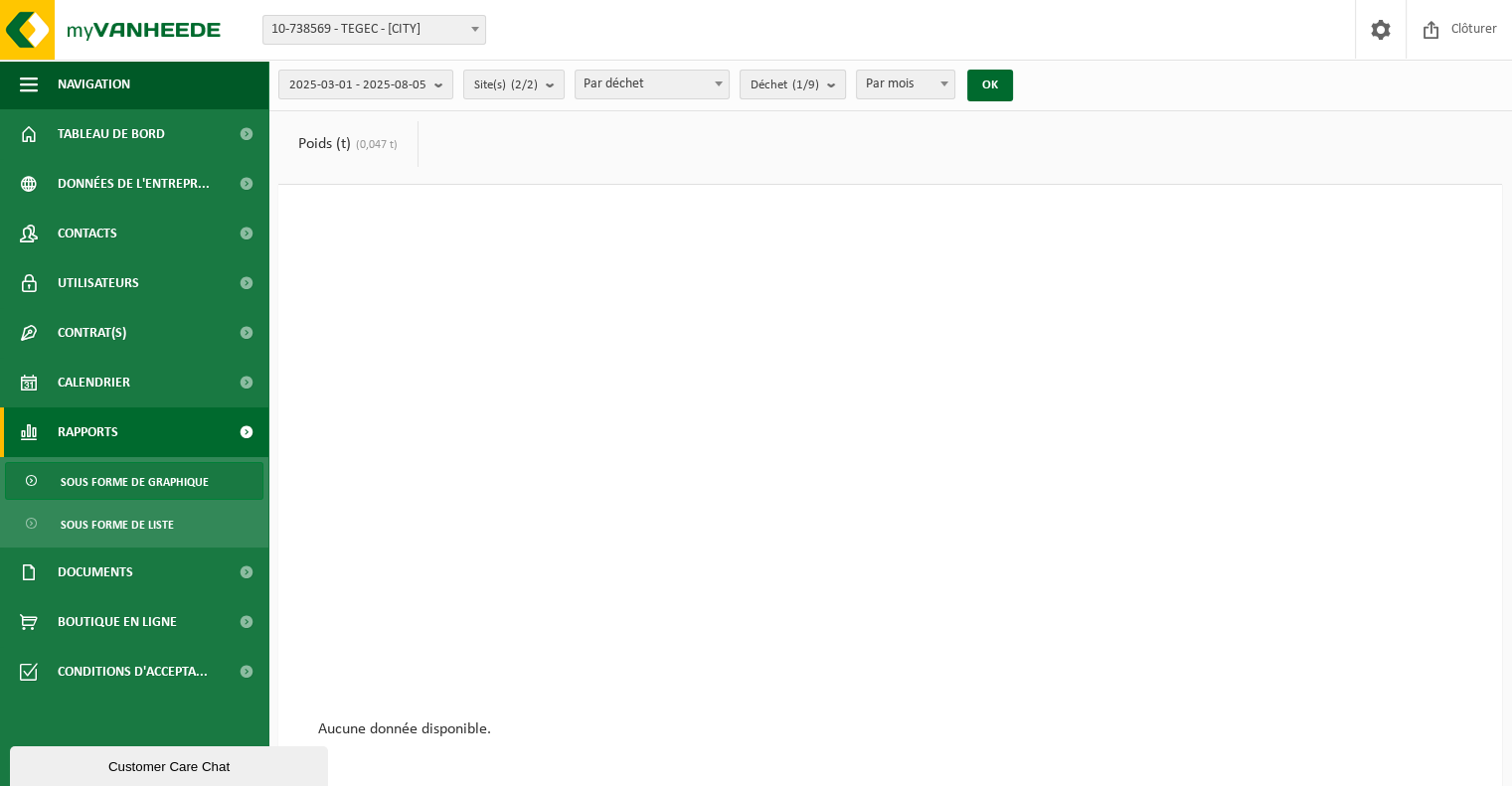 click on "(1/9)" at bounding box center [805, 84] 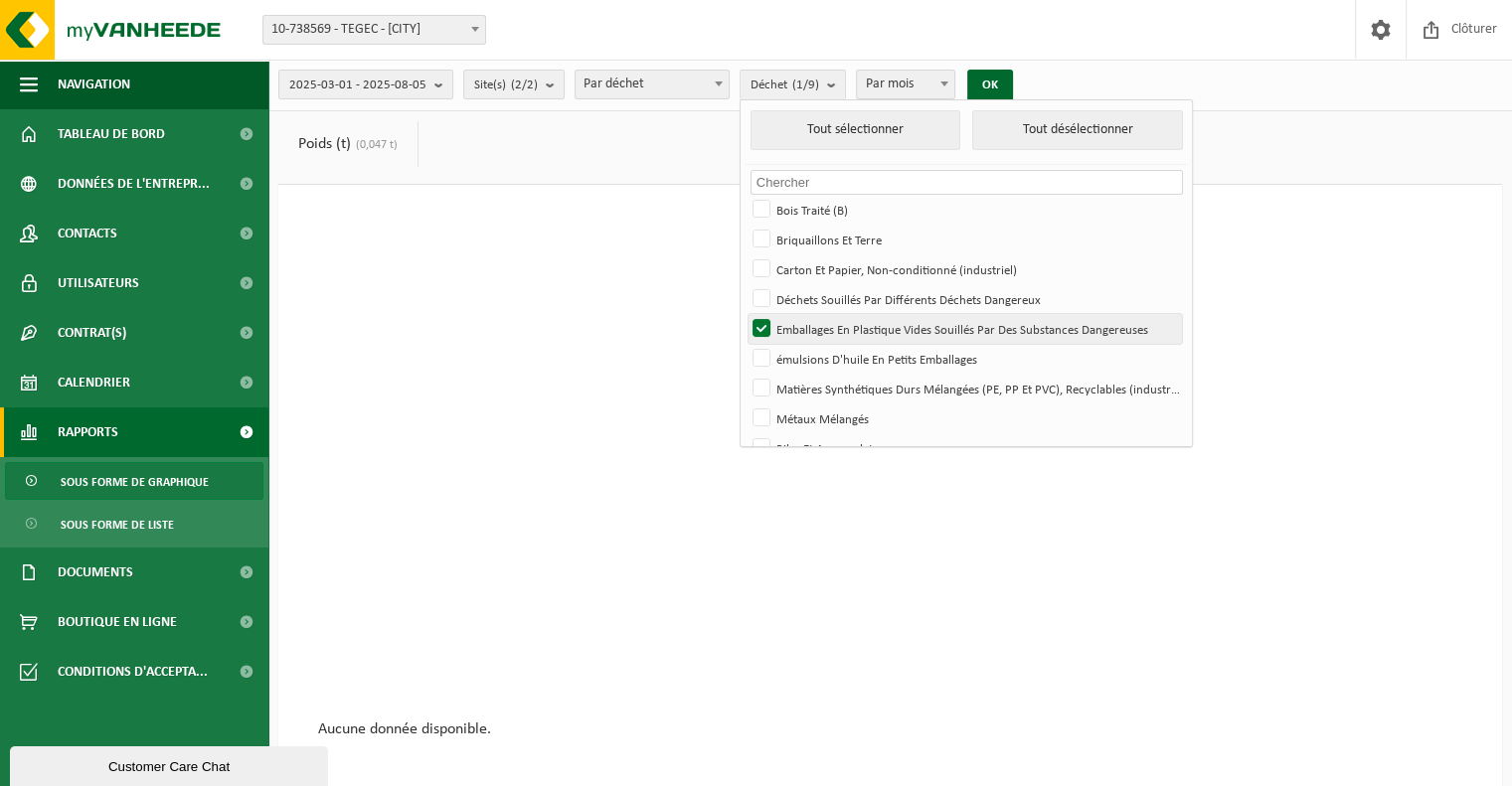 click on "Emballages En Plastique Vides Souillés Par Des Substances Dangereuses" at bounding box center (964, 329) 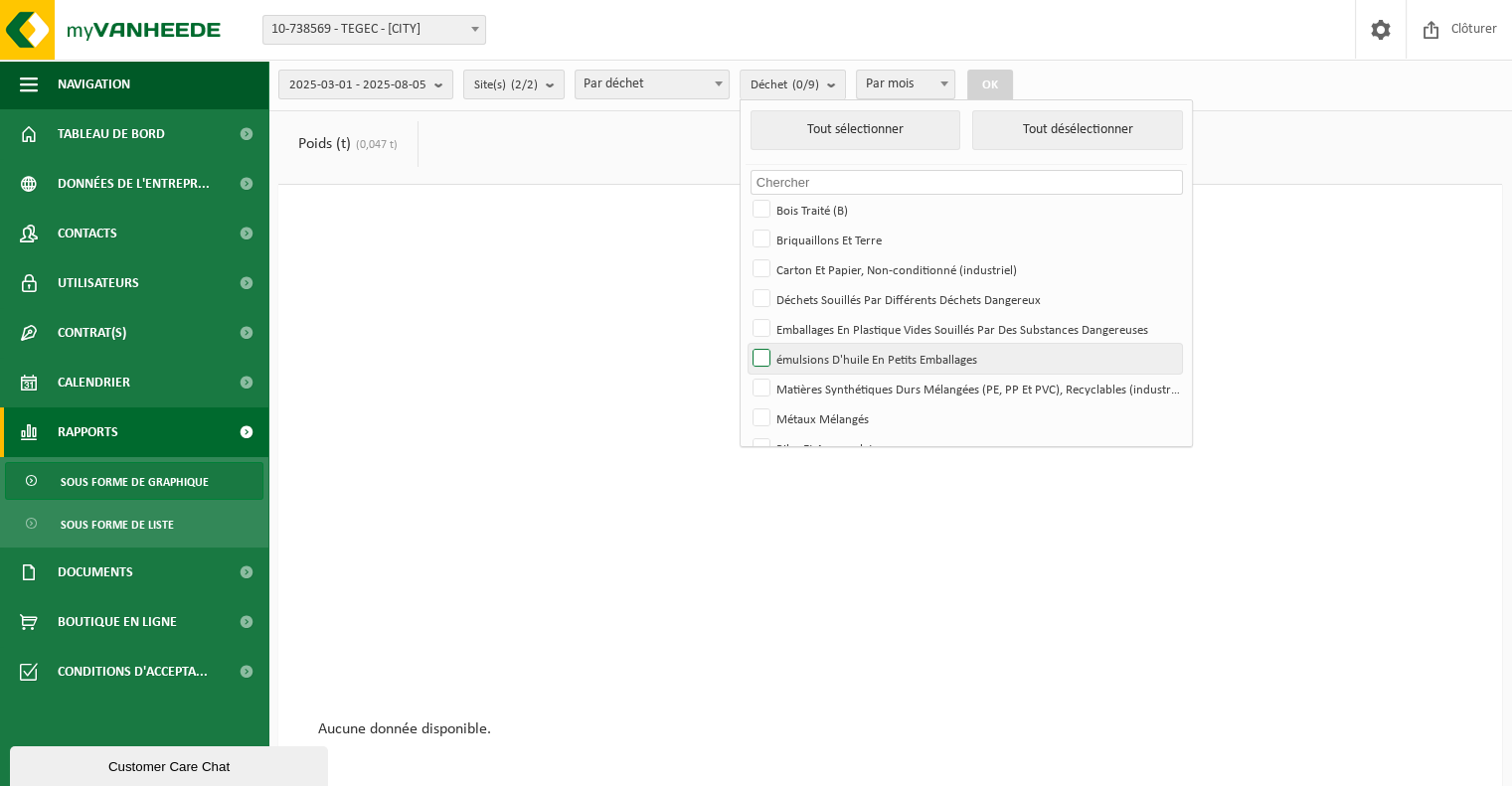 click on "émulsions D'huile En Petits Emballages" at bounding box center (964, 359) 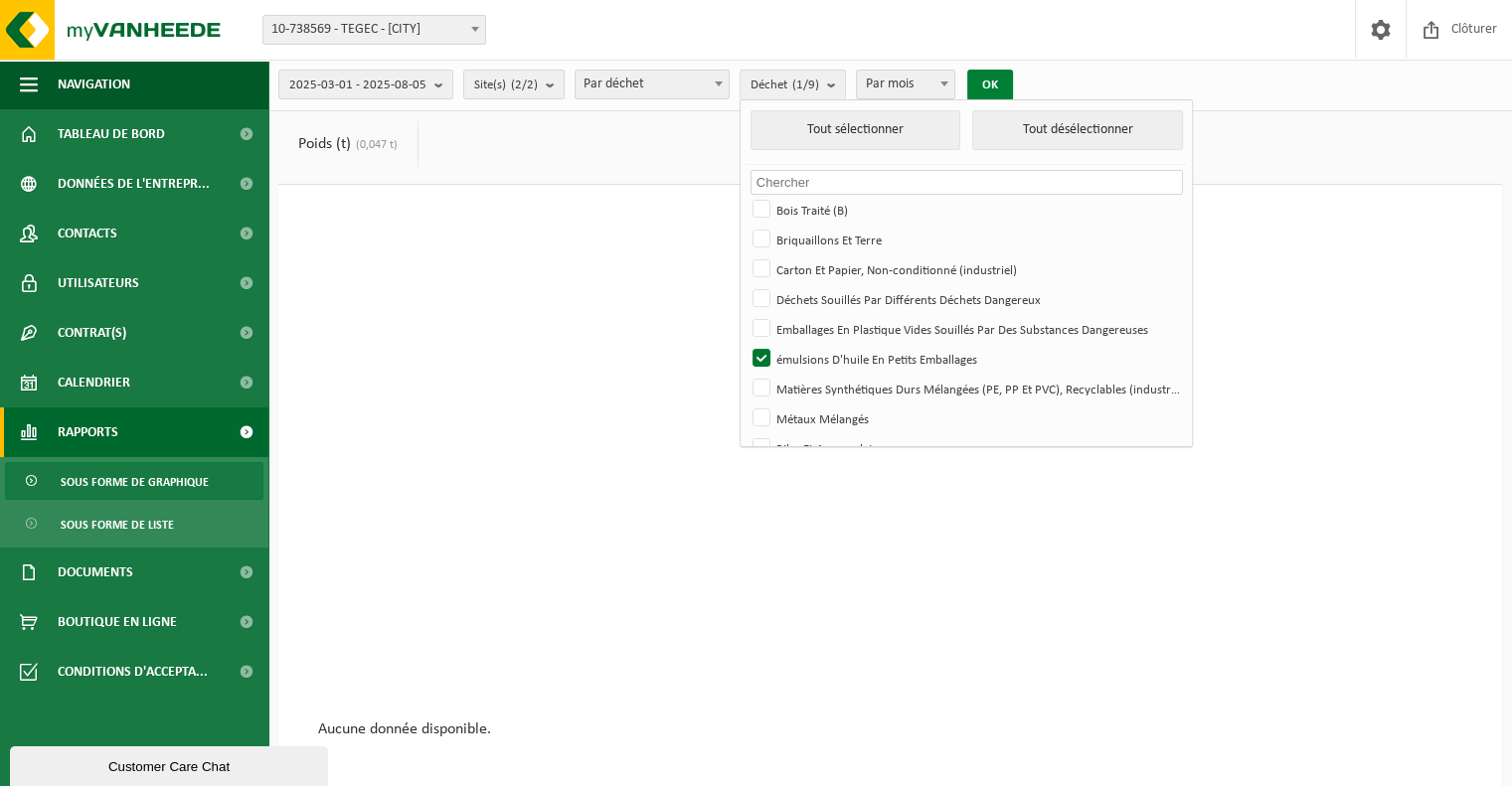 click on "OK" at bounding box center (990, 85) 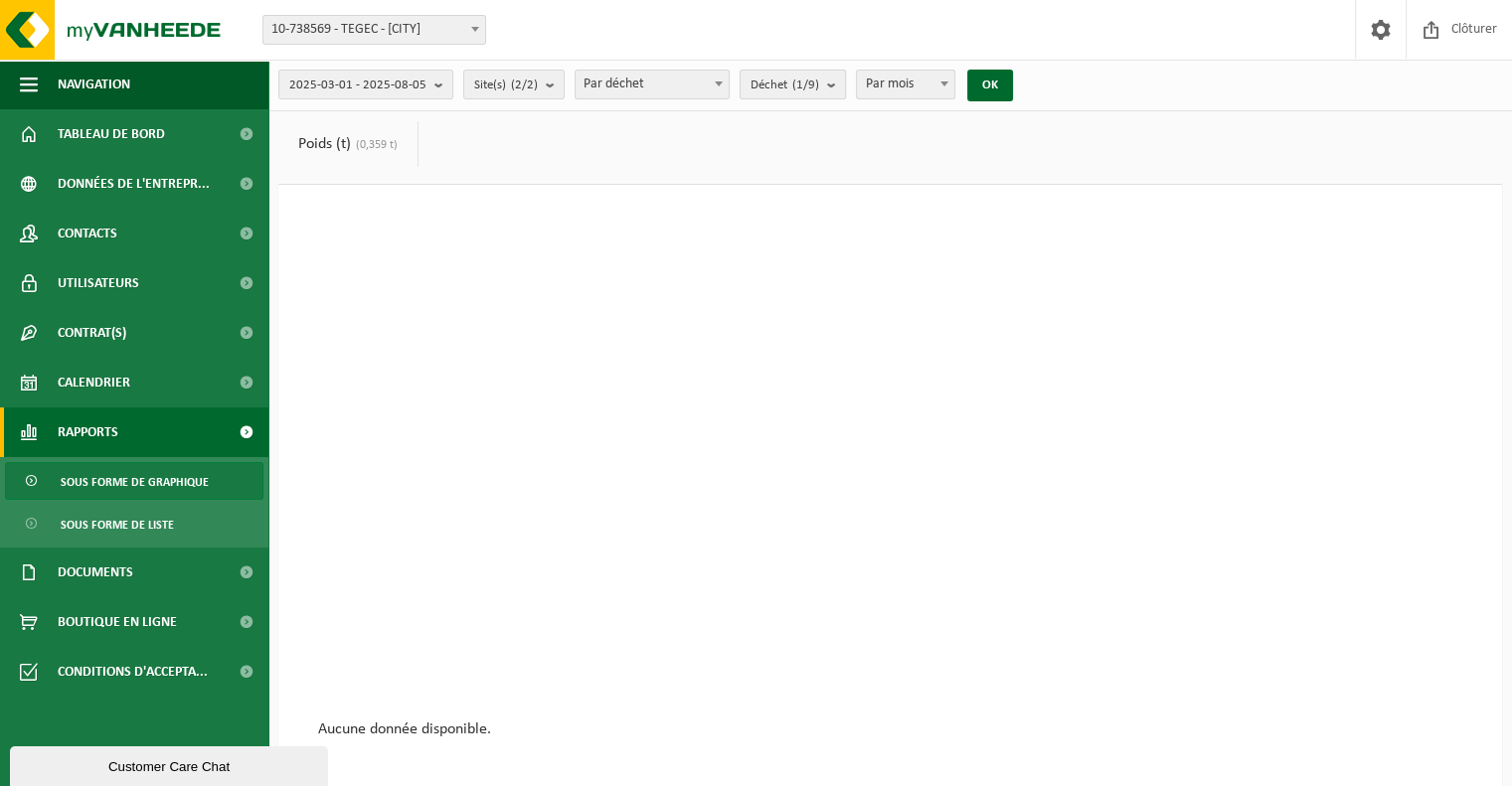 click on "Déchet (1/9)" at bounding box center (784, 85) 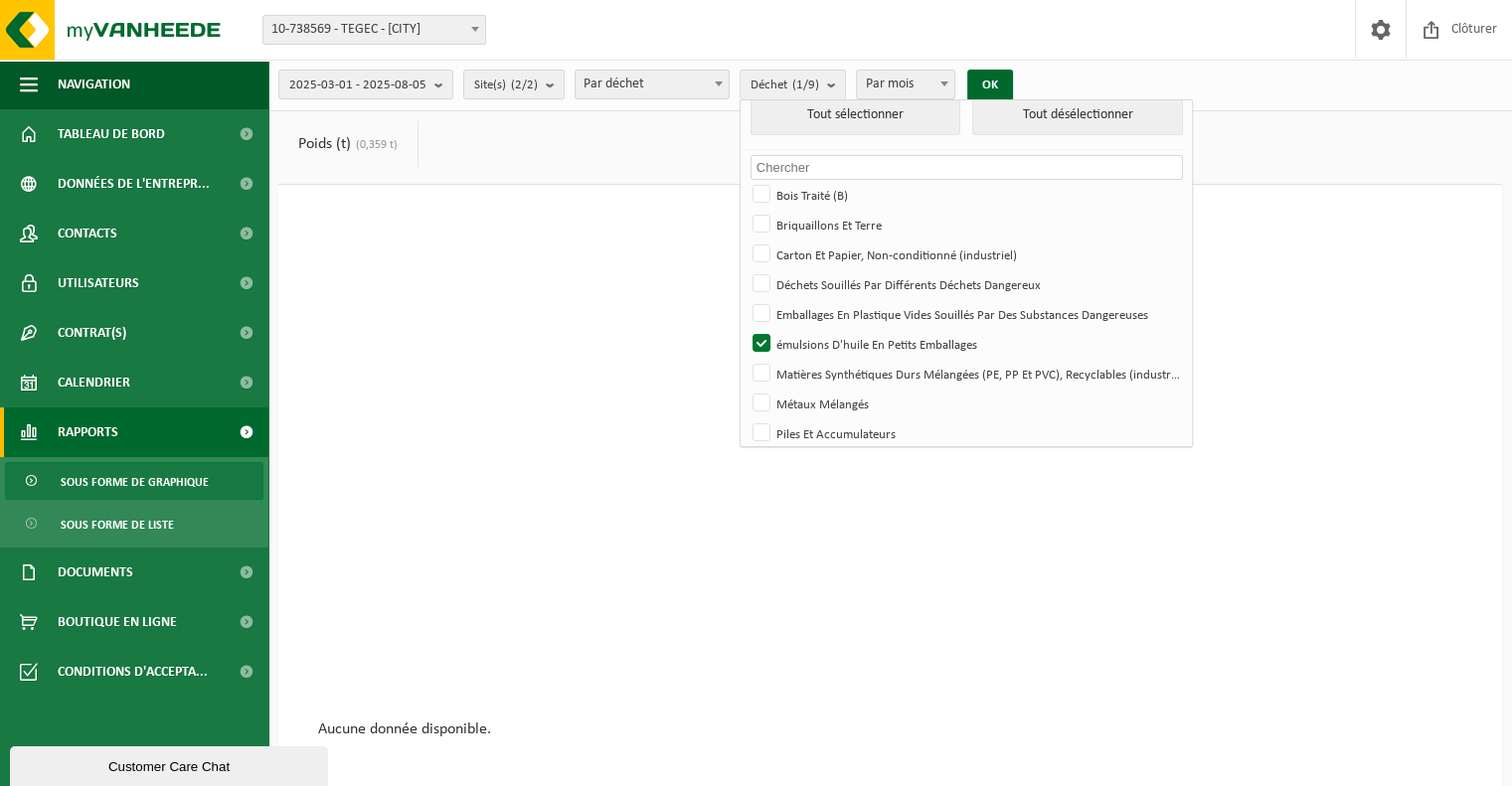 scroll, scrollTop: 25, scrollLeft: 0, axis: vertical 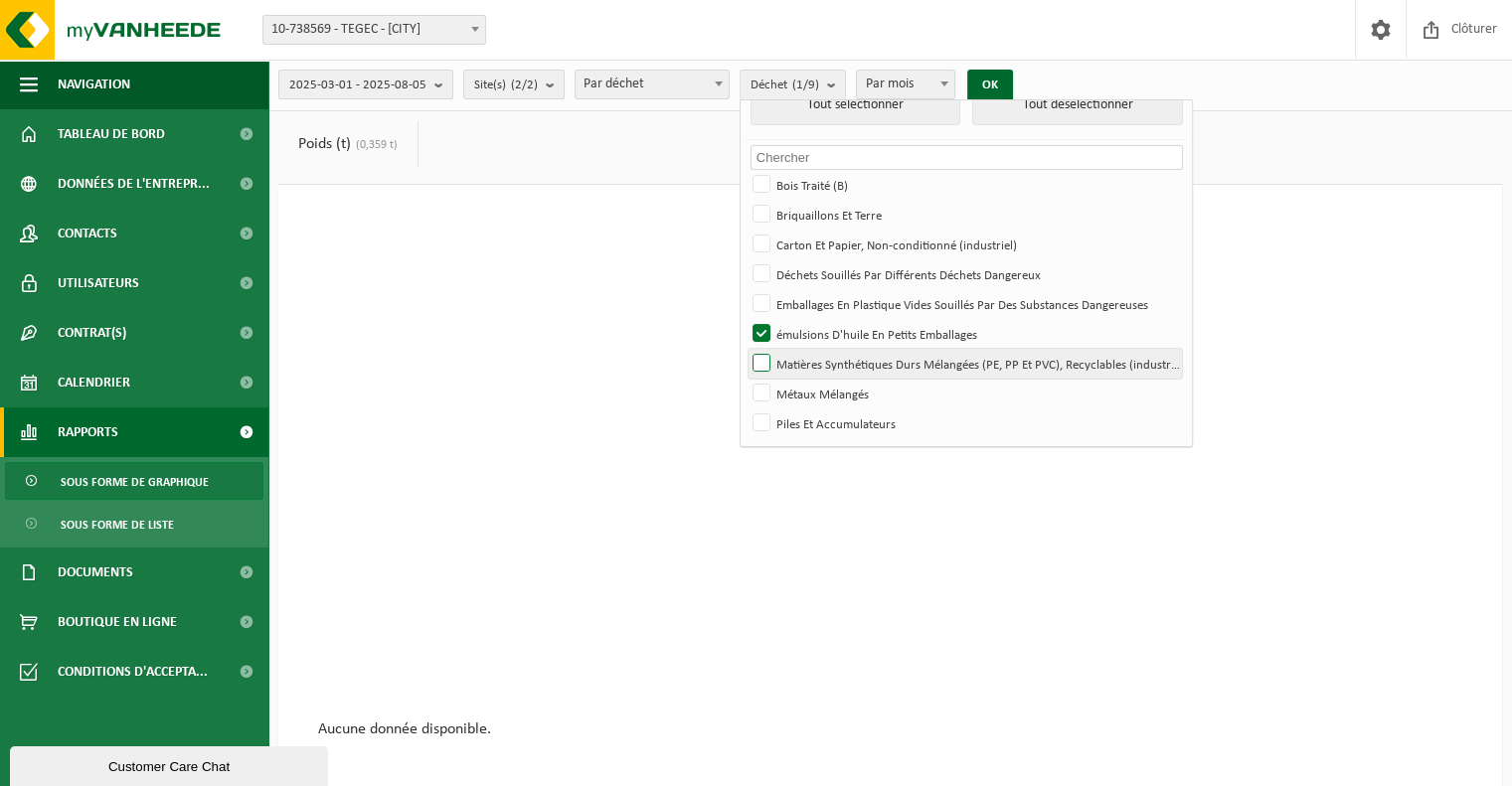 click on "Matières Synthétiques Durs Mélangées (PE, PP Et PVC), Recyclables (industriel)" at bounding box center (964, 364) 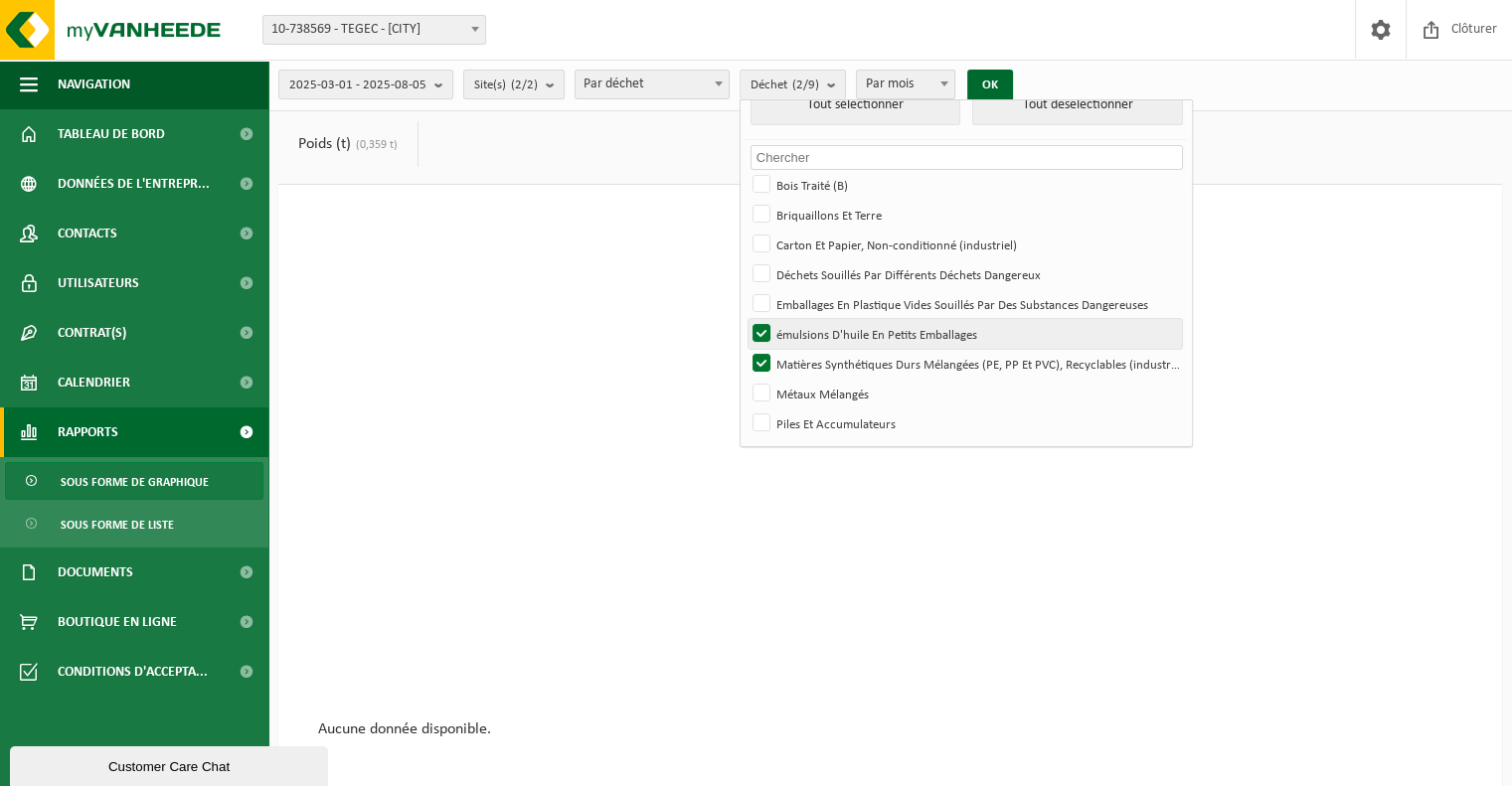 click on "émulsions D'huile En Petits Emballages" at bounding box center (964, 334) 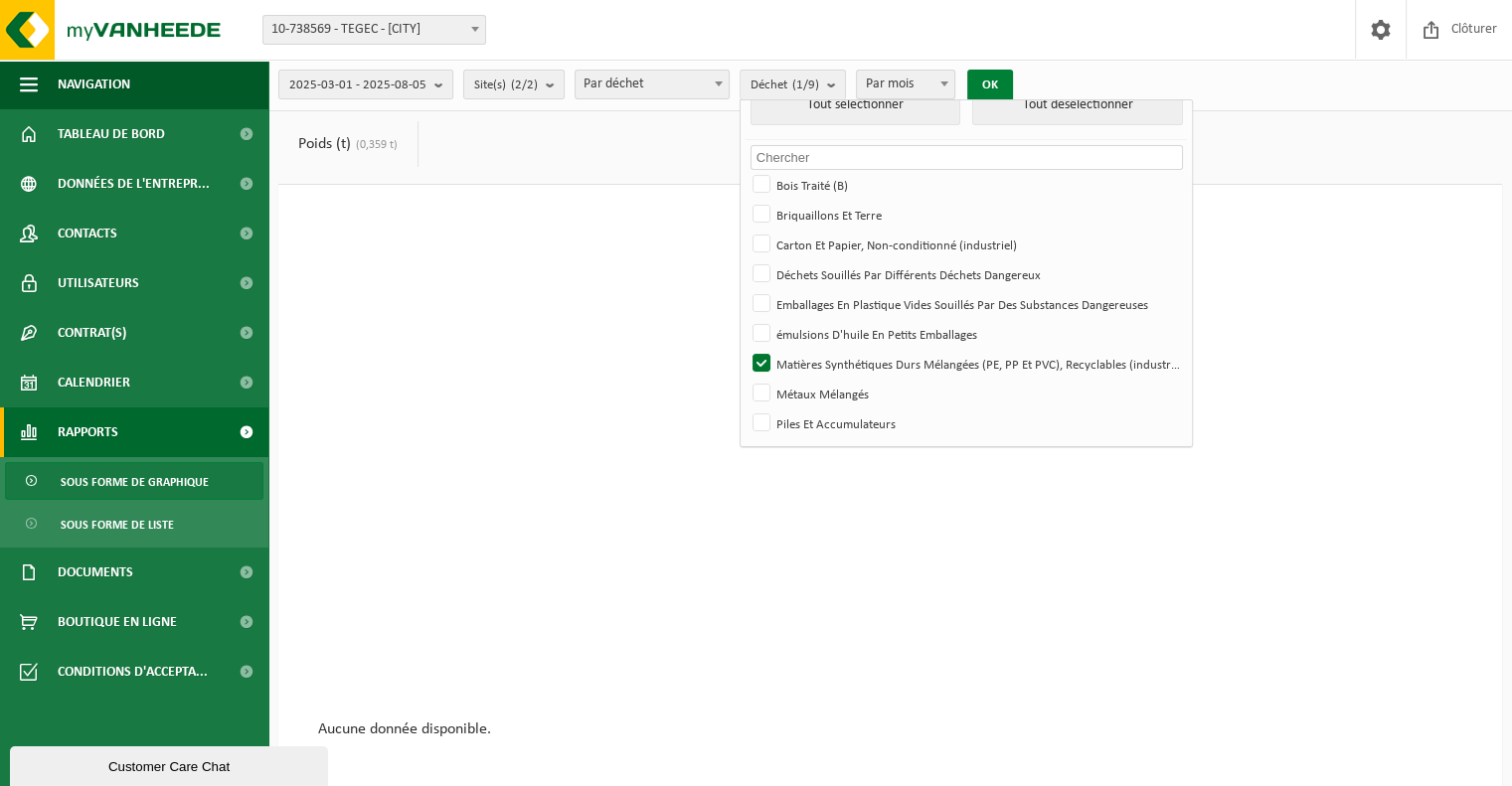 click on "OK" at bounding box center (990, 85) 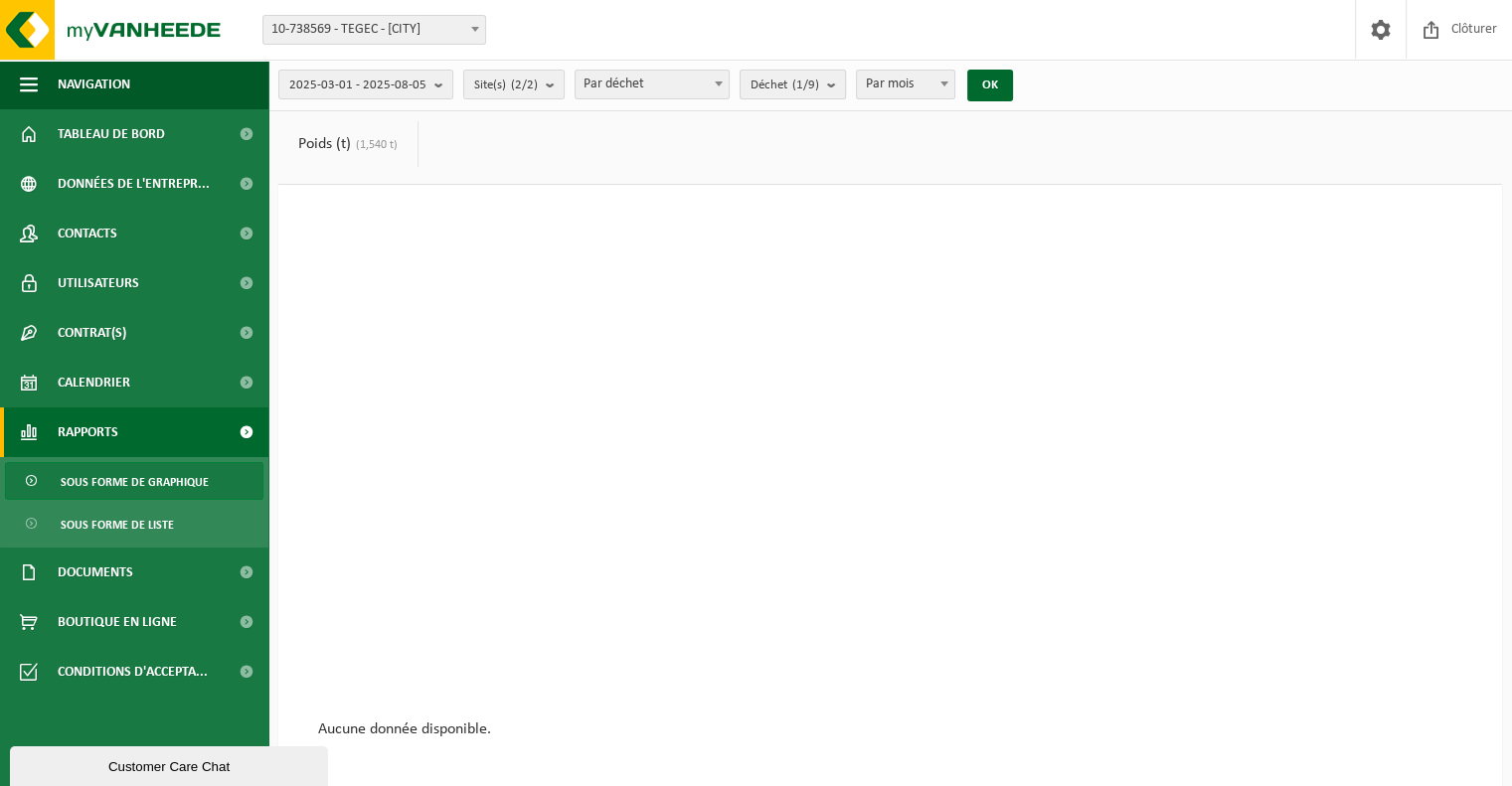 click at bounding box center [836, 84] 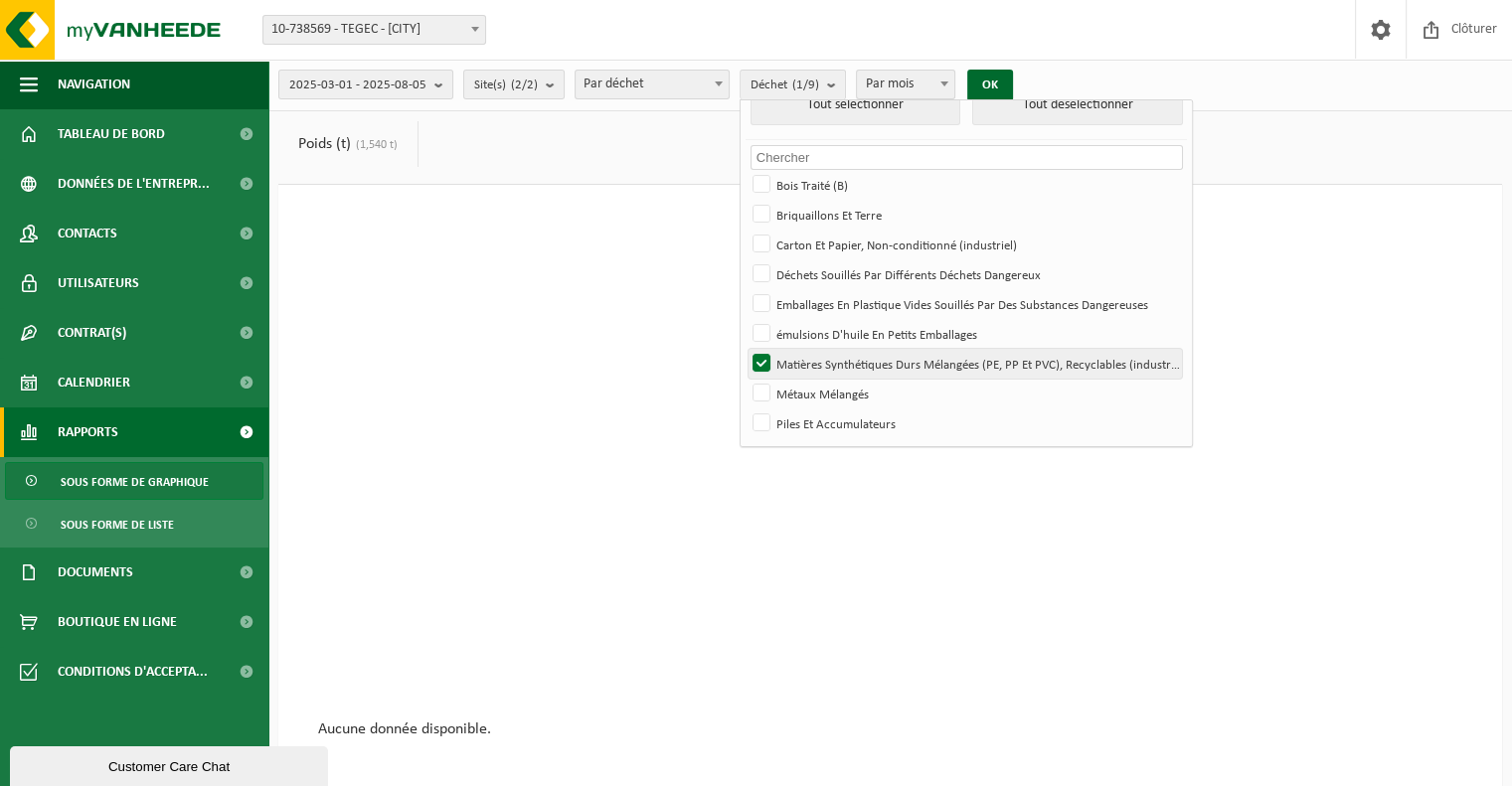 click on "Matières Synthétiques Durs Mélangées (PE, PP Et PVC), Recyclables (industriel)" at bounding box center [964, 364] 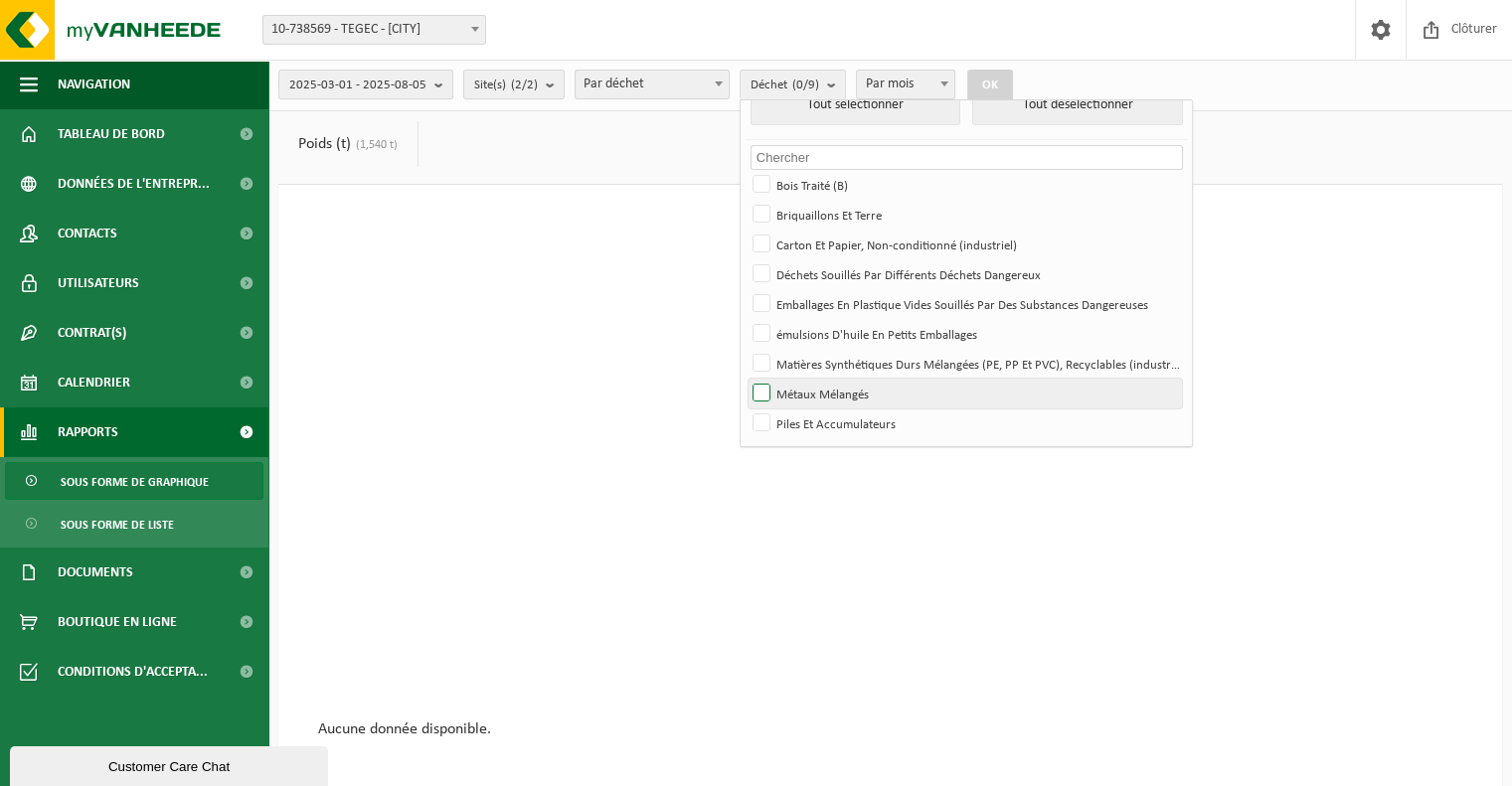 click on "Métaux Mélangés" at bounding box center (964, 393) 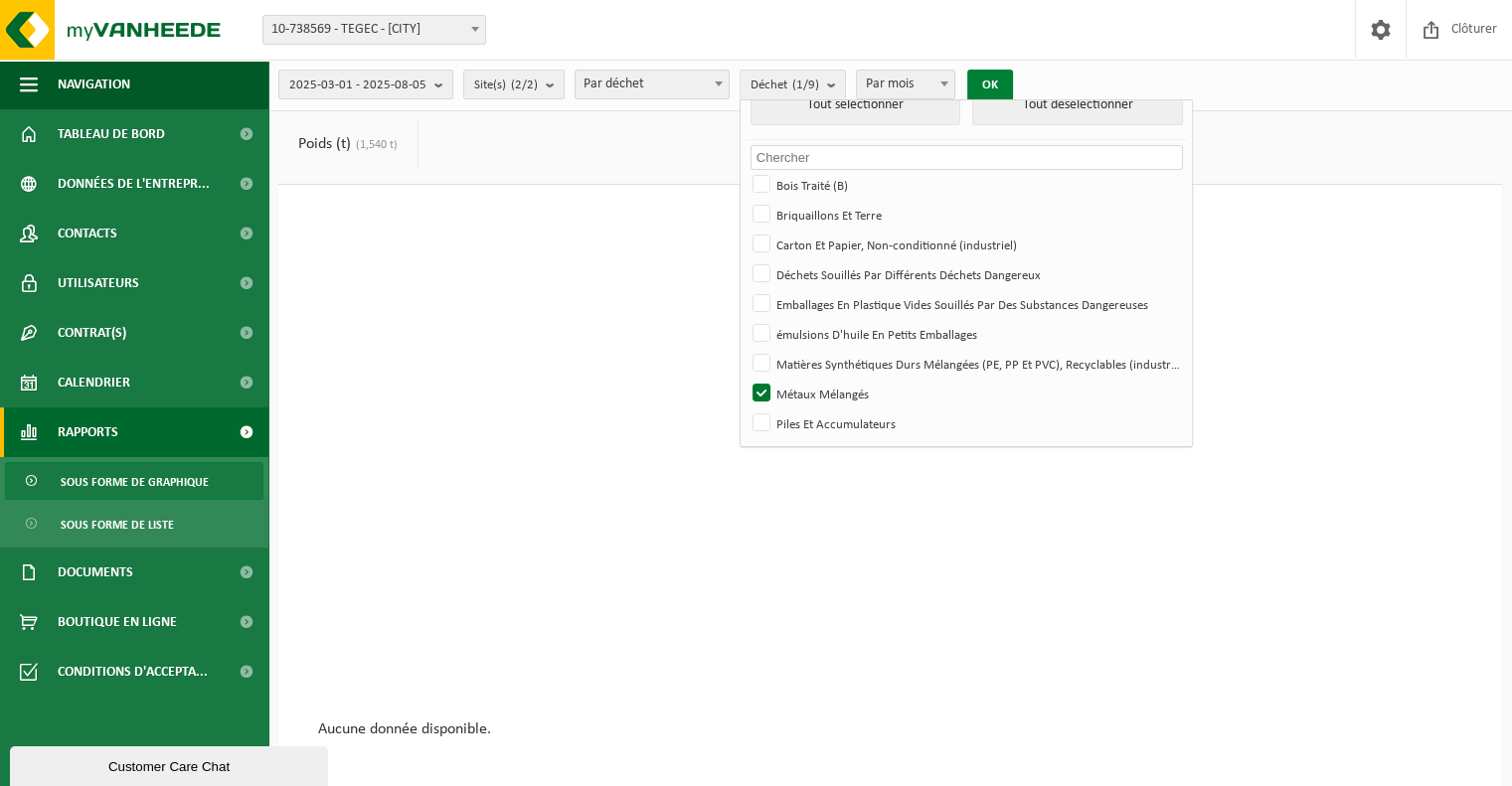 click on "OK" at bounding box center [990, 85] 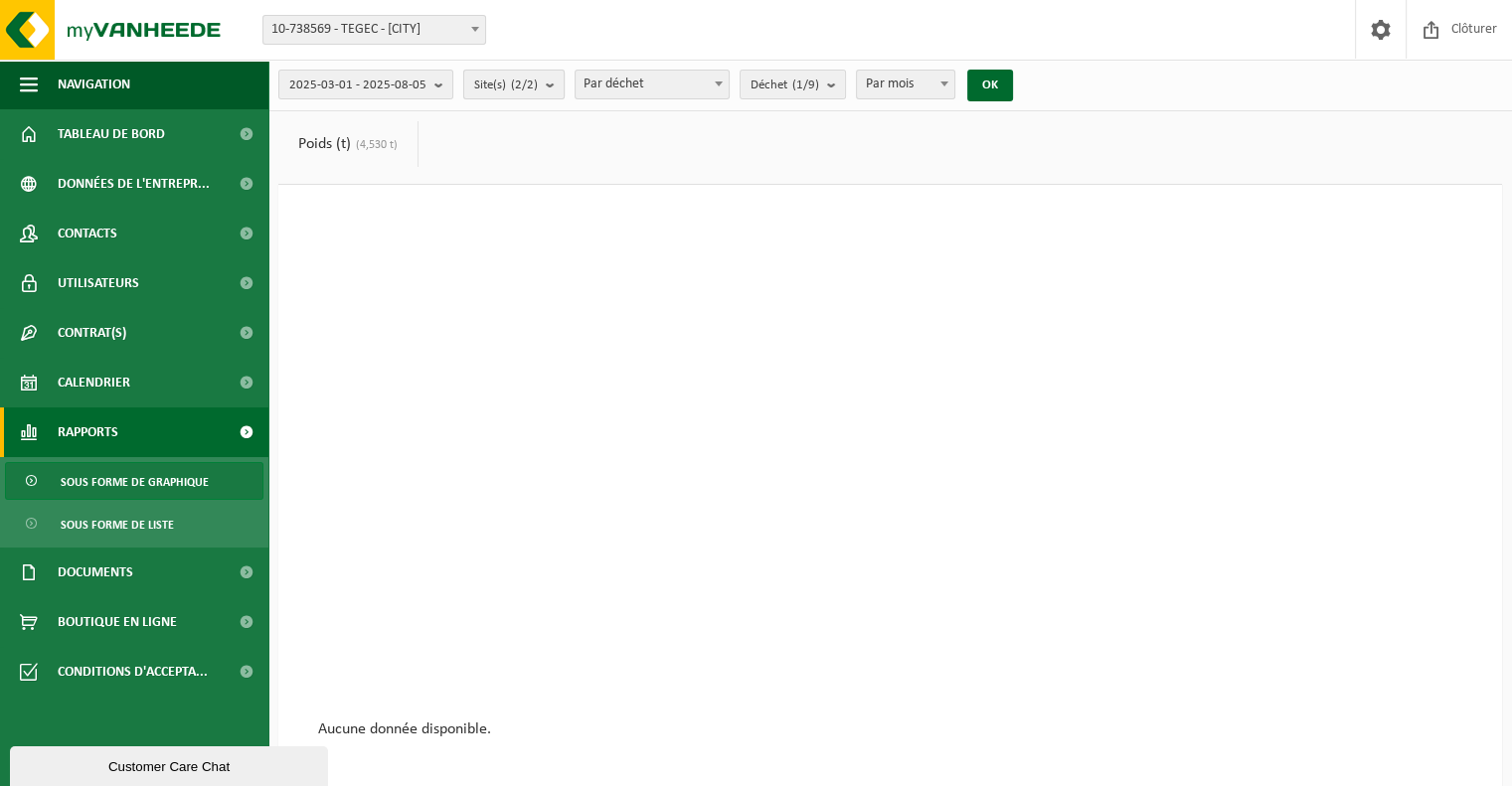 click at bounding box center (555, 84) 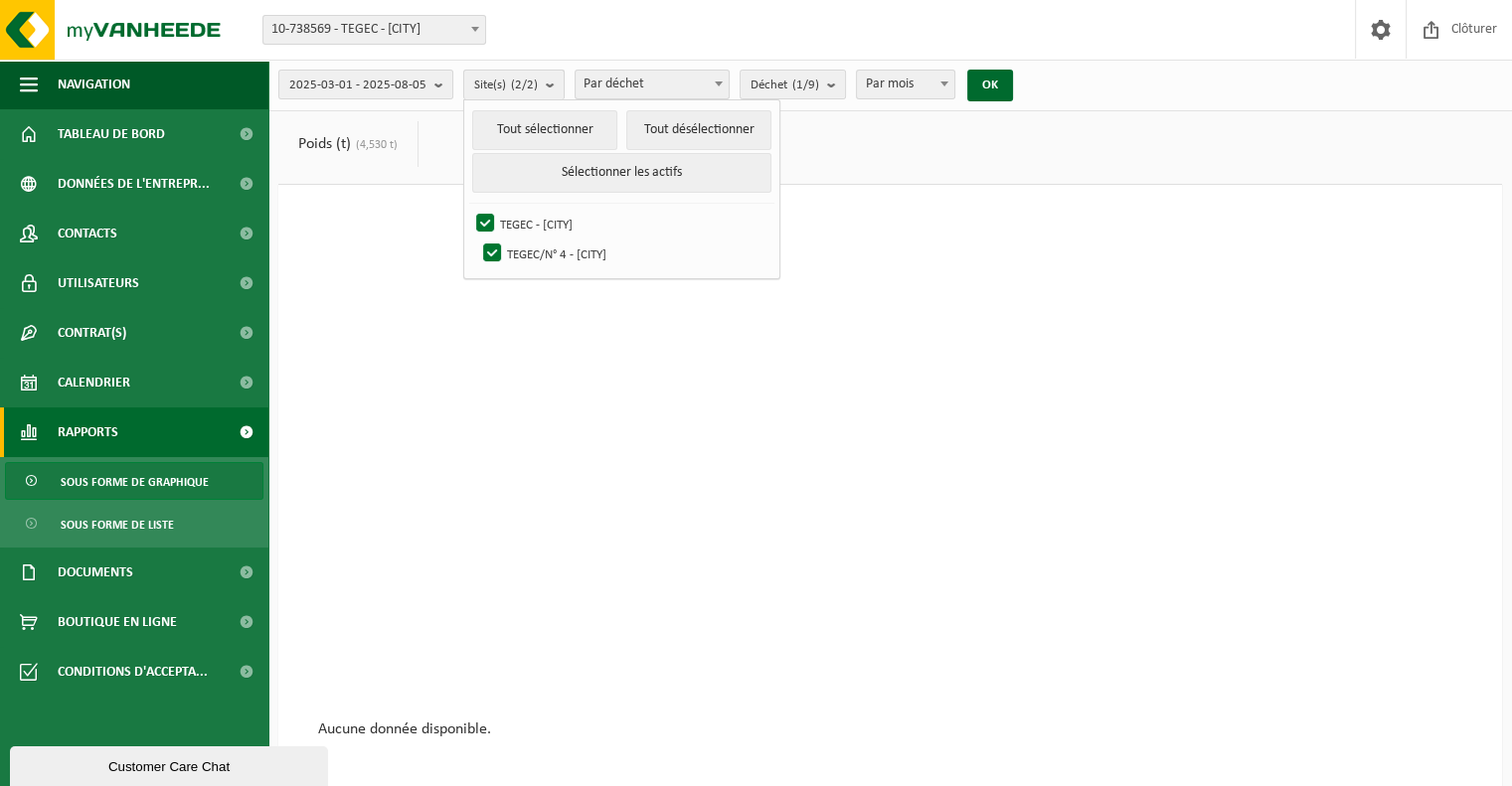 click at bounding box center [555, 84] 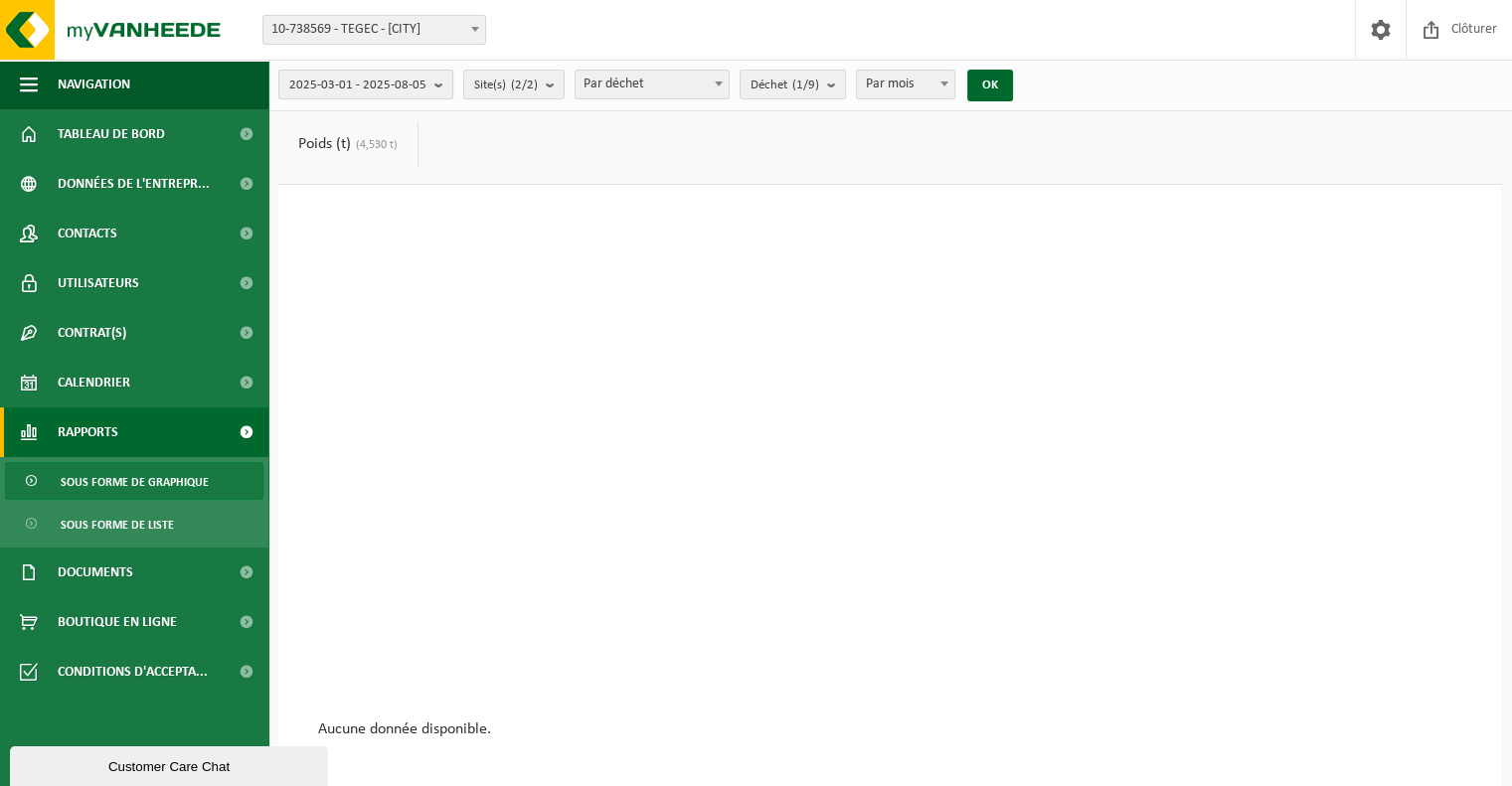 click at bounding box center [443, 84] 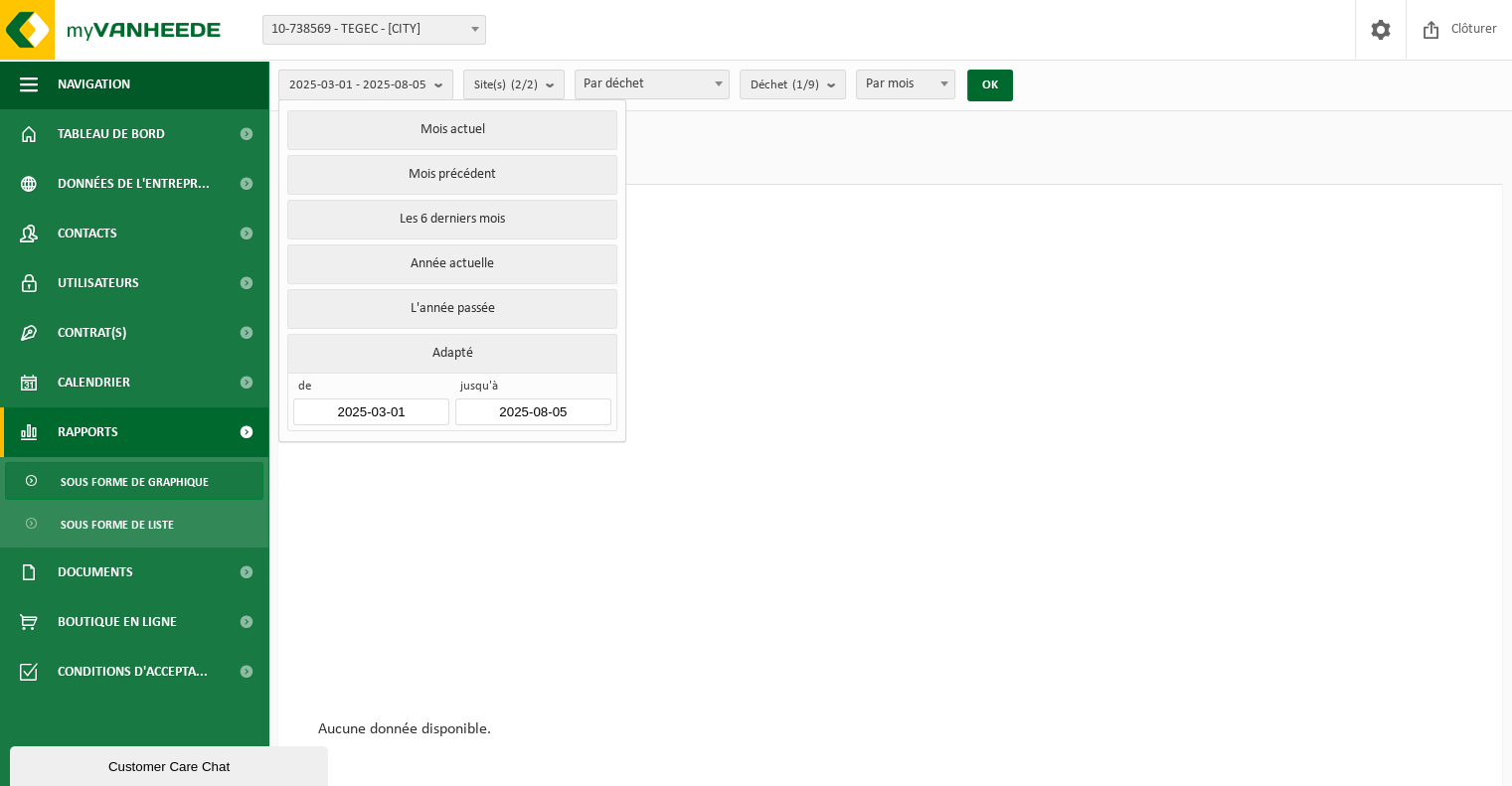 click at bounding box center [443, 84] 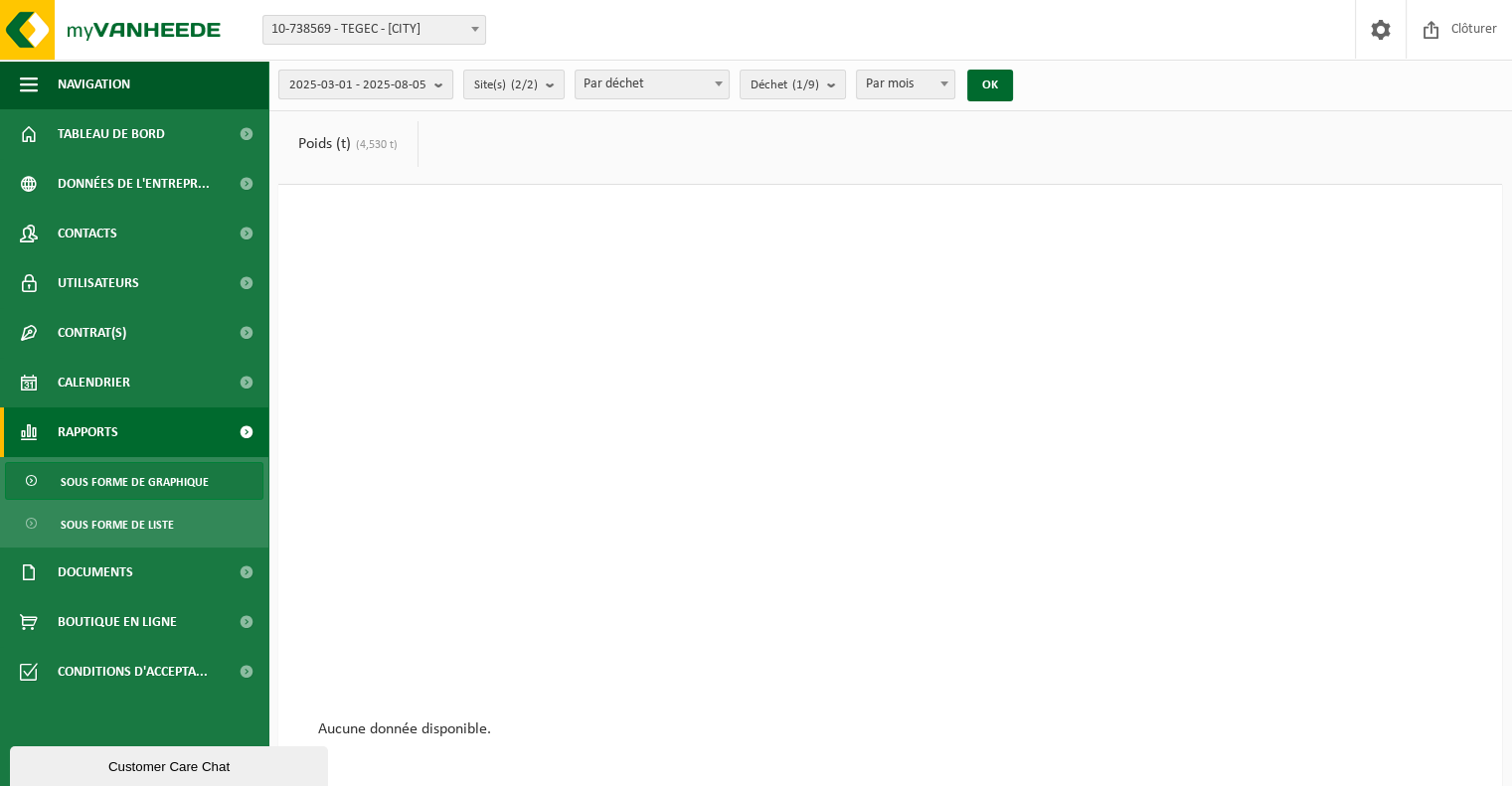 click at bounding box center (443, 84) 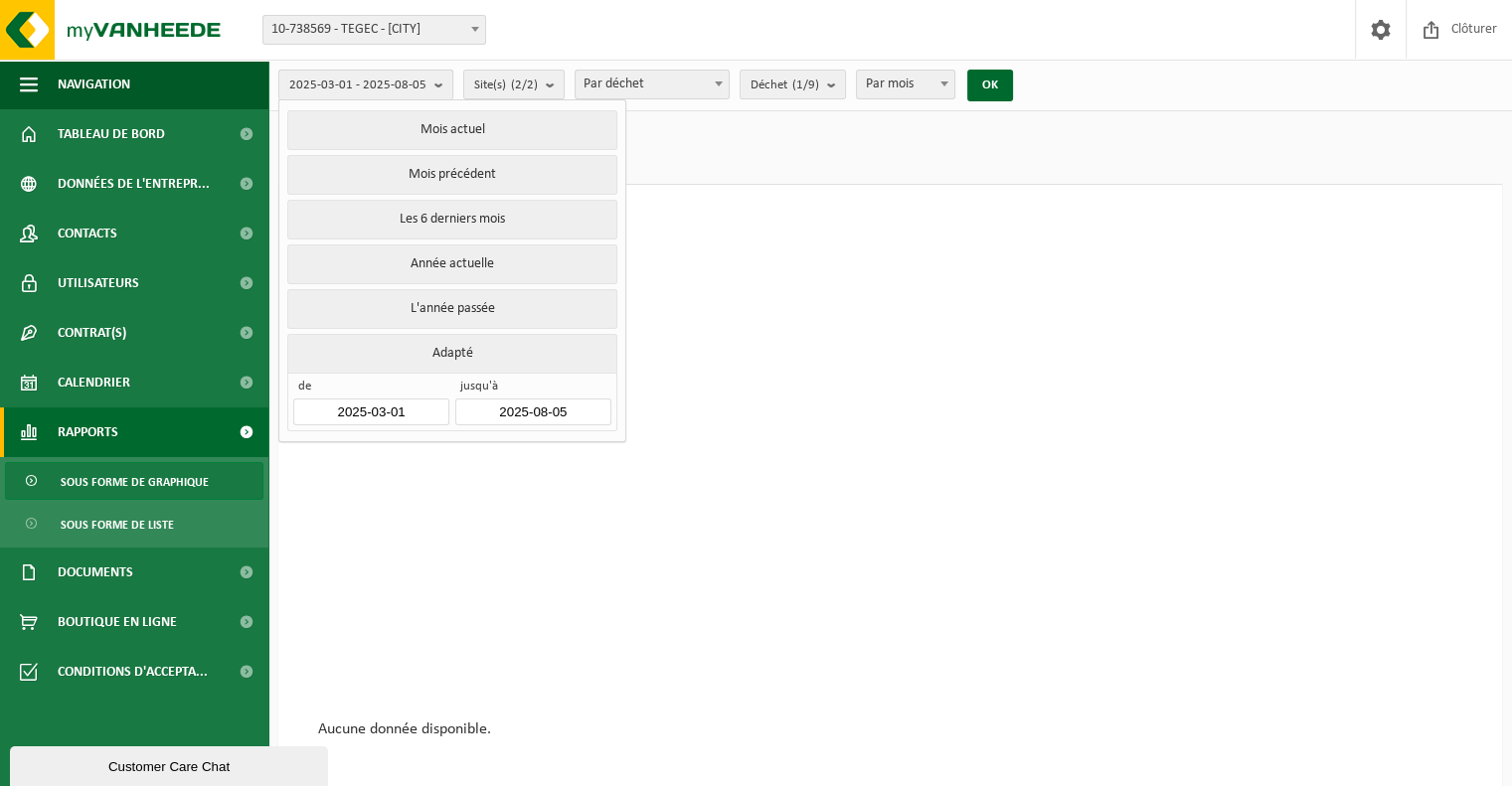 click at bounding box center (443, 84) 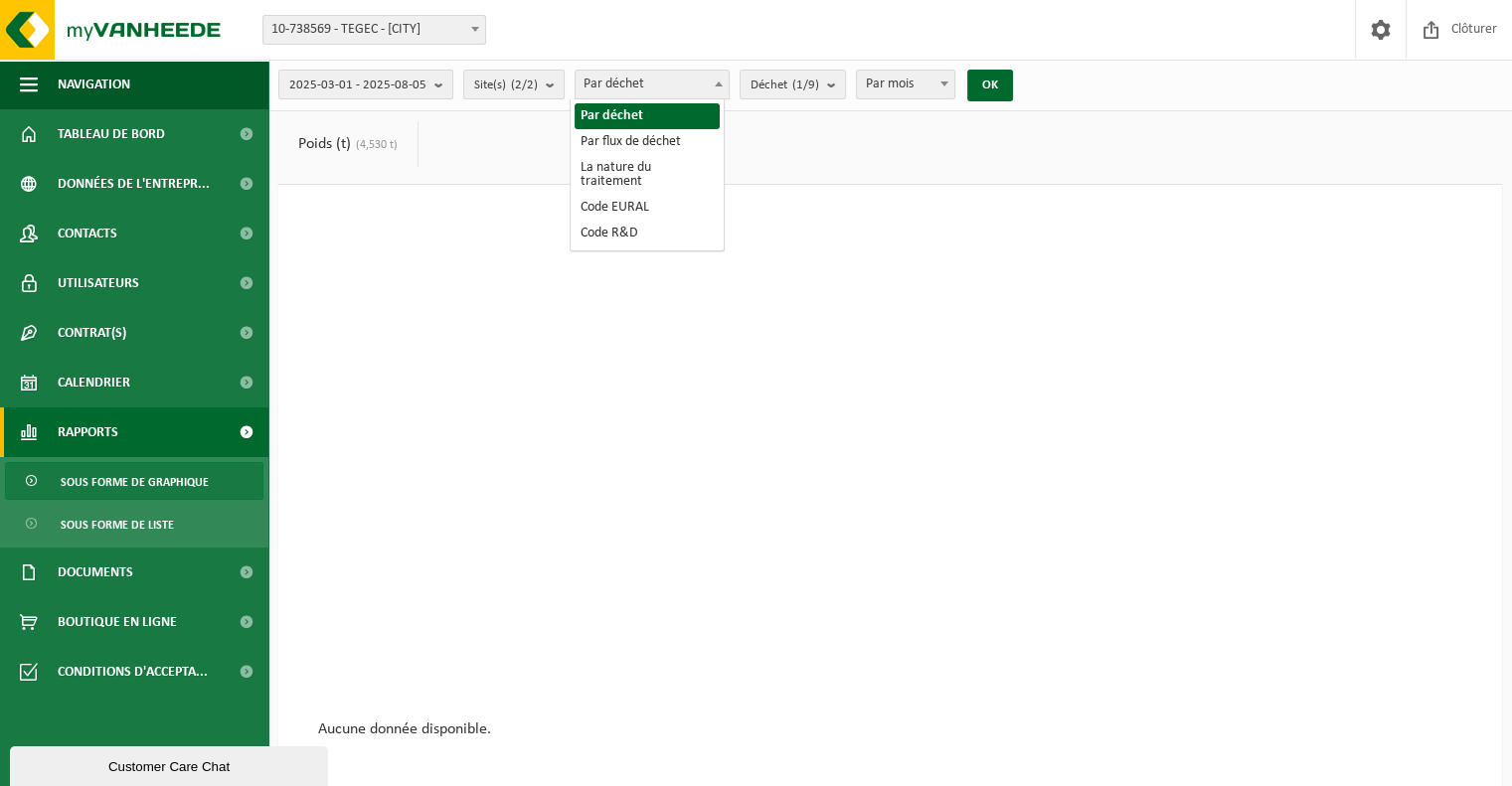 click on "Par déchet" at bounding box center (652, 84) 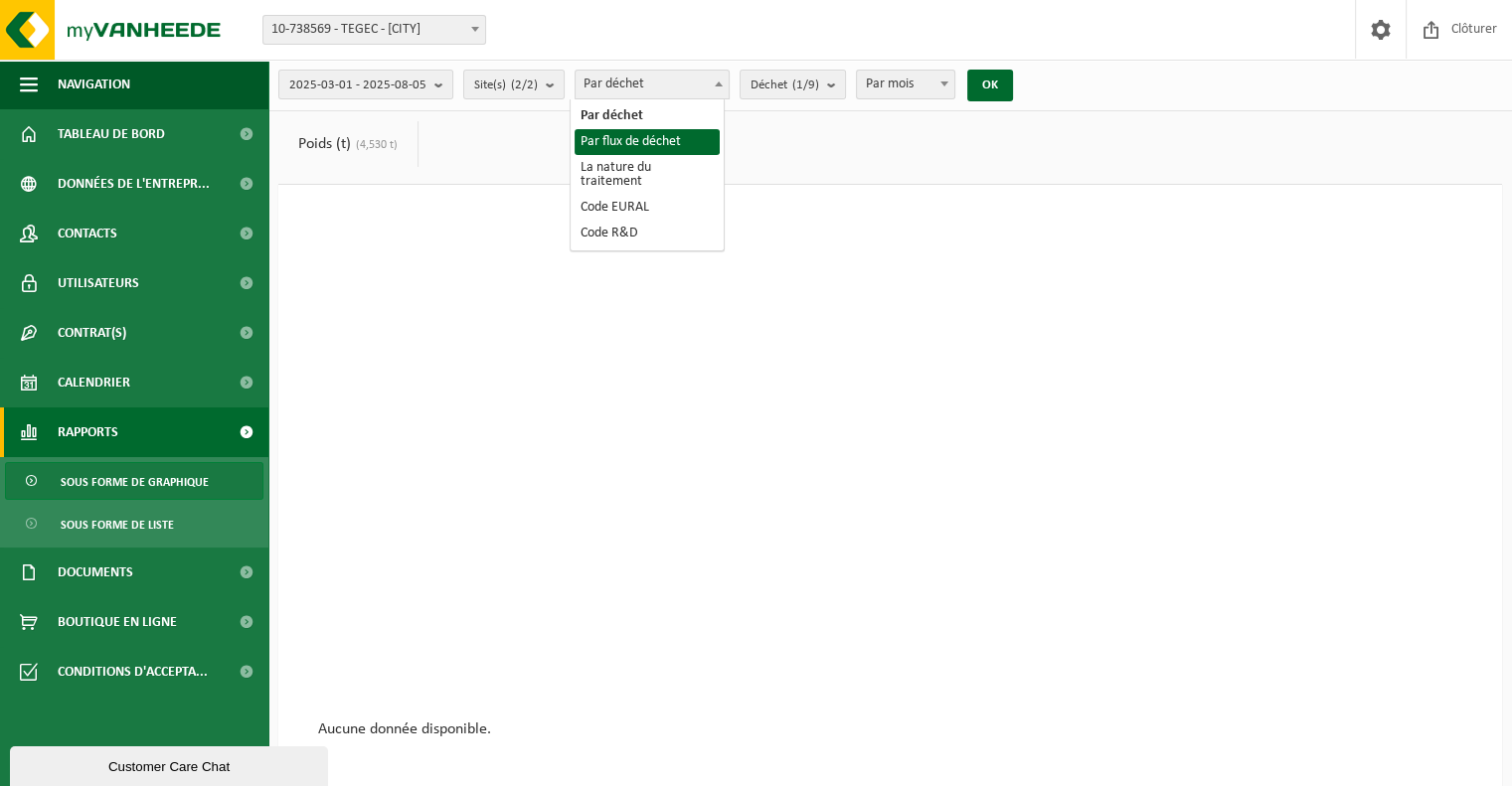 select on "2" 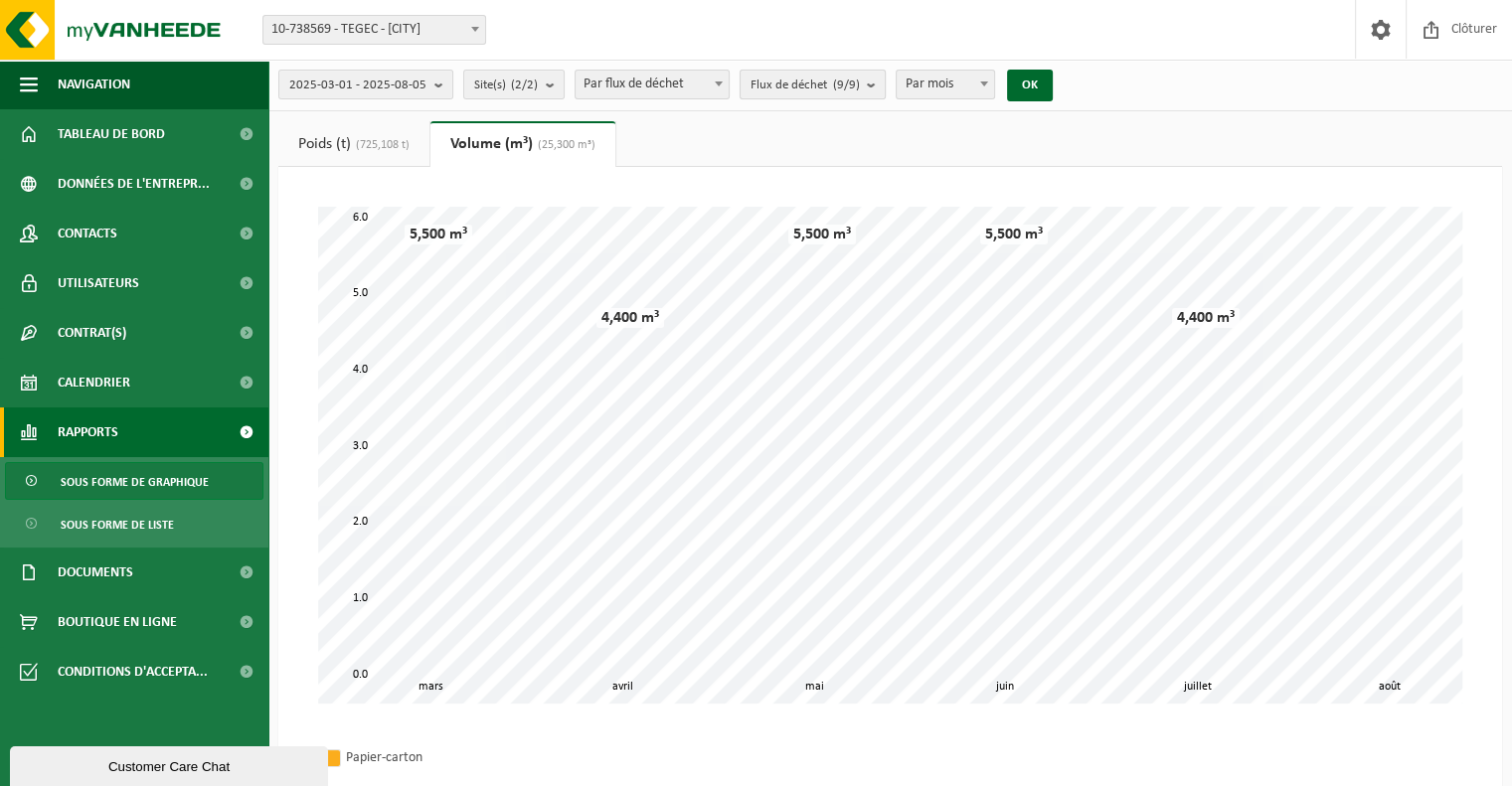 click on "(9/9)" at bounding box center (845, 84) 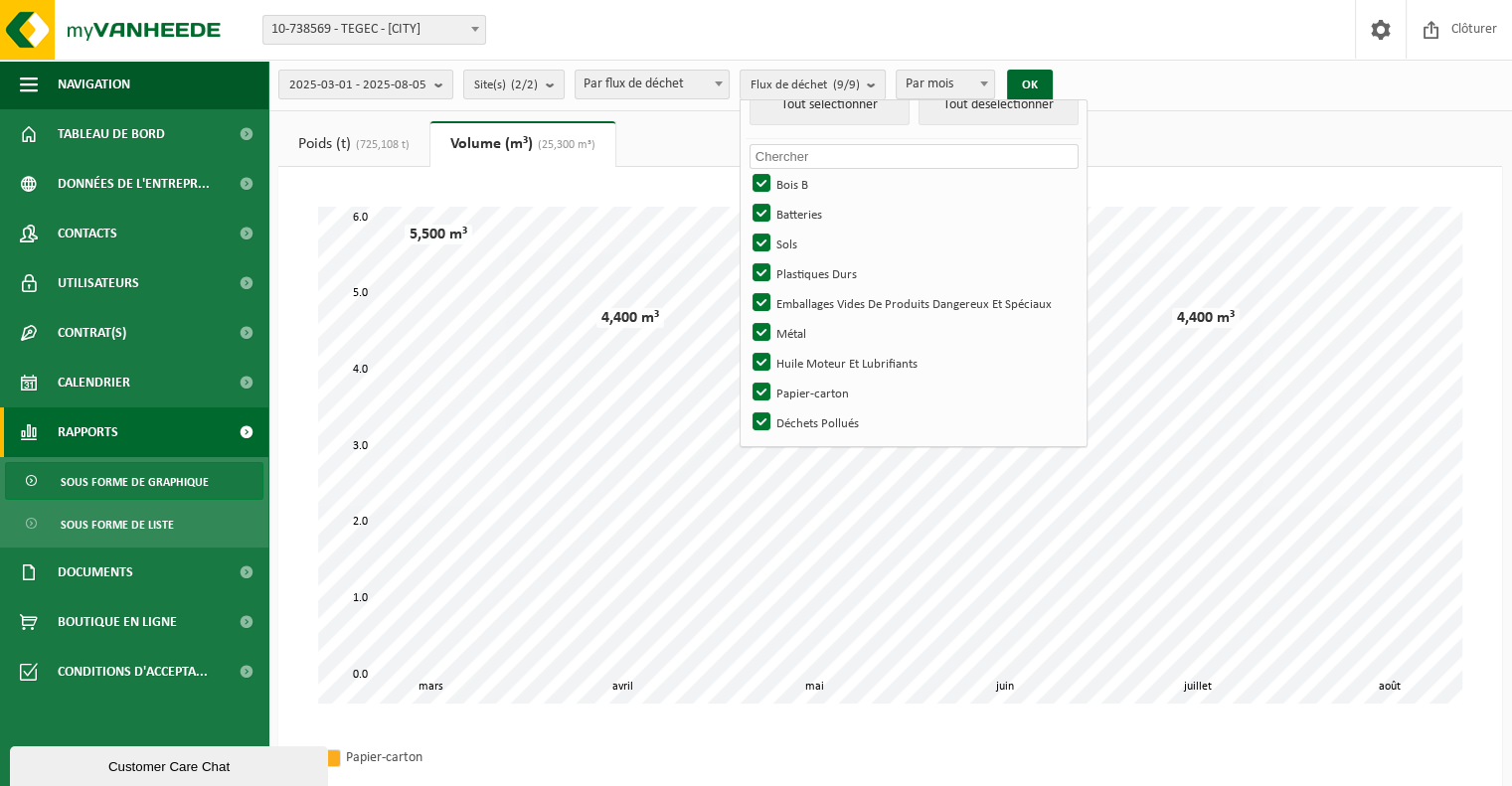 scroll, scrollTop: 24, scrollLeft: 0, axis: vertical 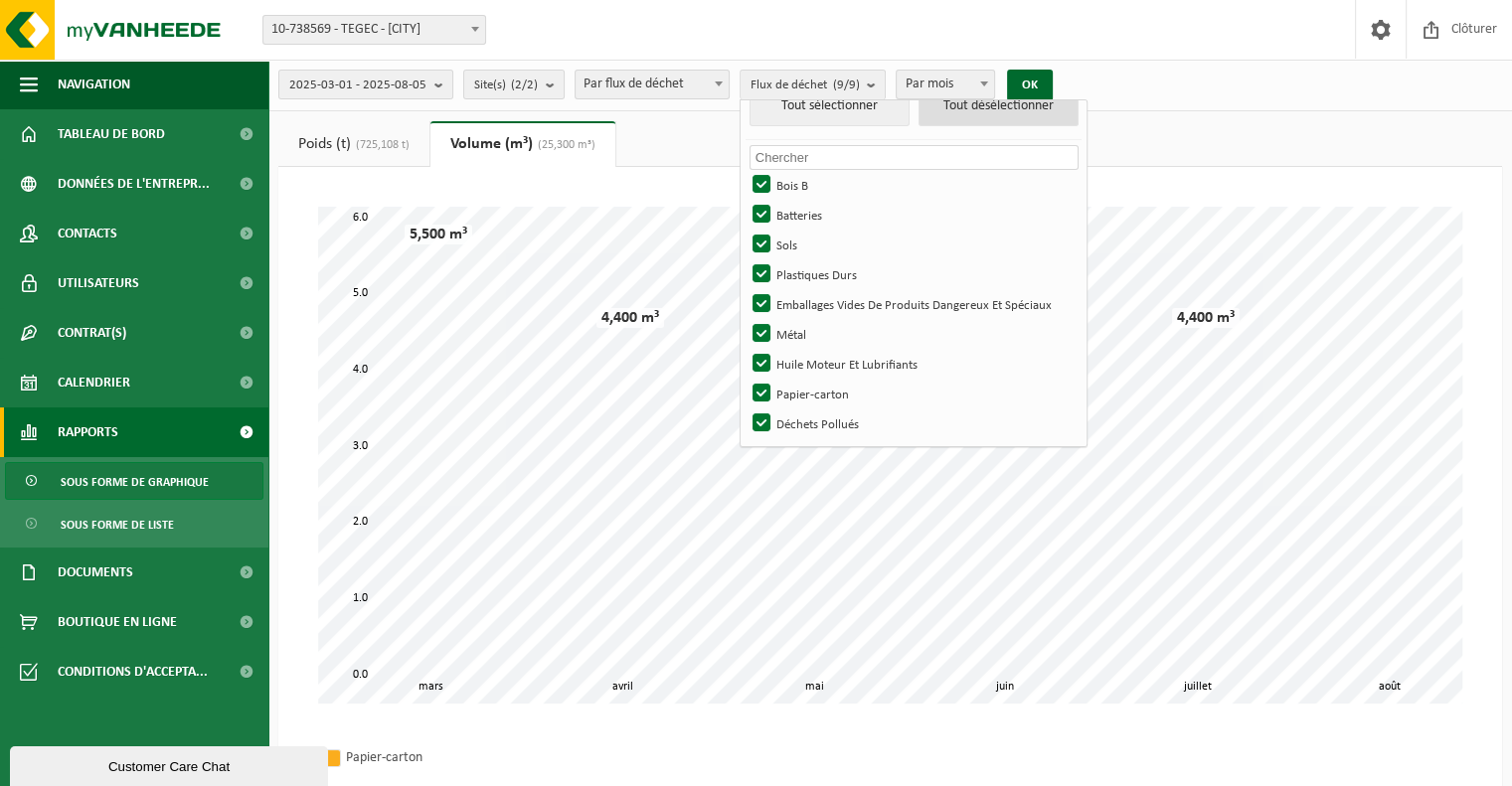 click on "Tout désélectionner" at bounding box center [998, 106] 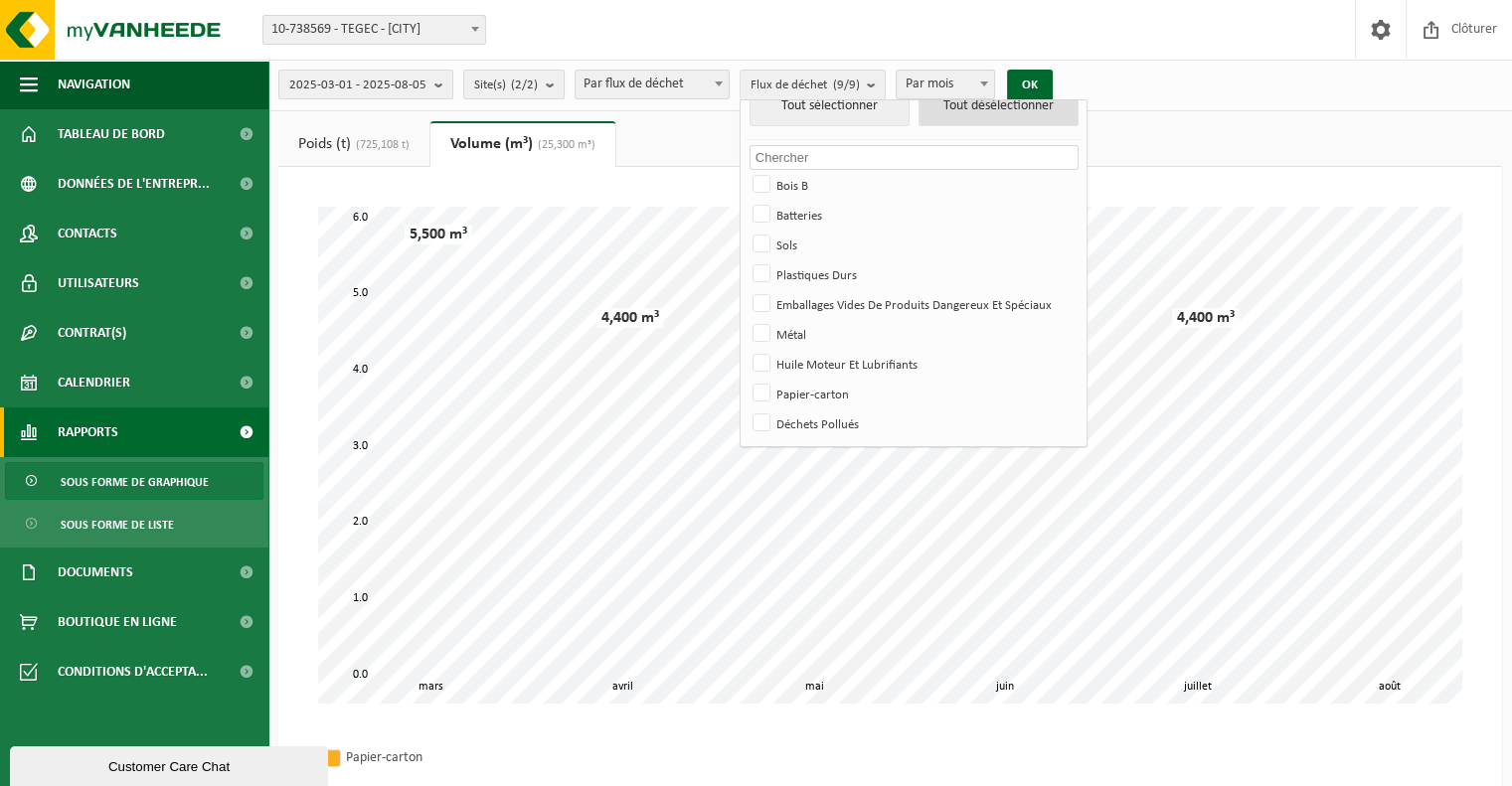 checkbox on "false" 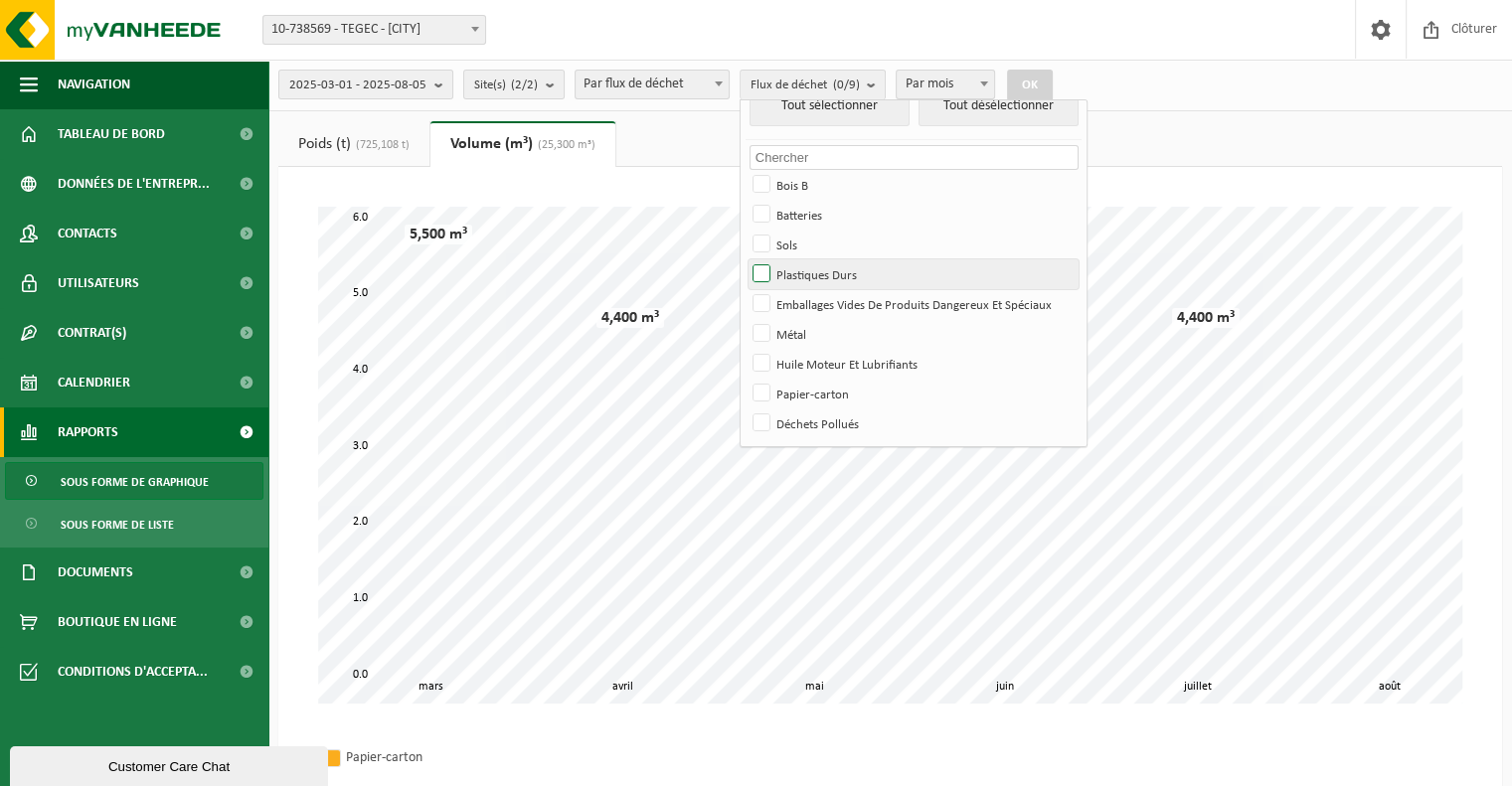 click on "Plastiques Durs" at bounding box center [913, 274] 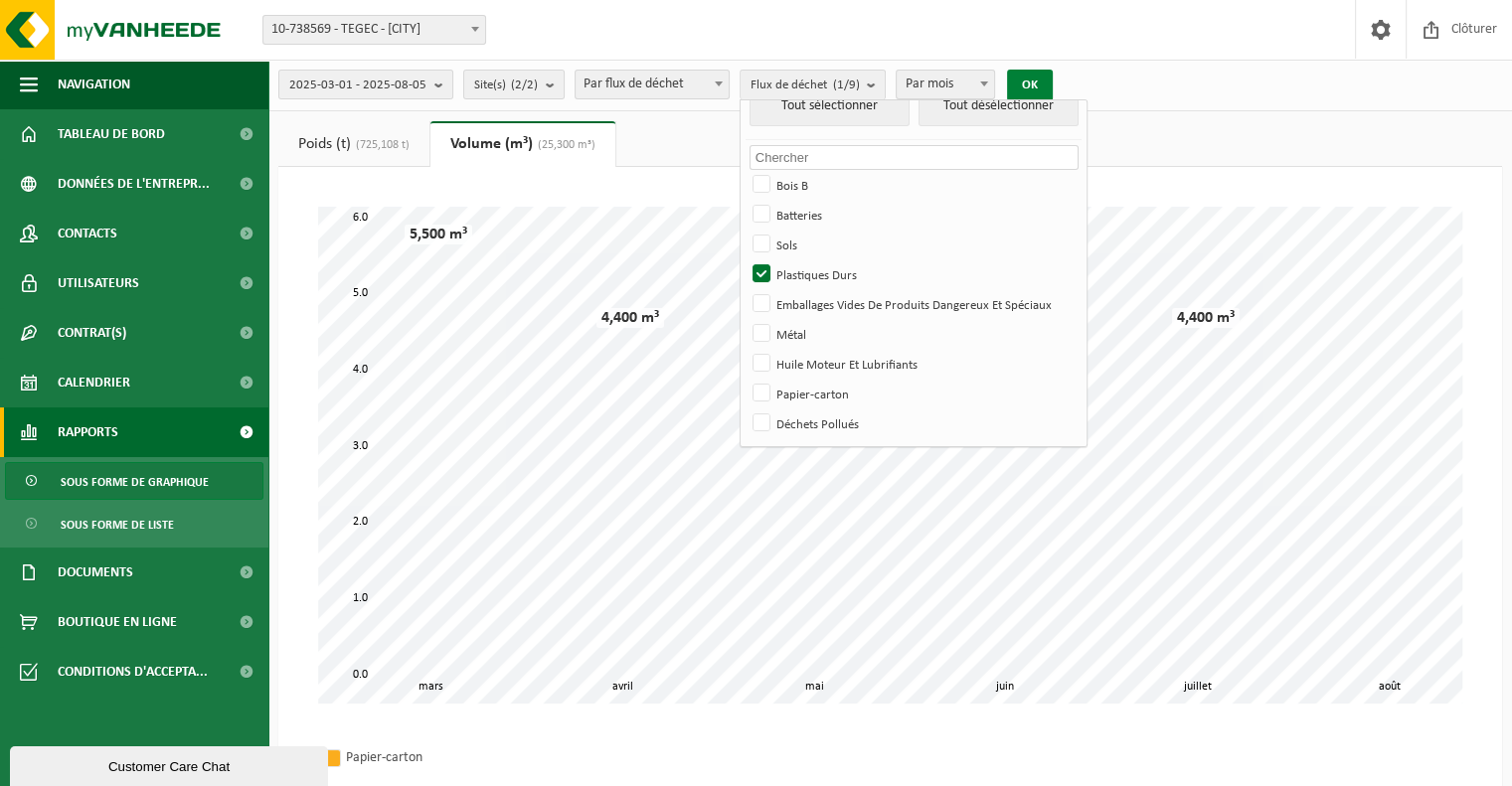 click on "OK" at bounding box center (1030, 85) 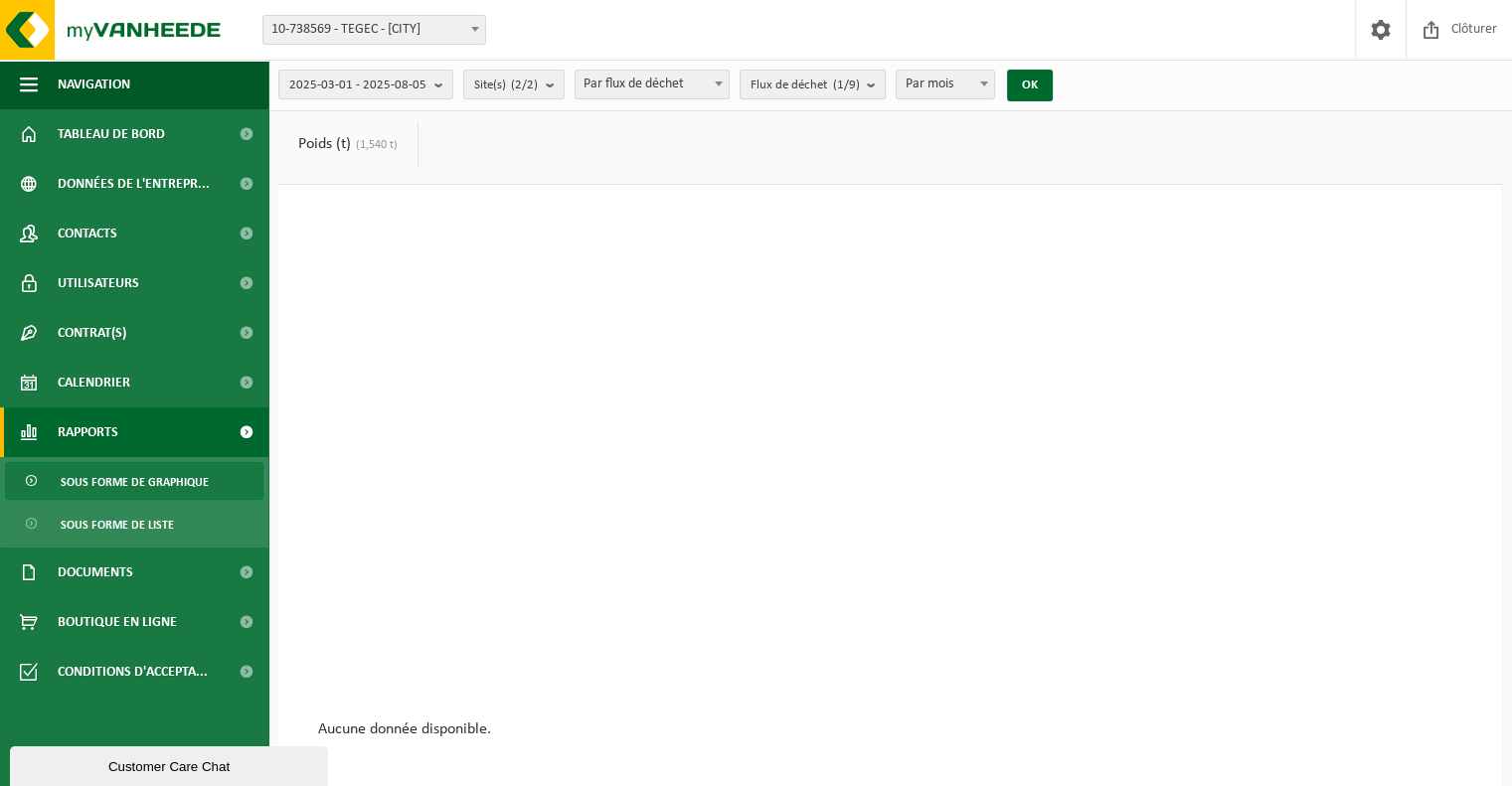 click at bounding box center [876, 84] 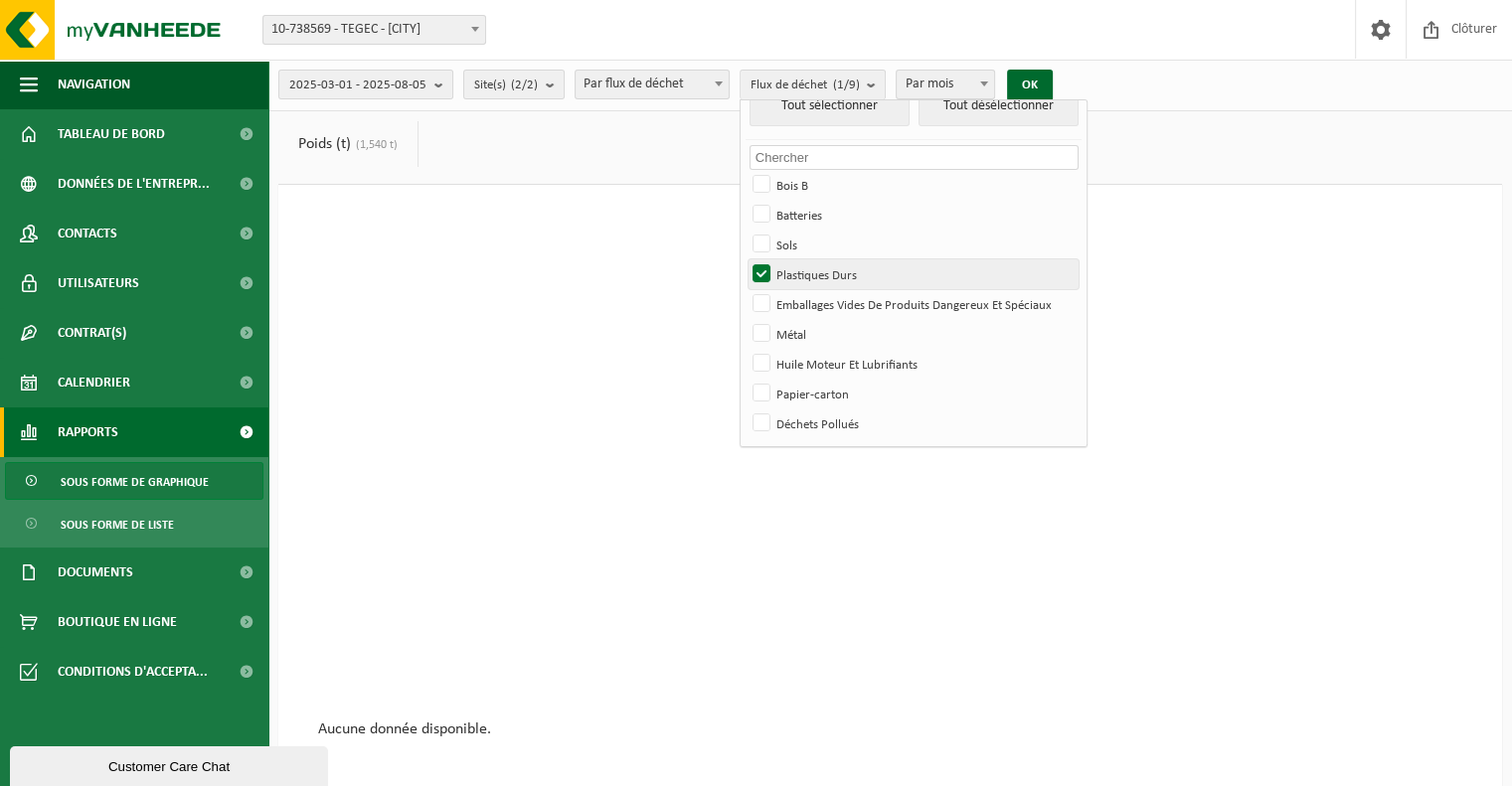 click on "Plastiques Durs" at bounding box center [913, 274] 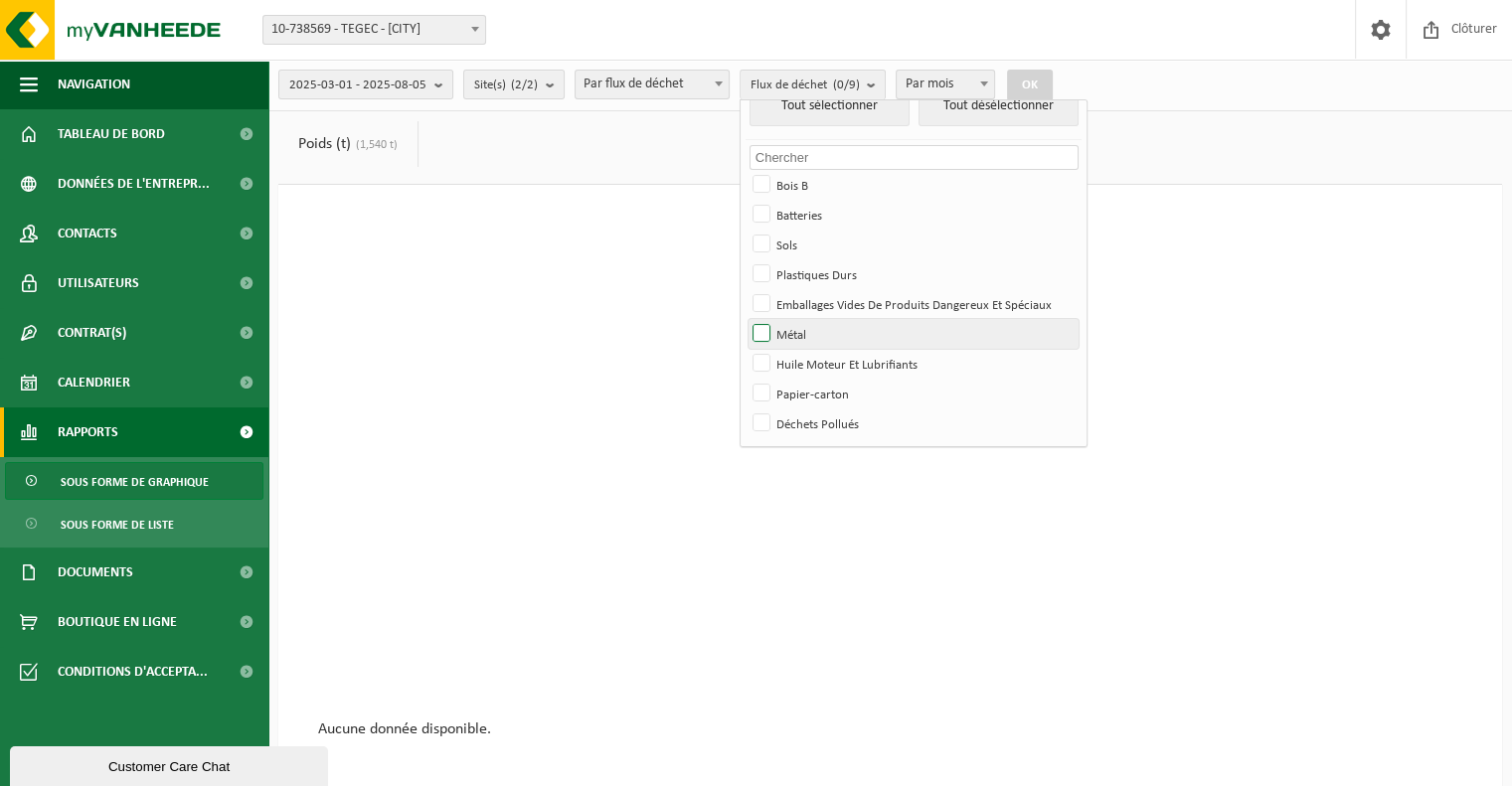 click on "Métal" at bounding box center (913, 334) 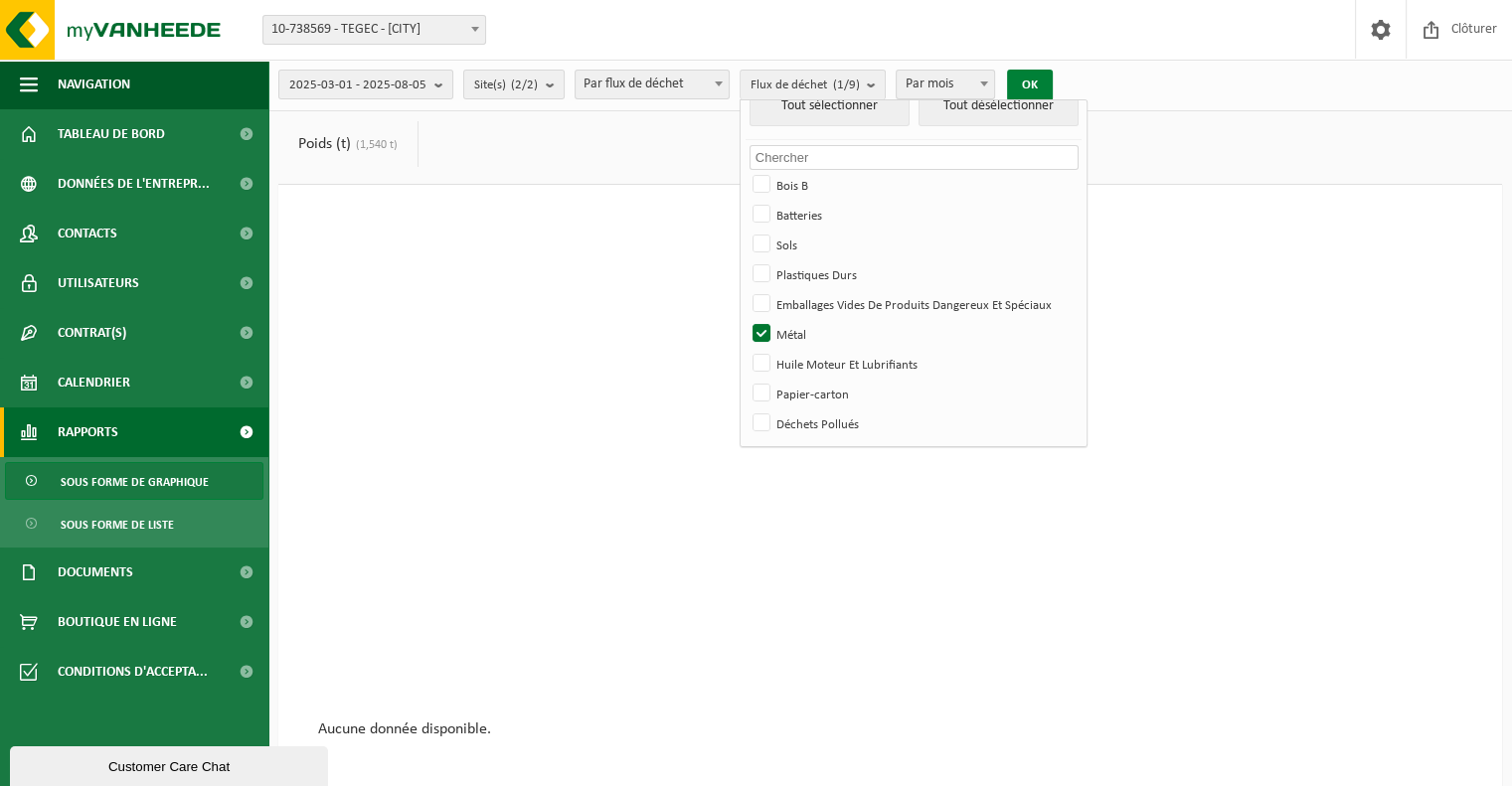 click on "OK" at bounding box center (1030, 85) 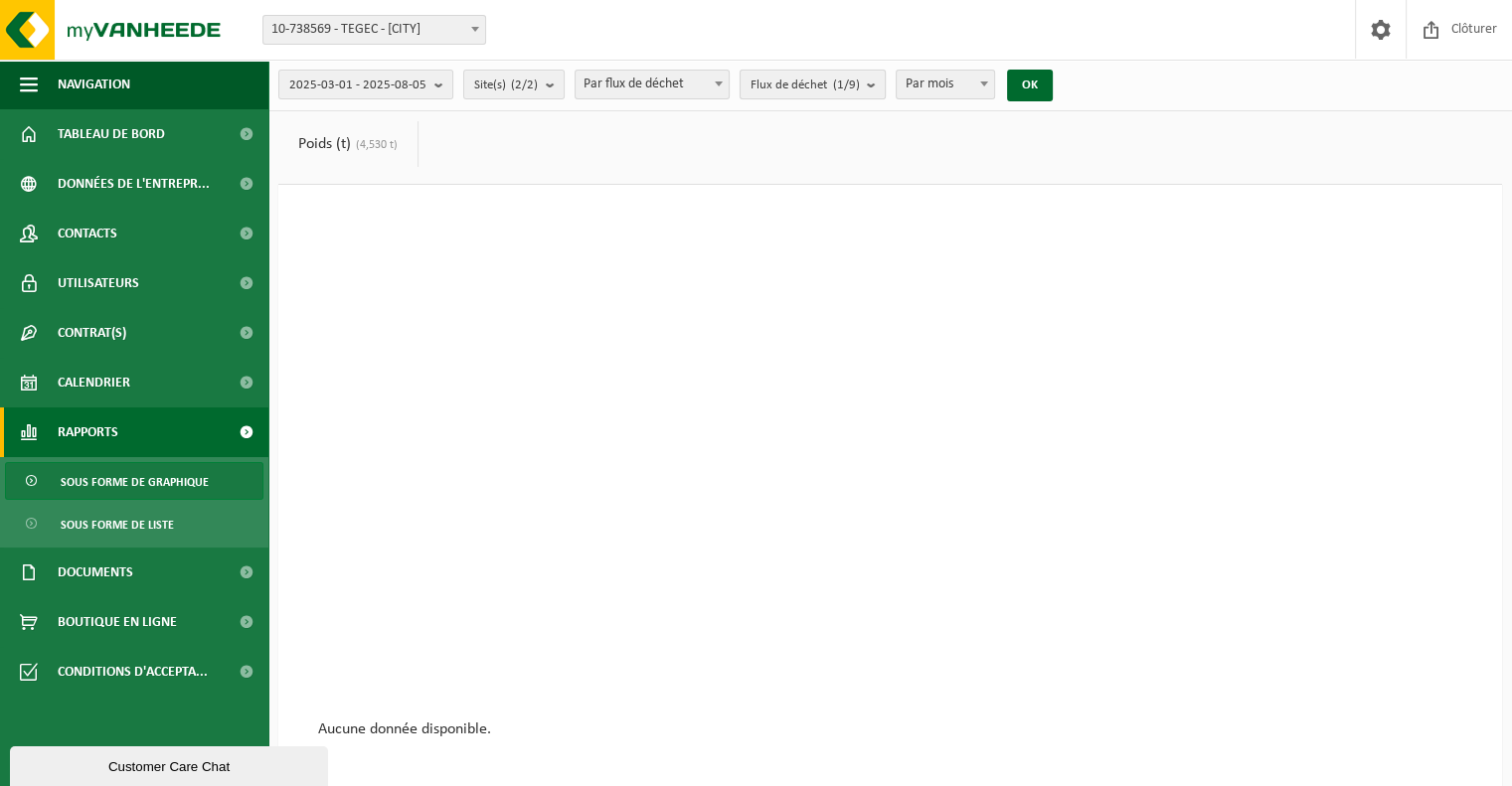 click at bounding box center [876, 84] 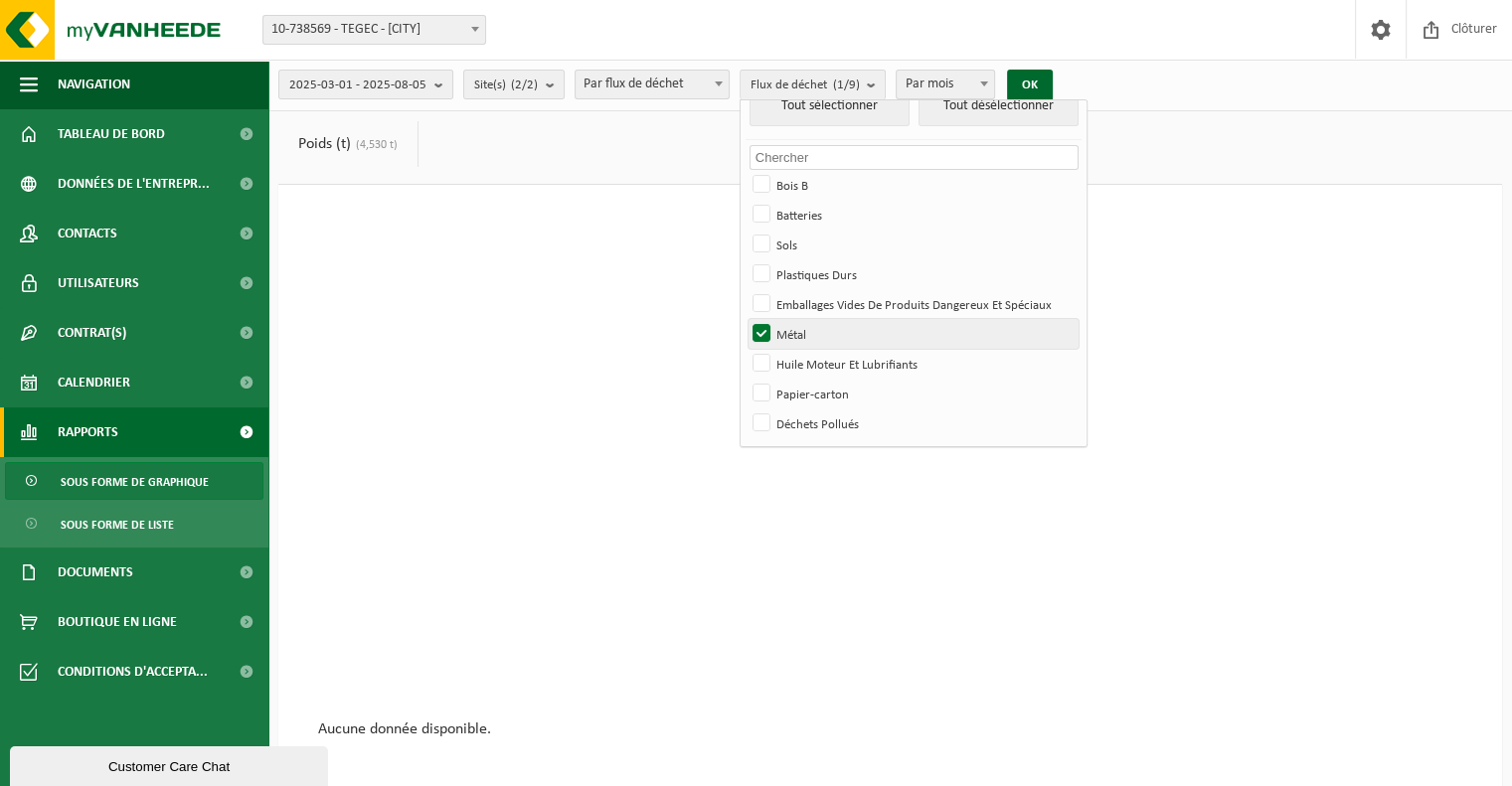 click on "Métal" at bounding box center [913, 334] 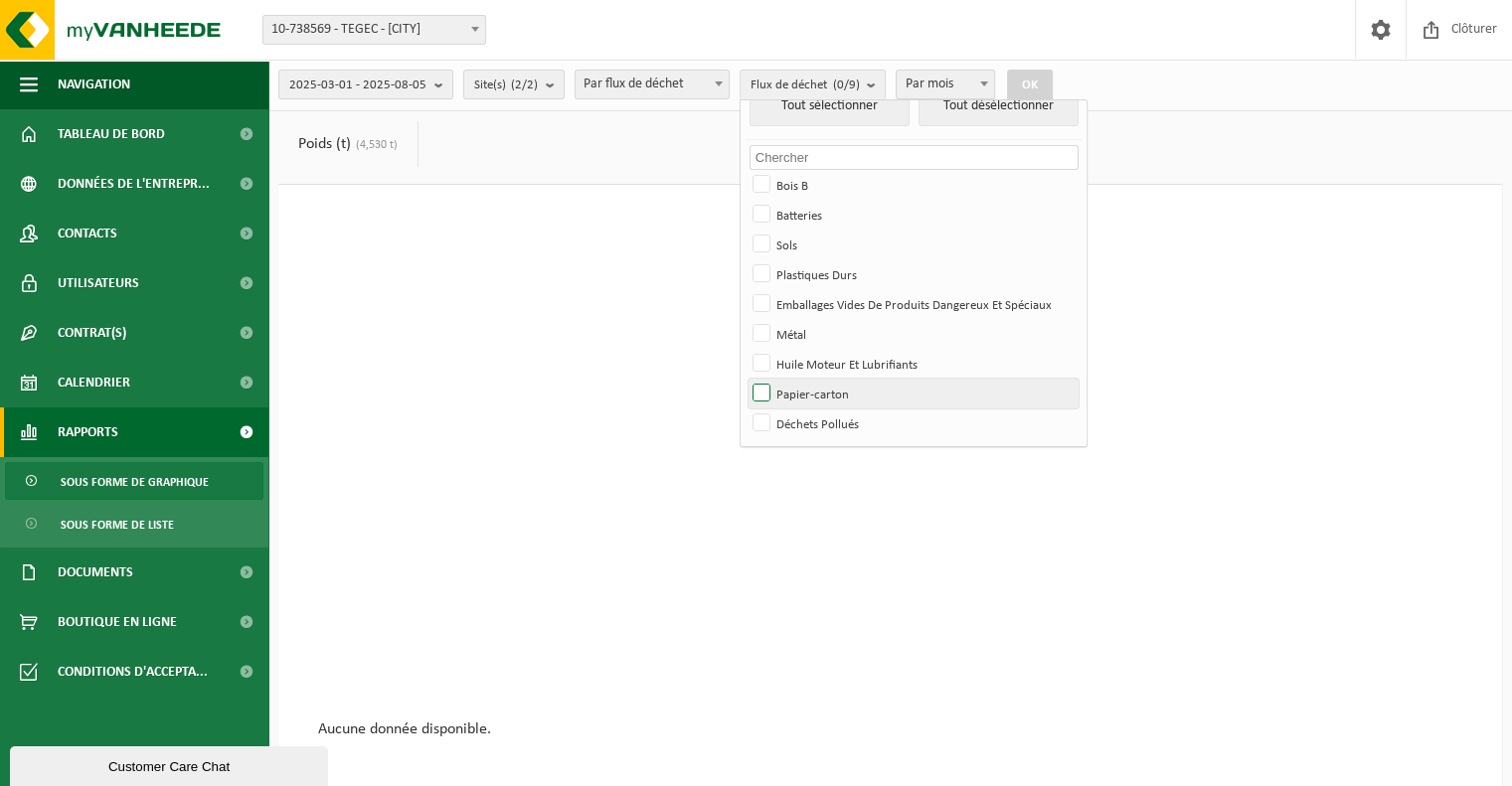 click on "Papier-carton" at bounding box center (913, 393) 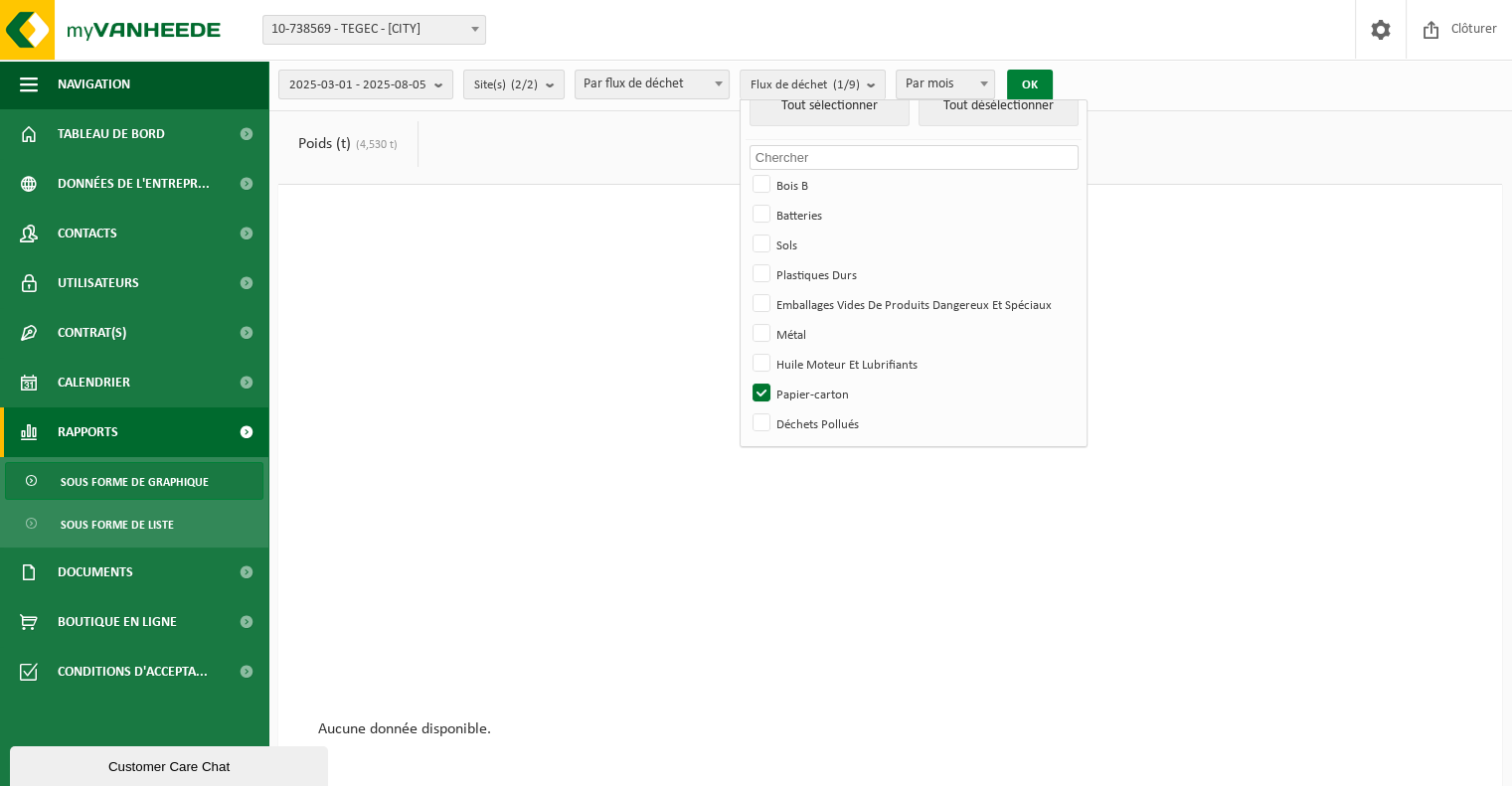 click on "OK" at bounding box center (1030, 85) 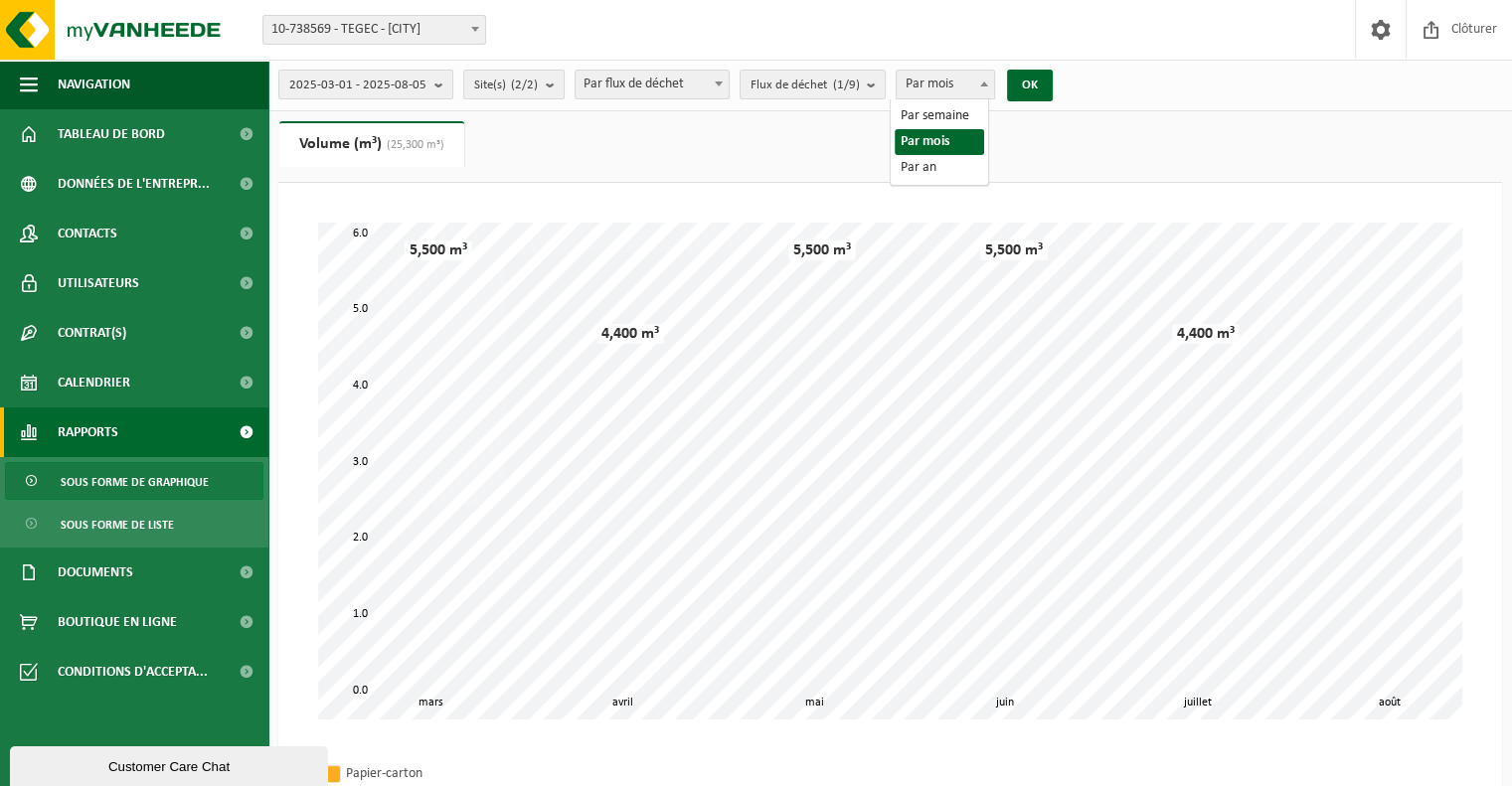 click at bounding box center [984, 83] 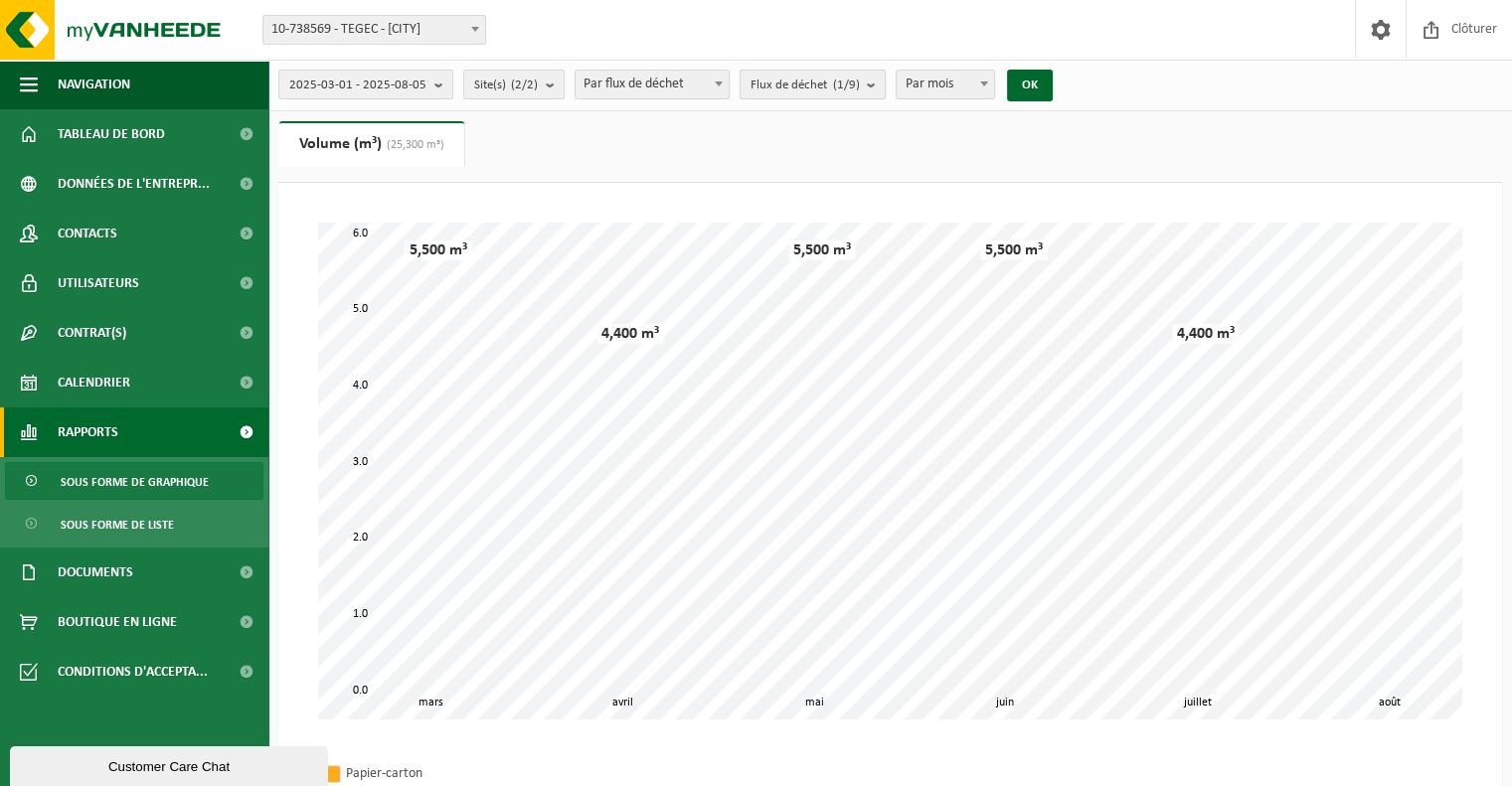 click on "(1/9)" at bounding box center (845, 84) 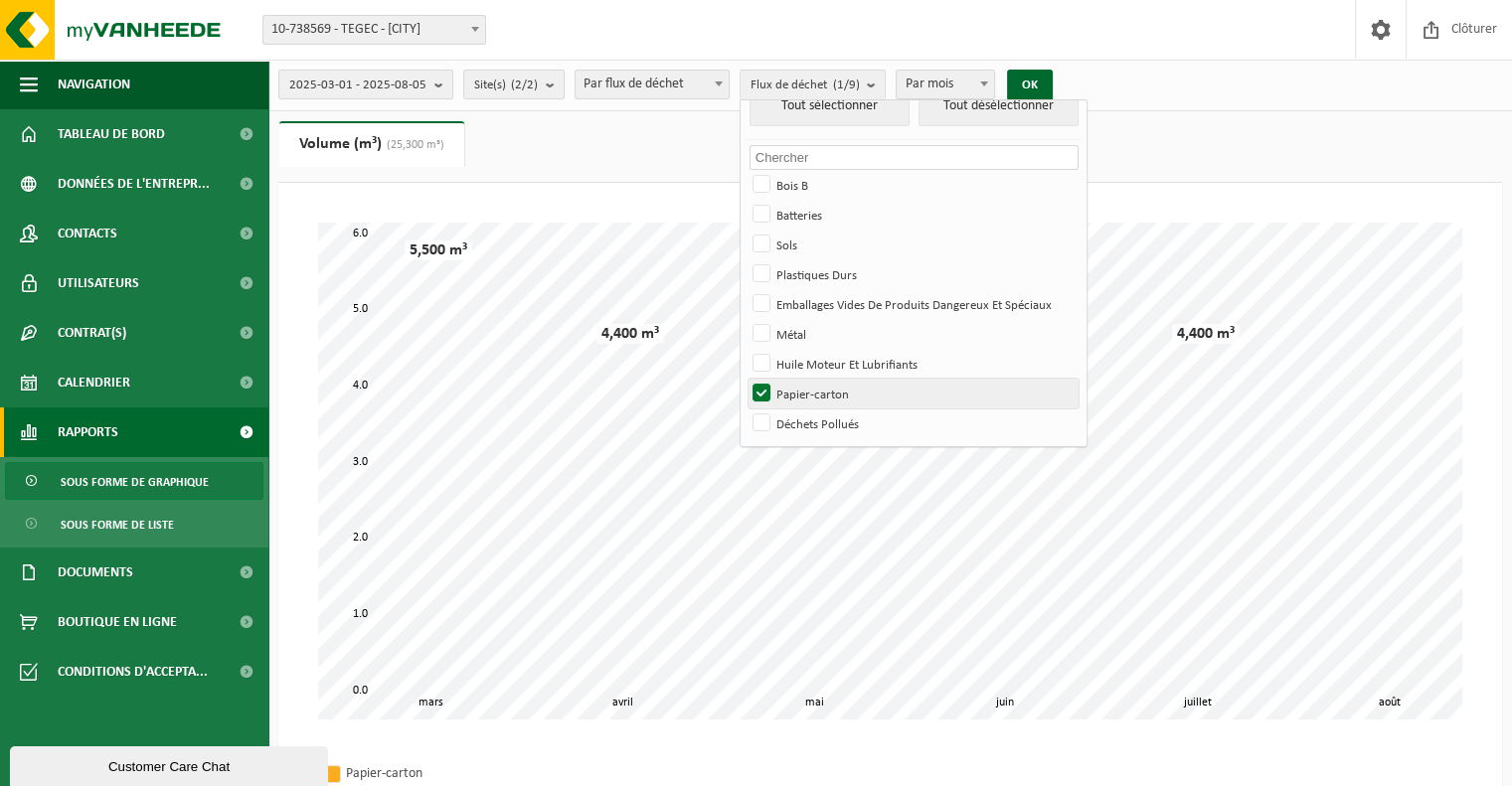 click on "Papier-carton" at bounding box center (913, 393) 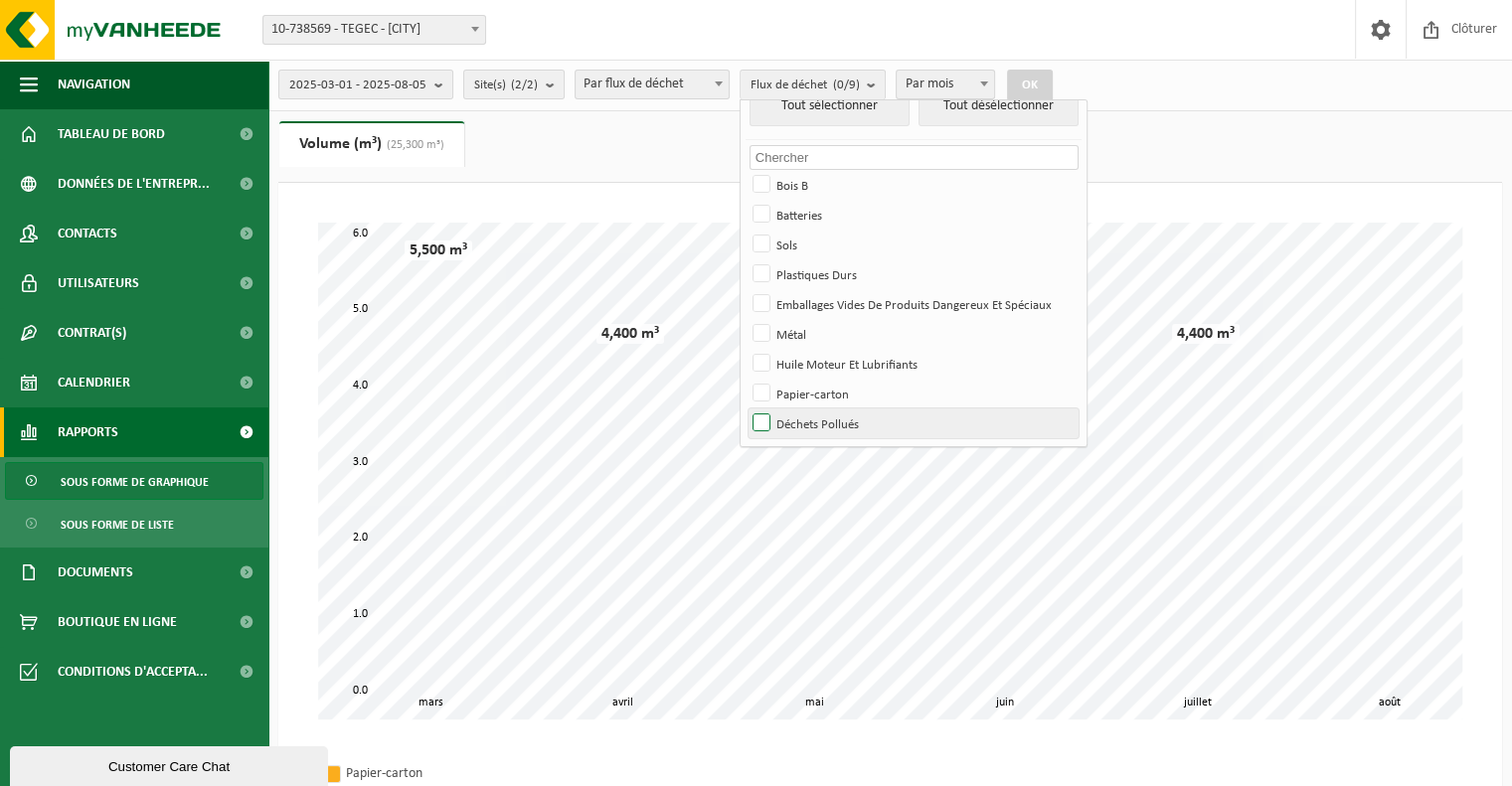 click on "Déchets Pollués" at bounding box center [913, 423] 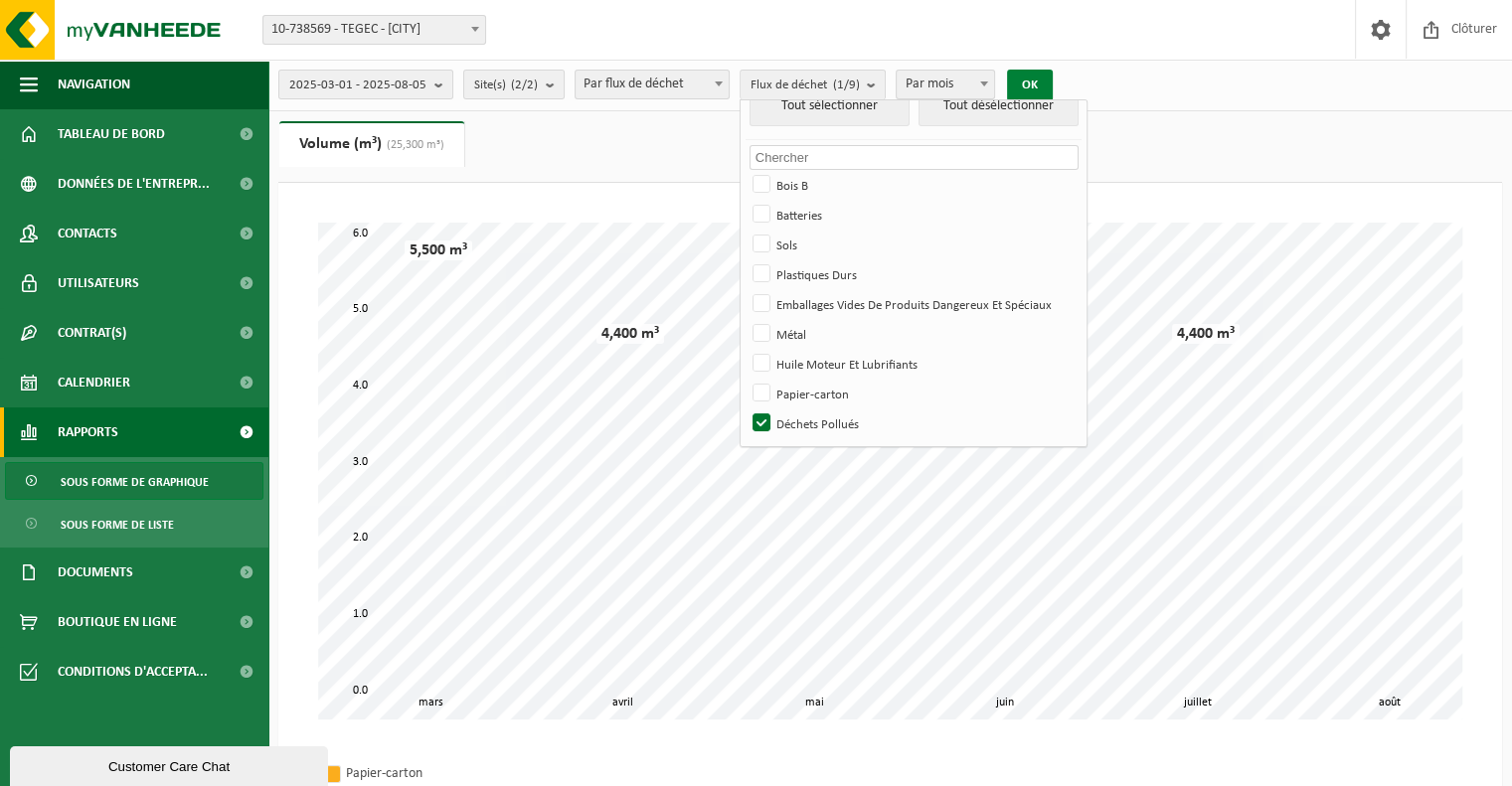click on "OK" at bounding box center [1030, 85] 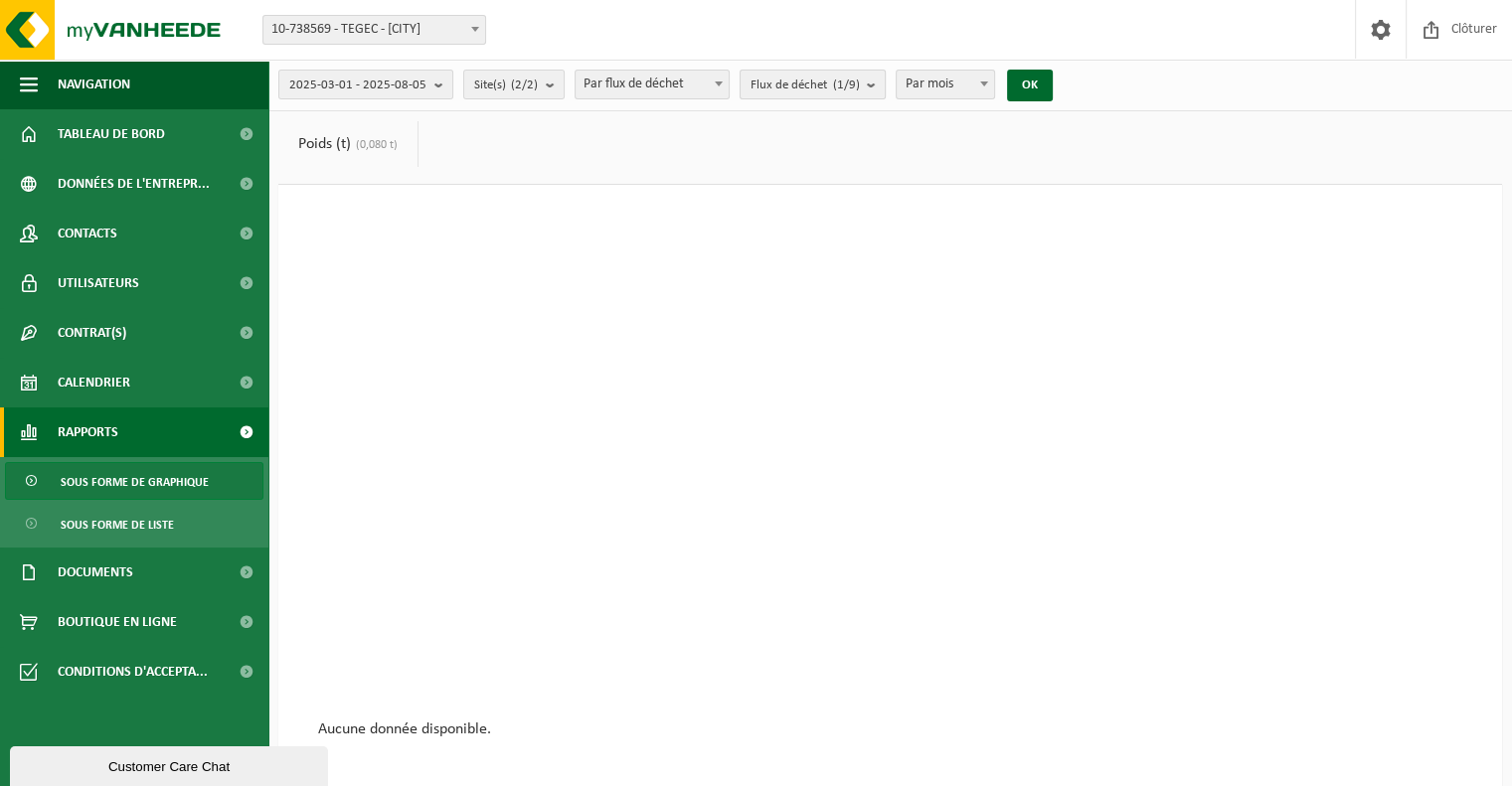 click on "Flux de déchet (1/9)" at bounding box center [812, 84] 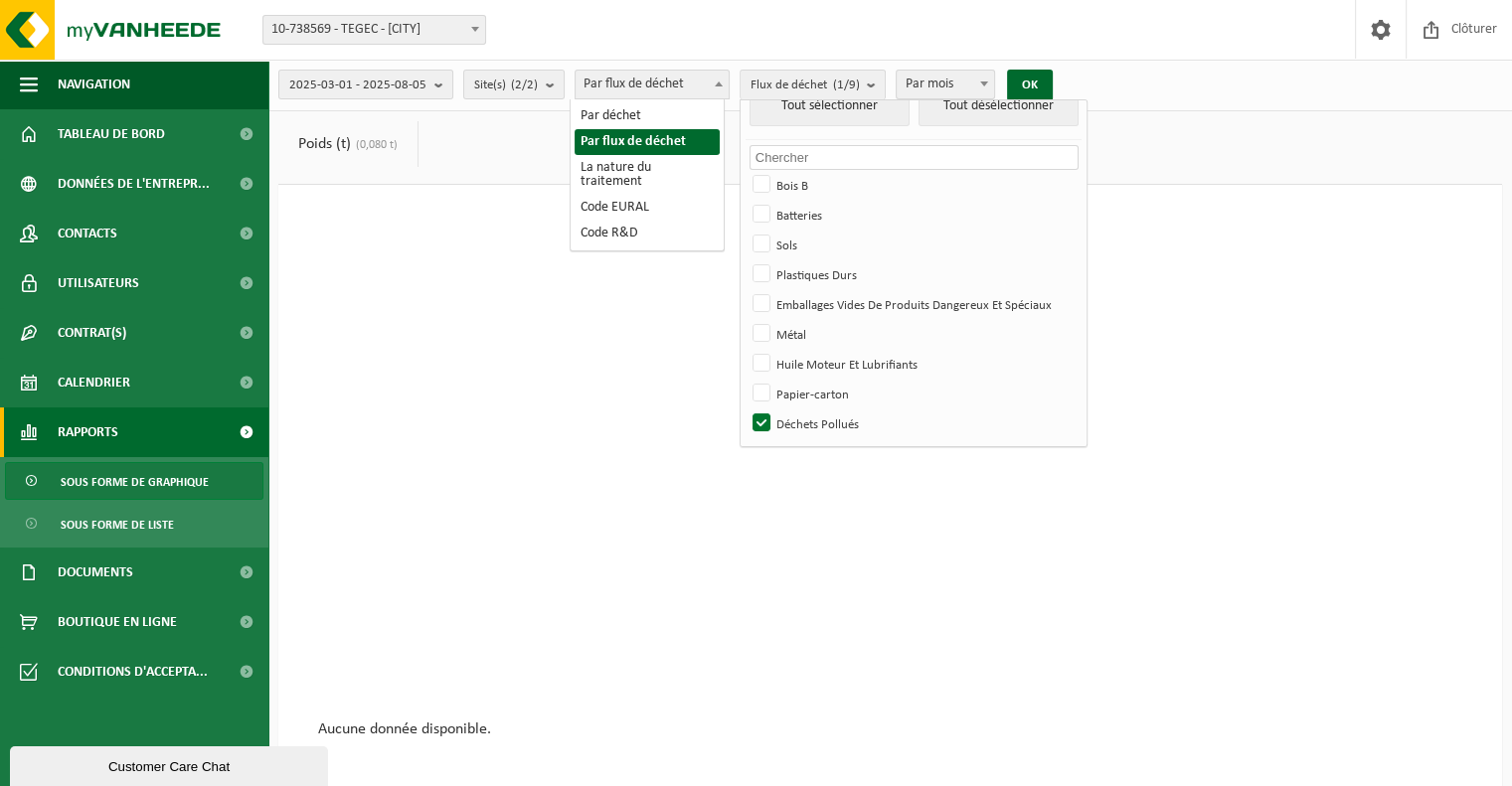 click on "Par flux de déchet" at bounding box center [652, 84] 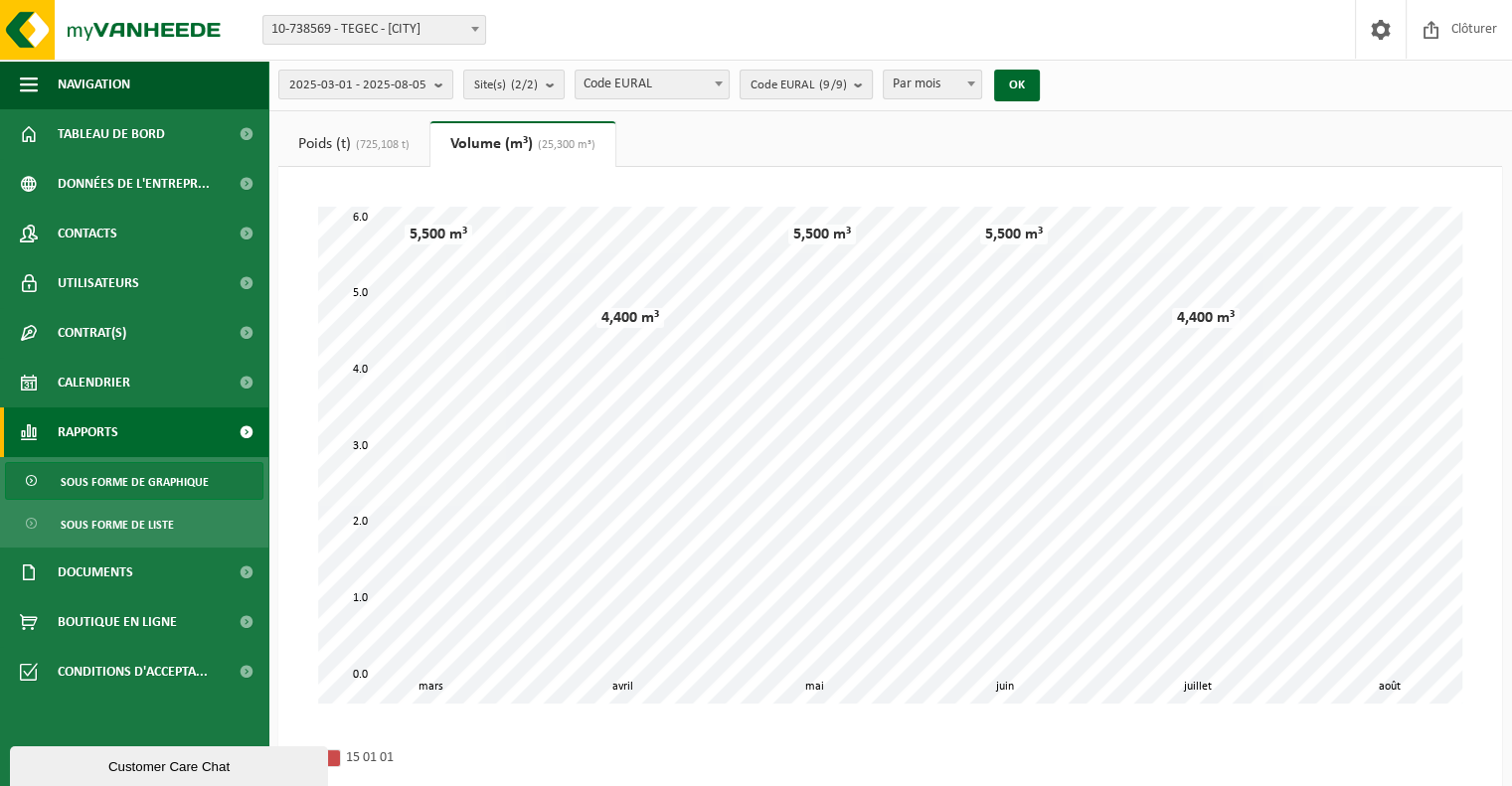 click on "Code EURAL (9/9)" at bounding box center (798, 85) 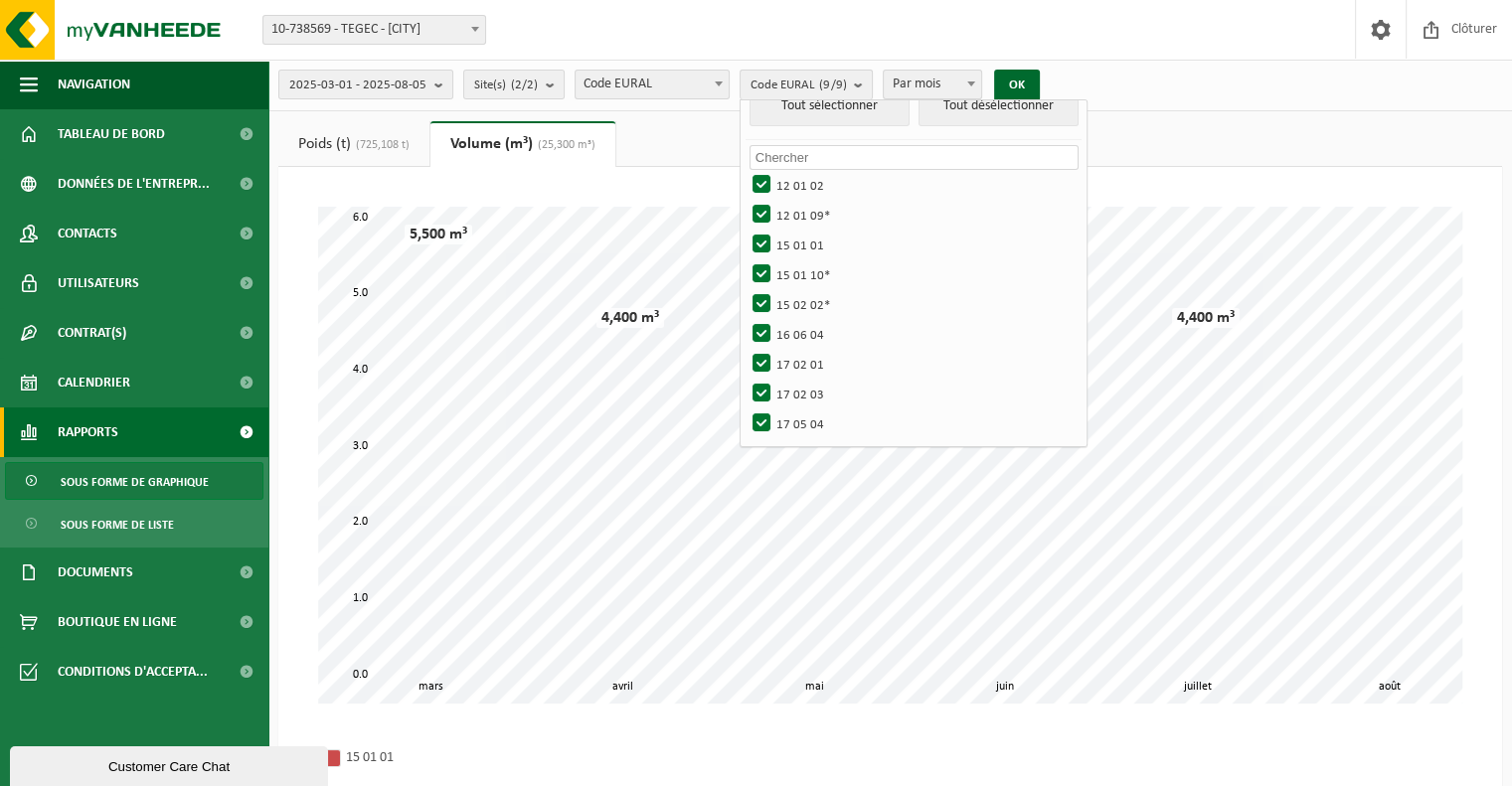 click on "Code EURAL (9/9)" at bounding box center [798, 85] 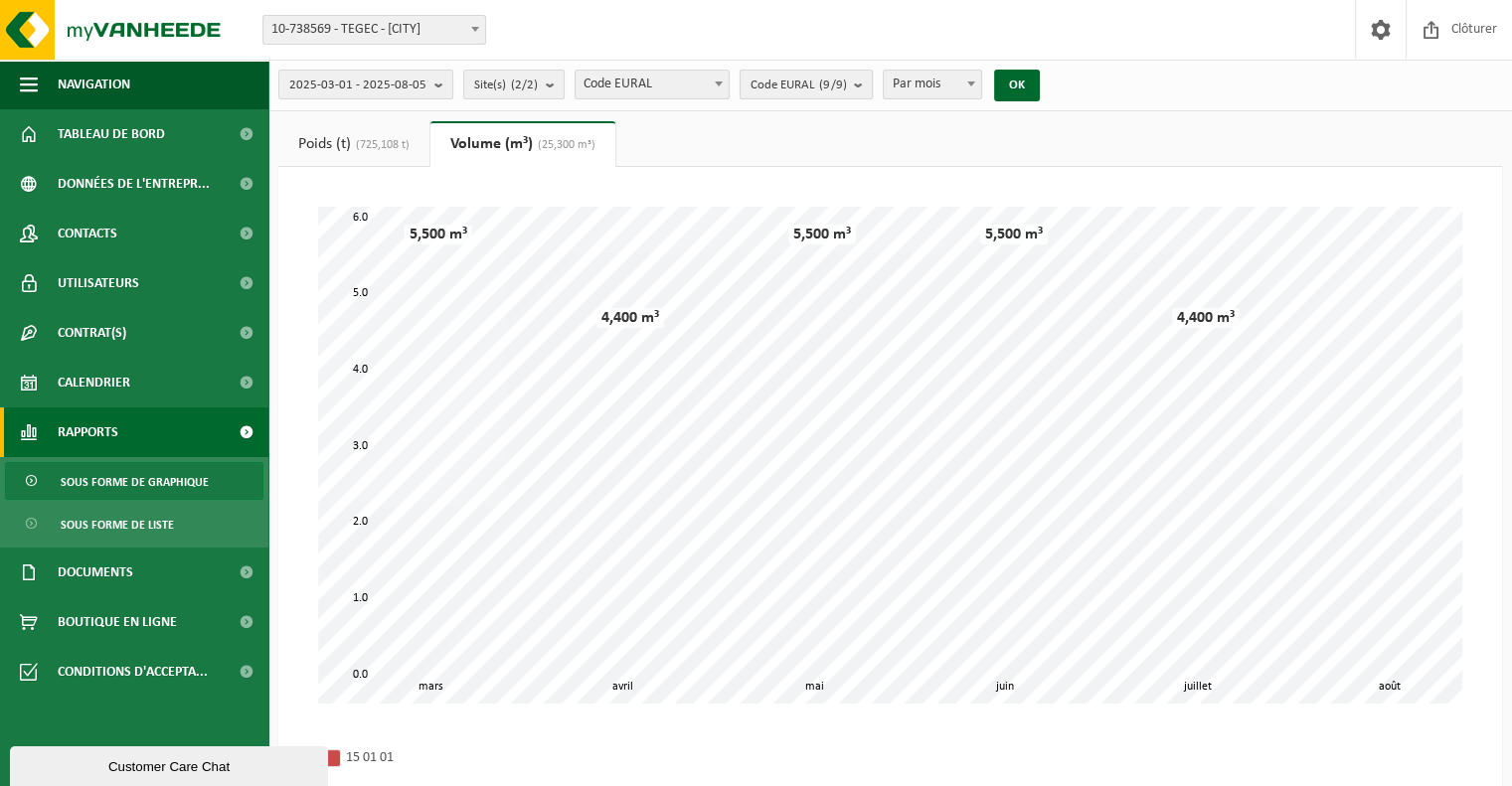 click on "Code EURAL (9/9)" at bounding box center [798, 85] 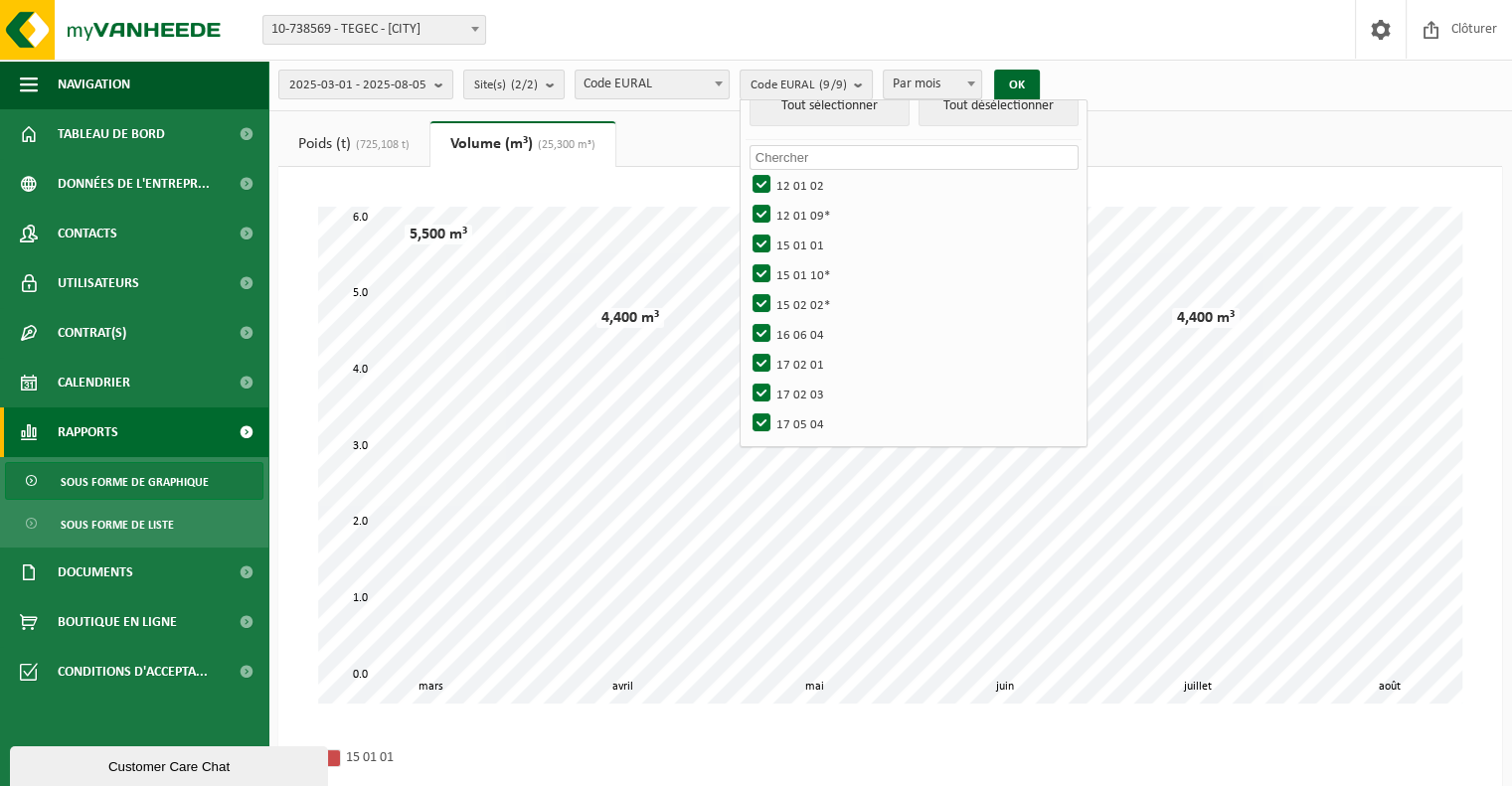 click on "Code EURAL (9/9)" at bounding box center (798, 85) 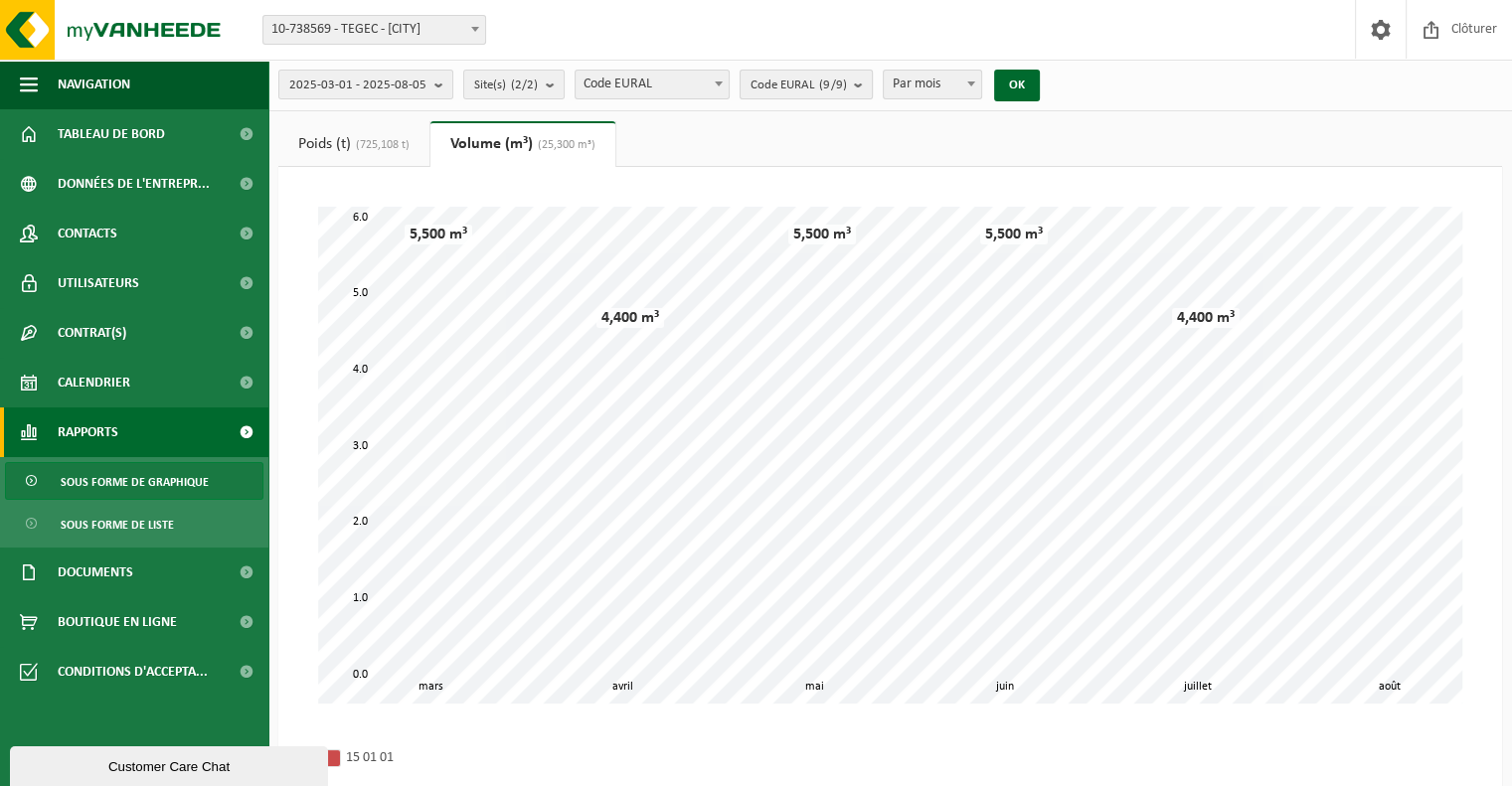 click at bounding box center [863, 84] 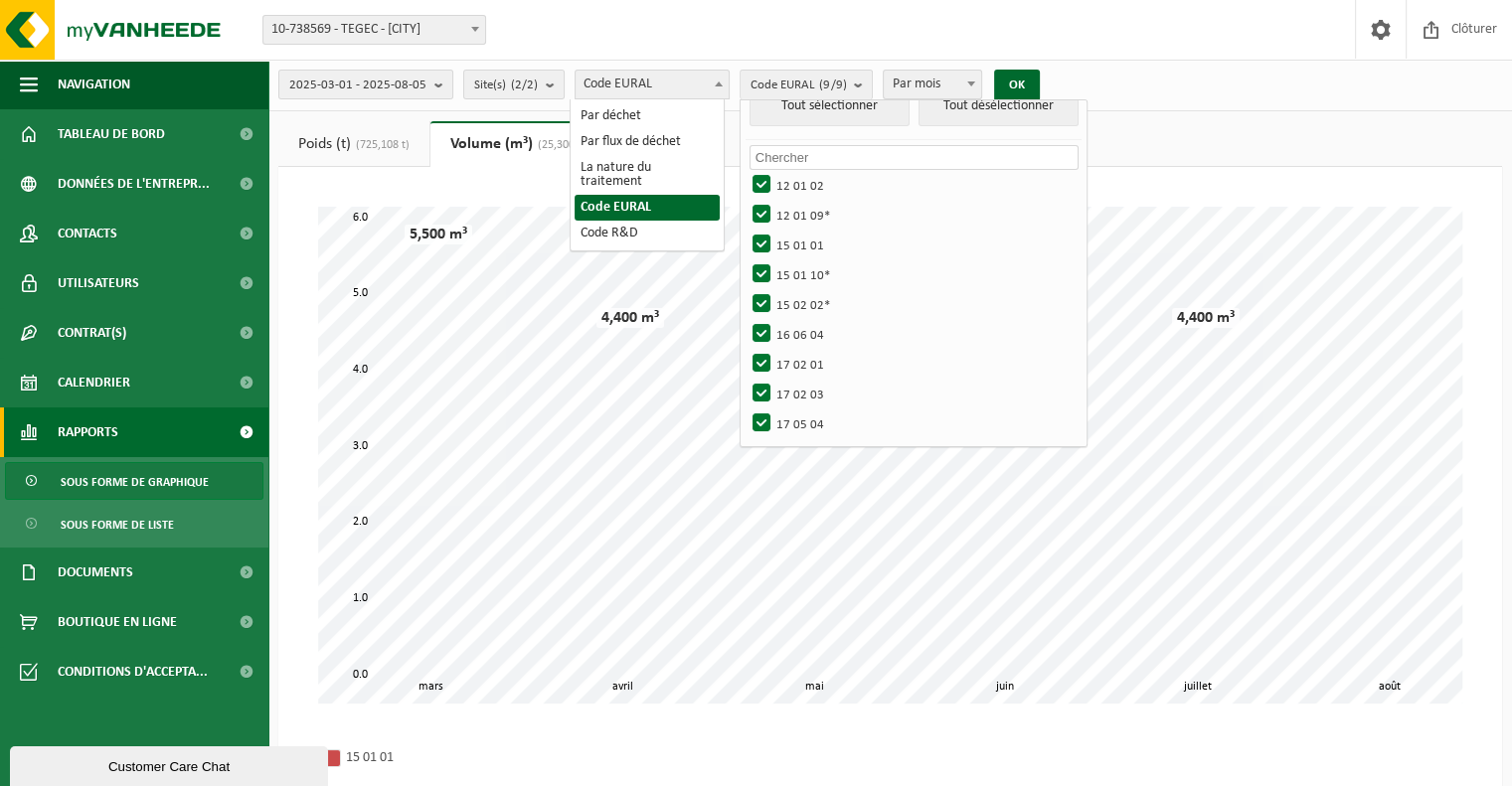 click on "Code EURAL" at bounding box center (652, 84) 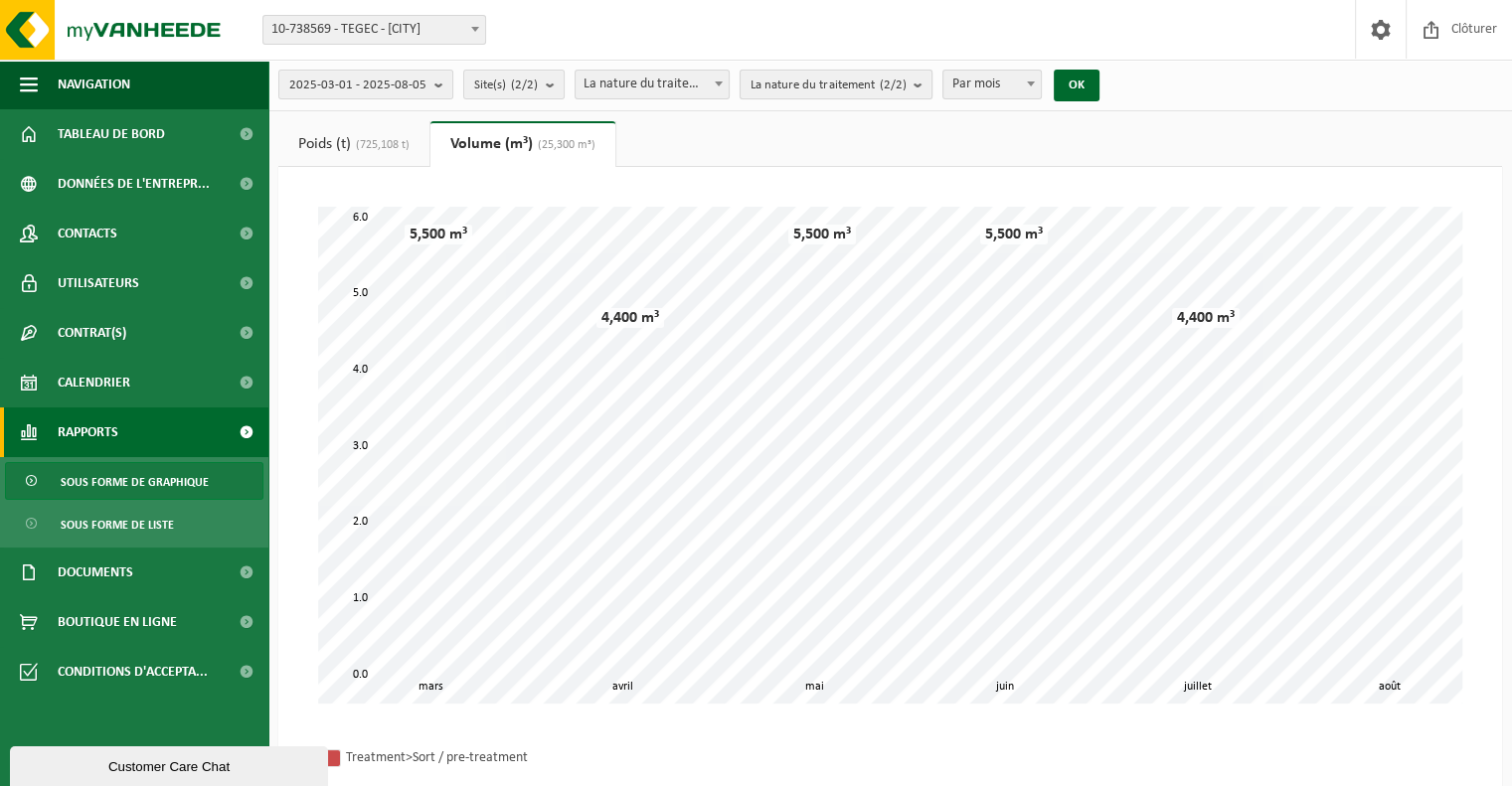 click at bounding box center (923, 84) 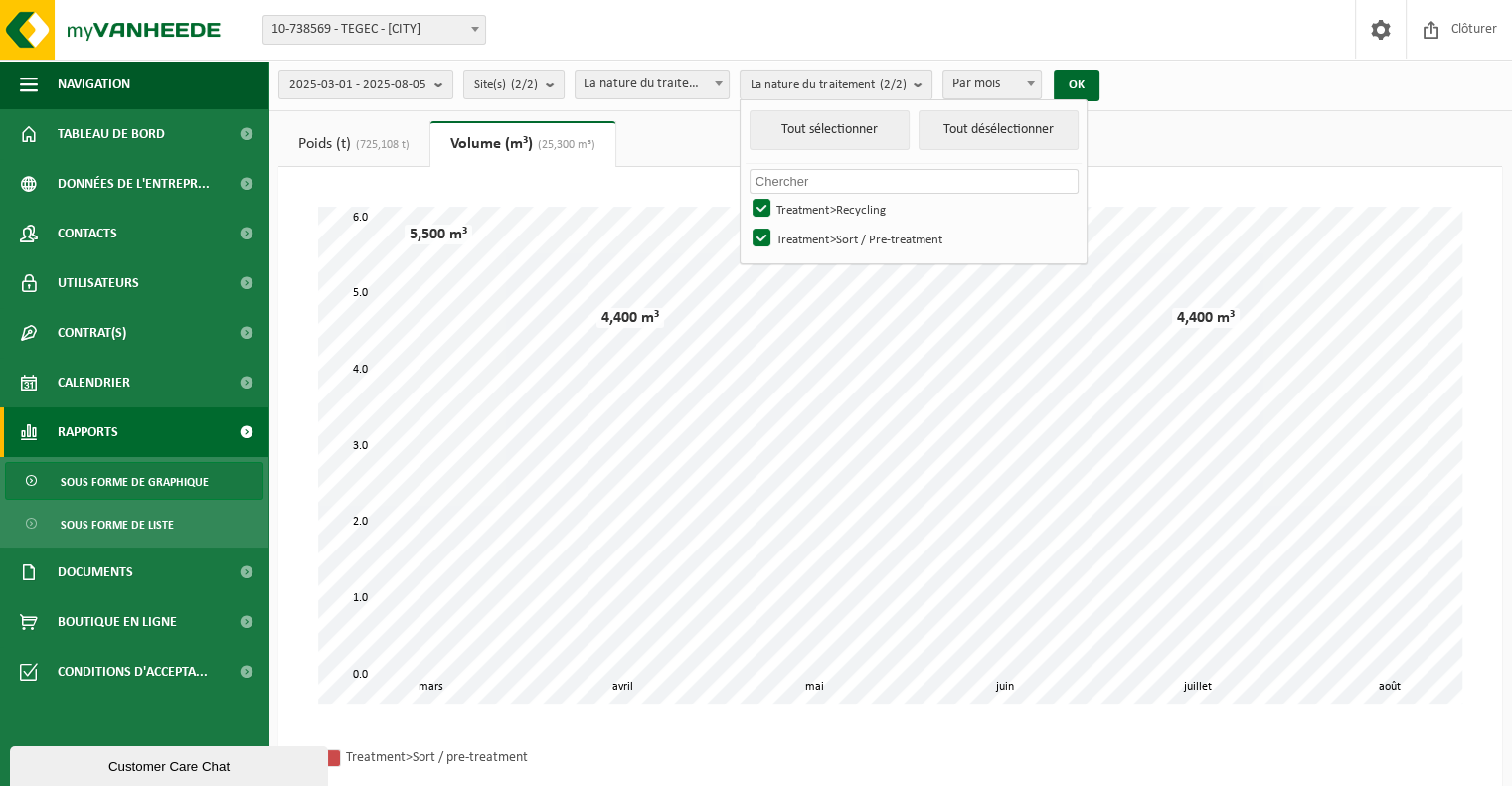 click at bounding box center [923, 84] 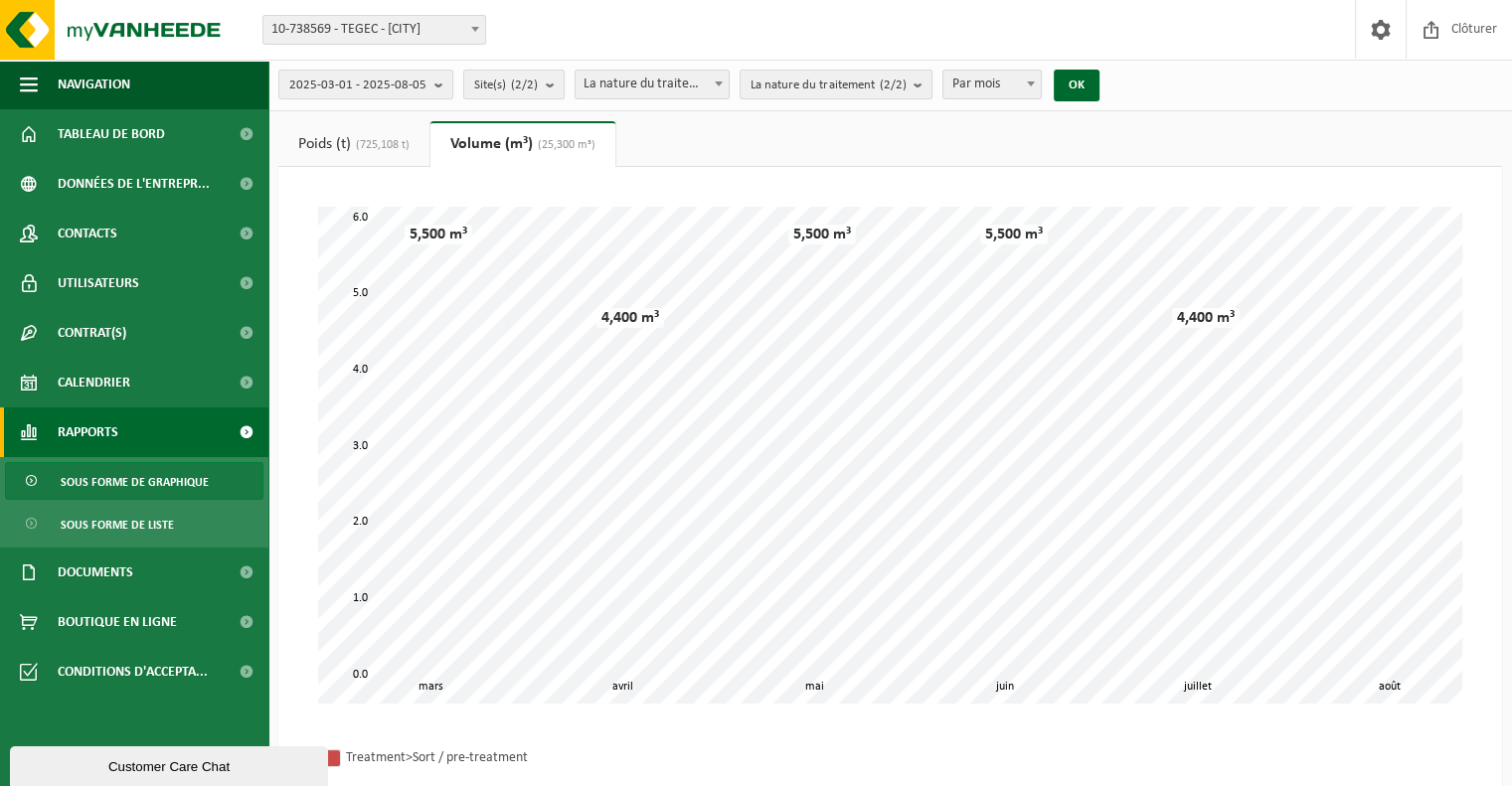 click on "Poids (t)  (725,108  t)" at bounding box center (354, 144) 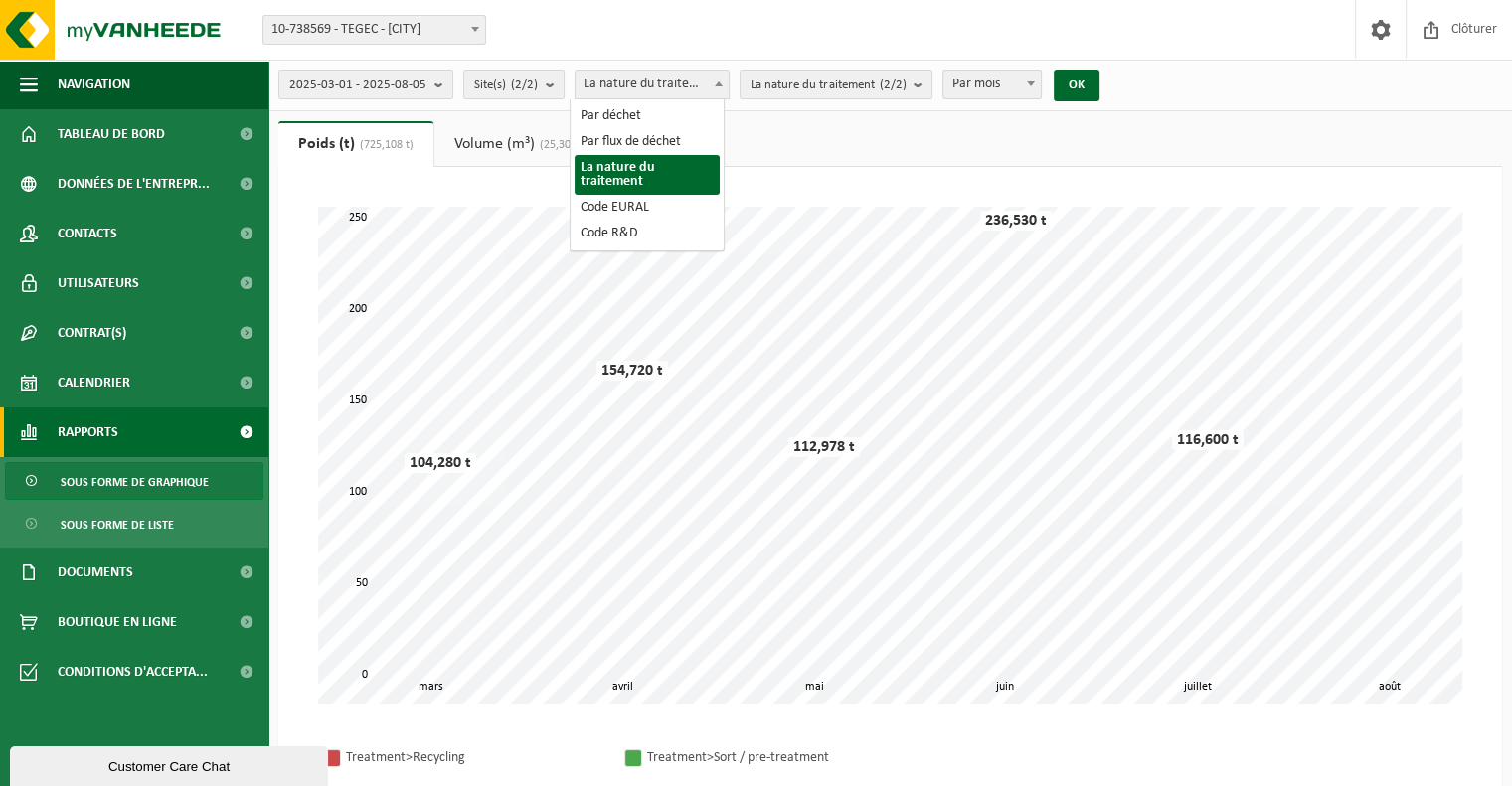 click at bounding box center [719, 83] 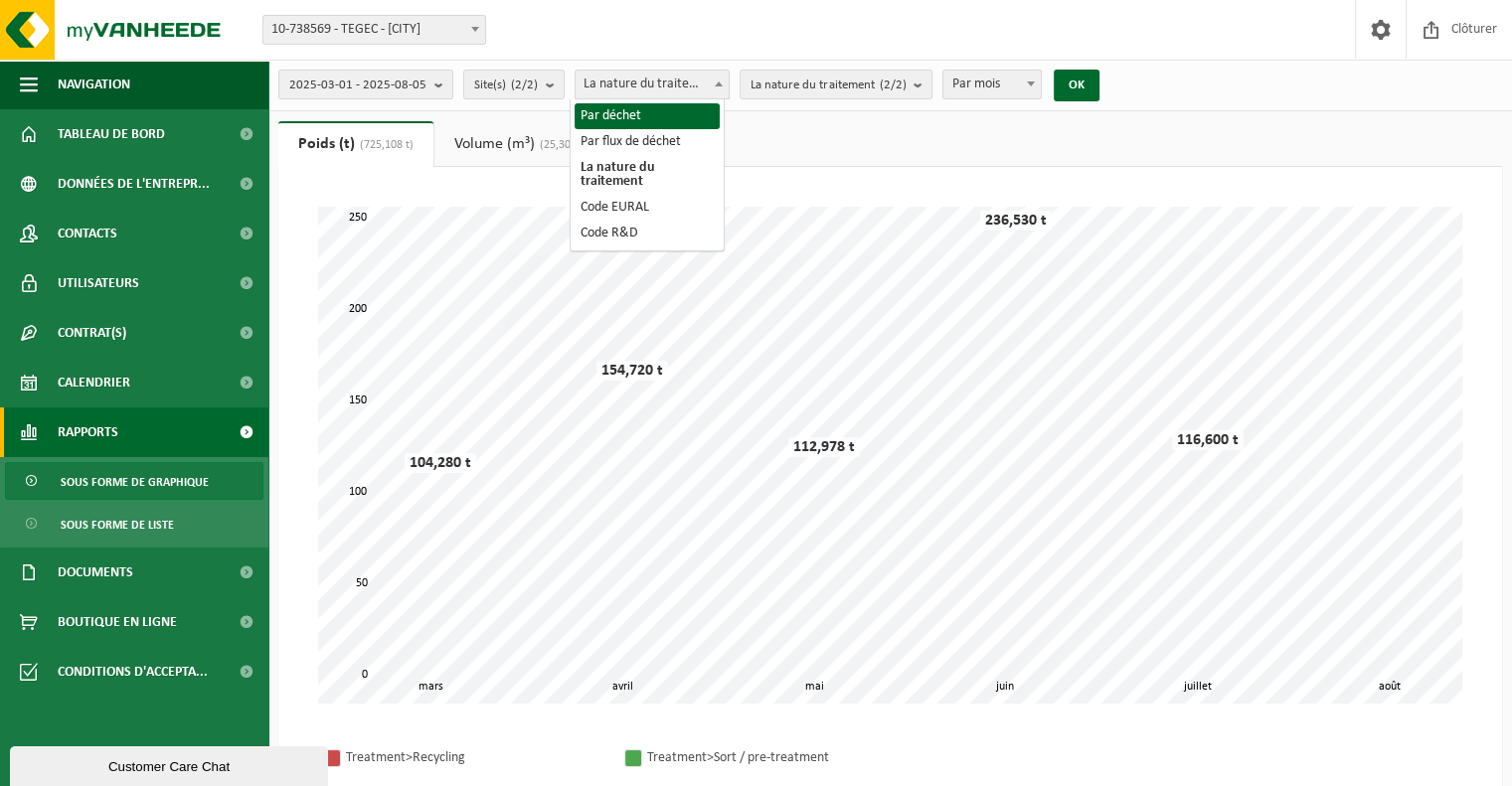 select on "1" 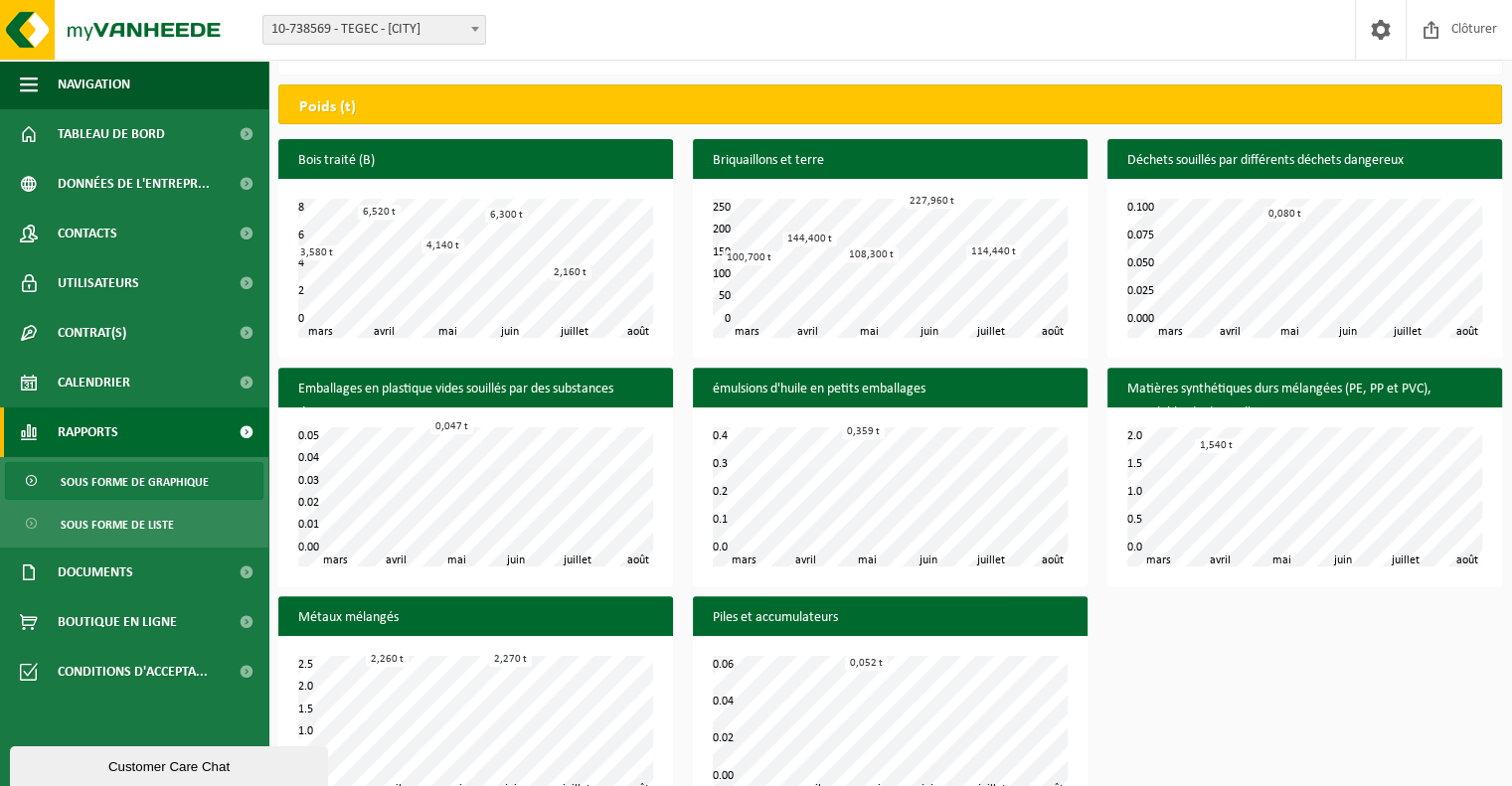 scroll, scrollTop: 835, scrollLeft: 0, axis: vertical 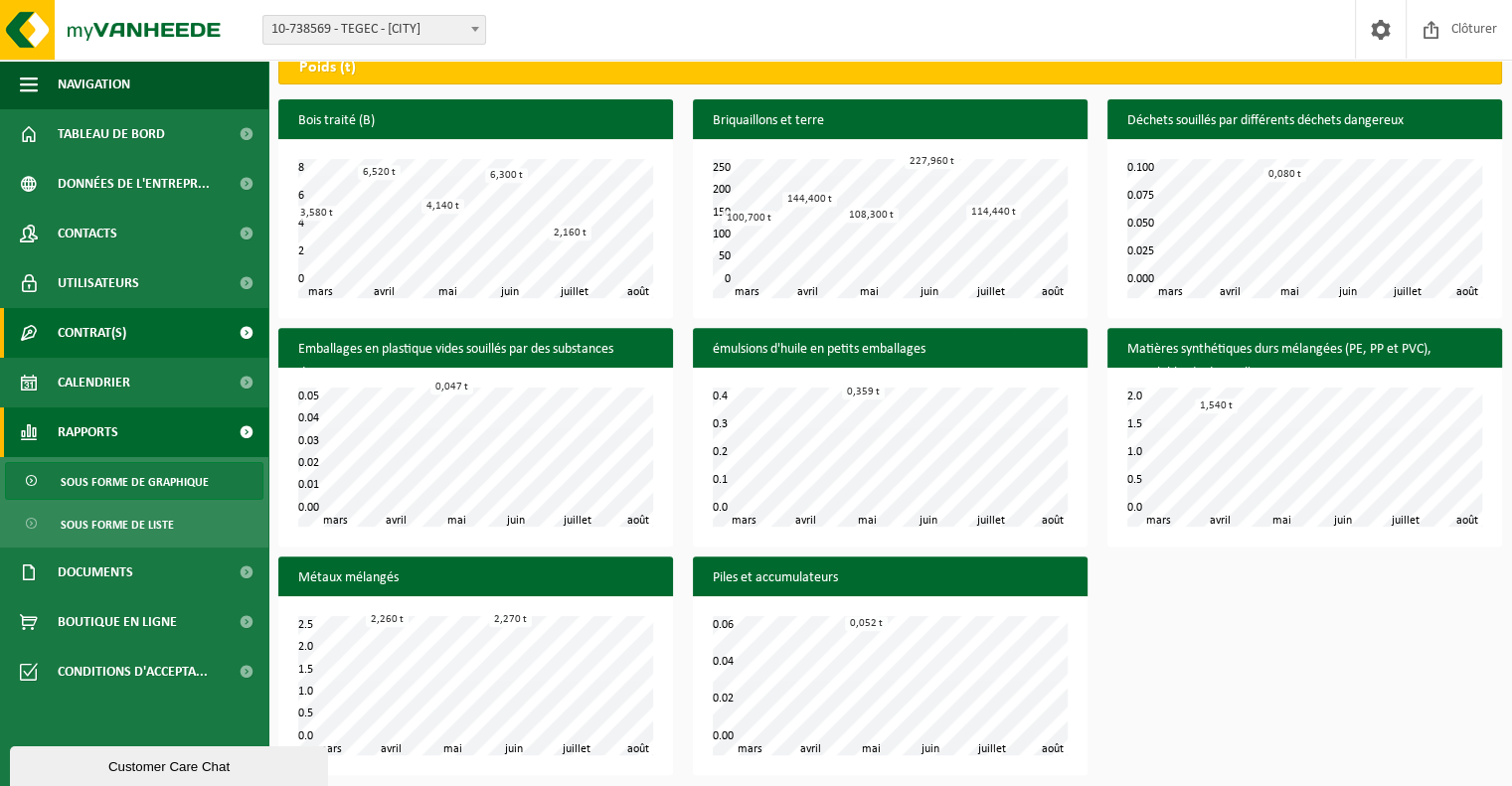 click on "Contrat(s)" at bounding box center (134, 333) 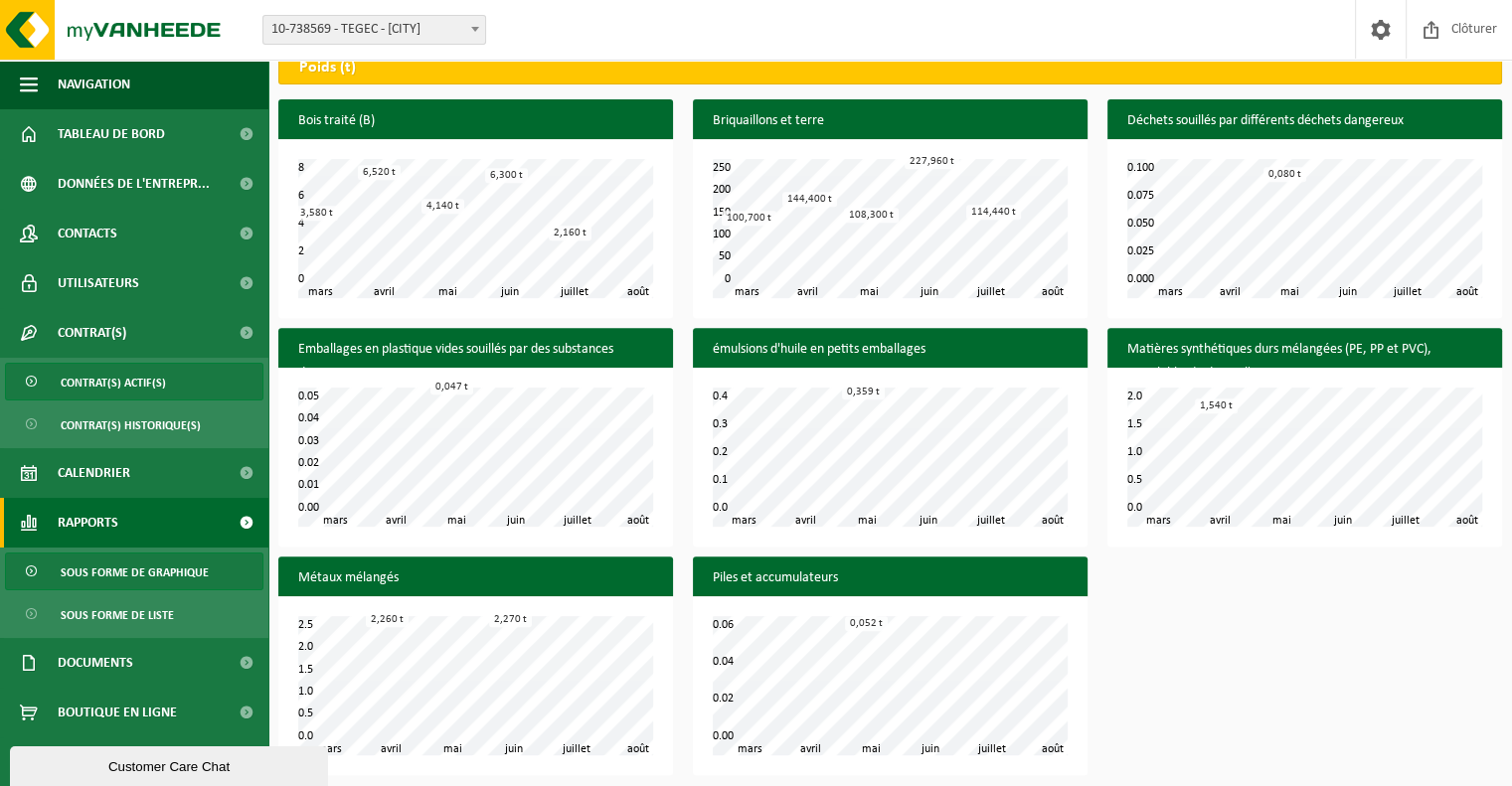 click on "Contrat(s) actif(s)" at bounding box center [134, 382] 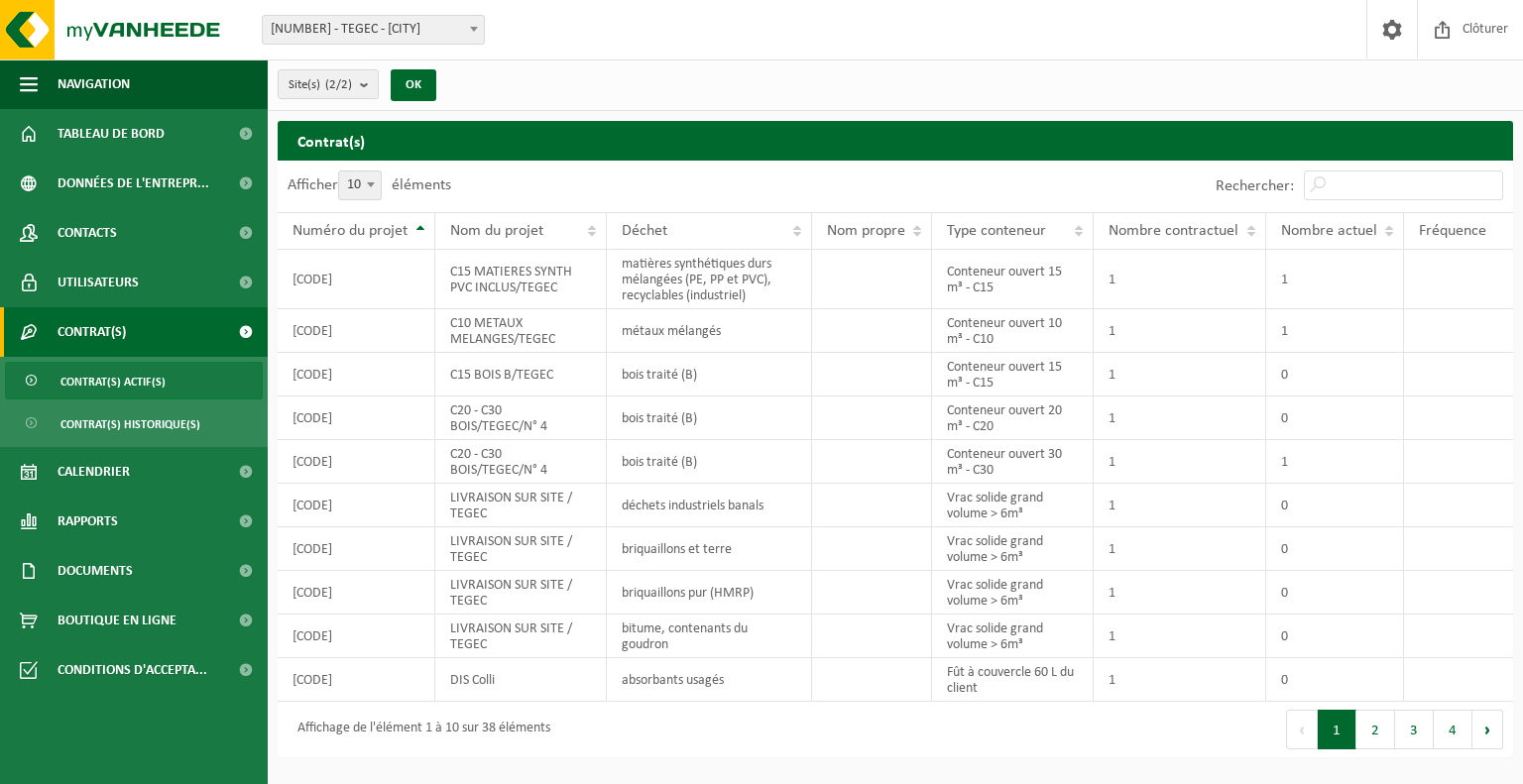 scroll, scrollTop: 0, scrollLeft: 0, axis: both 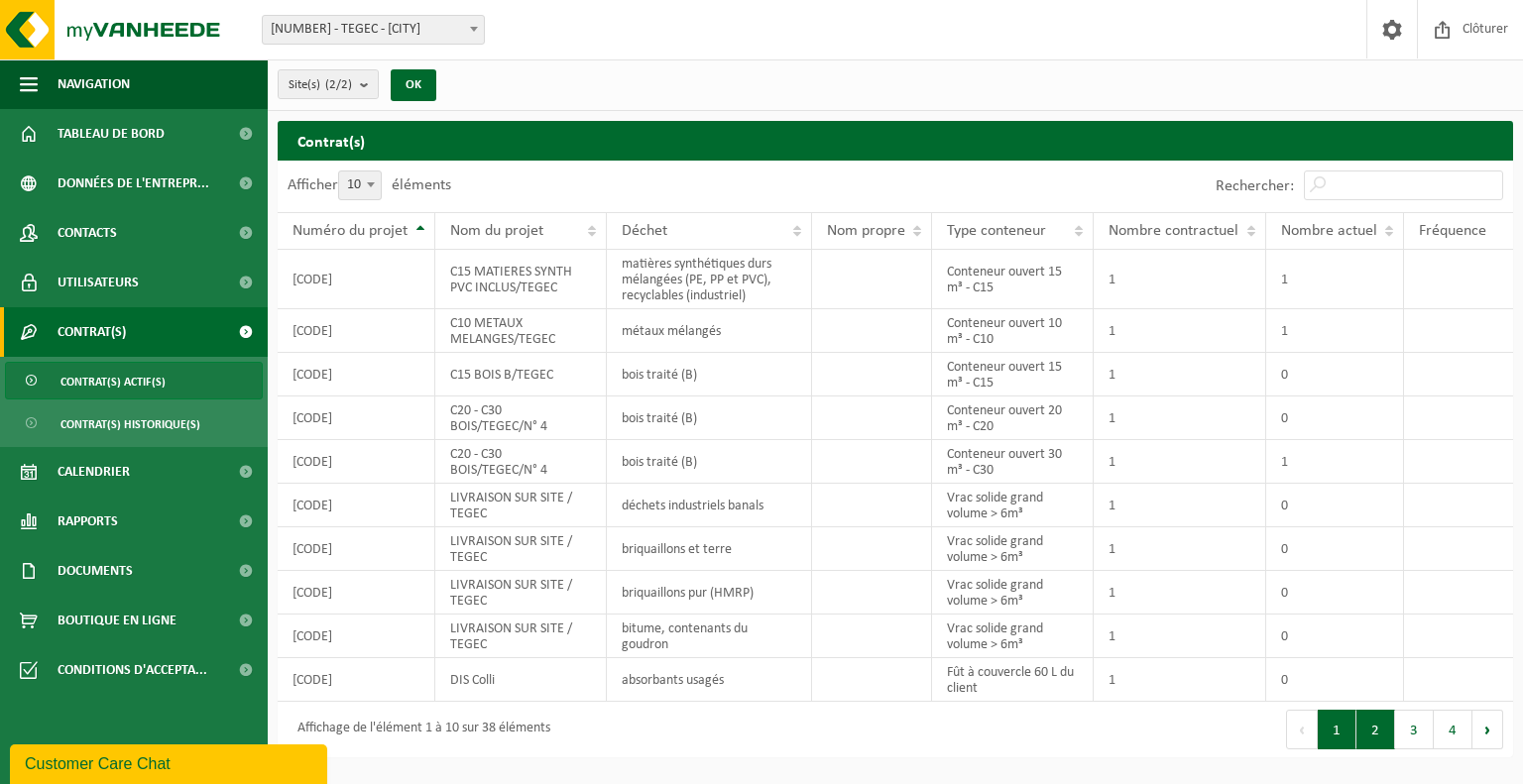 click on "2" at bounding box center (1375, 729) 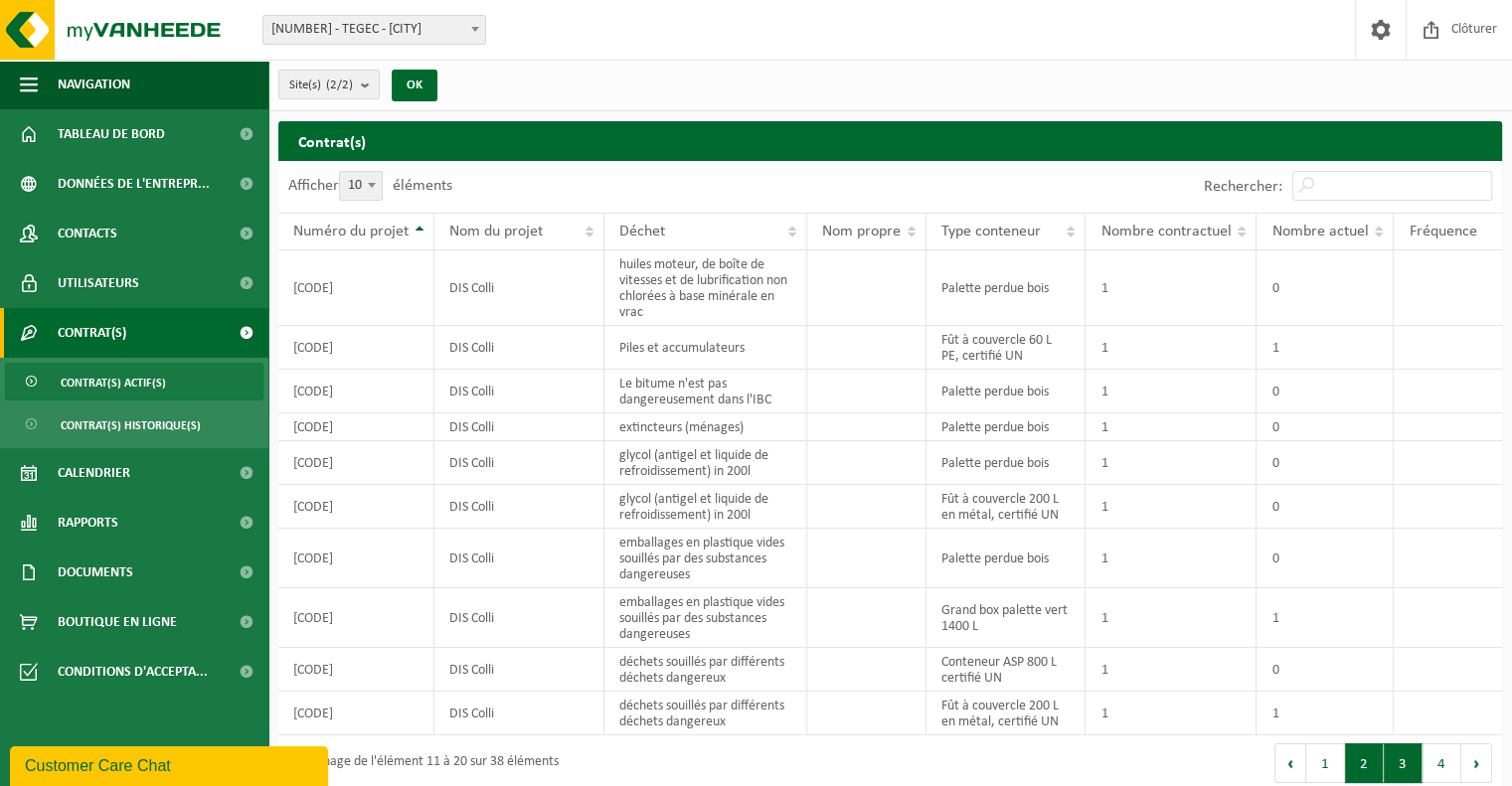 click on "3" at bounding box center (1403, 763) 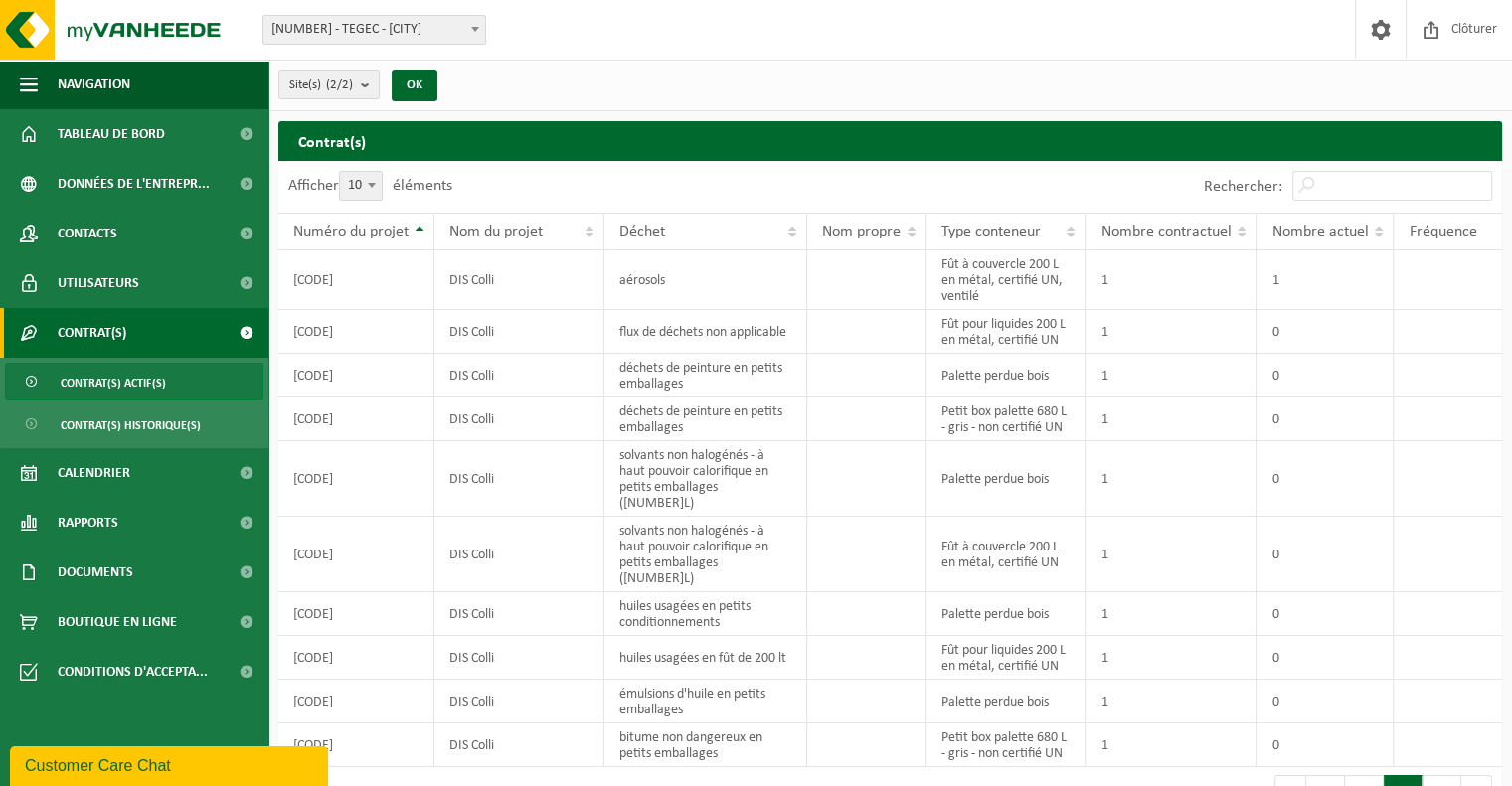 click on "3" at bounding box center (1403, 795) 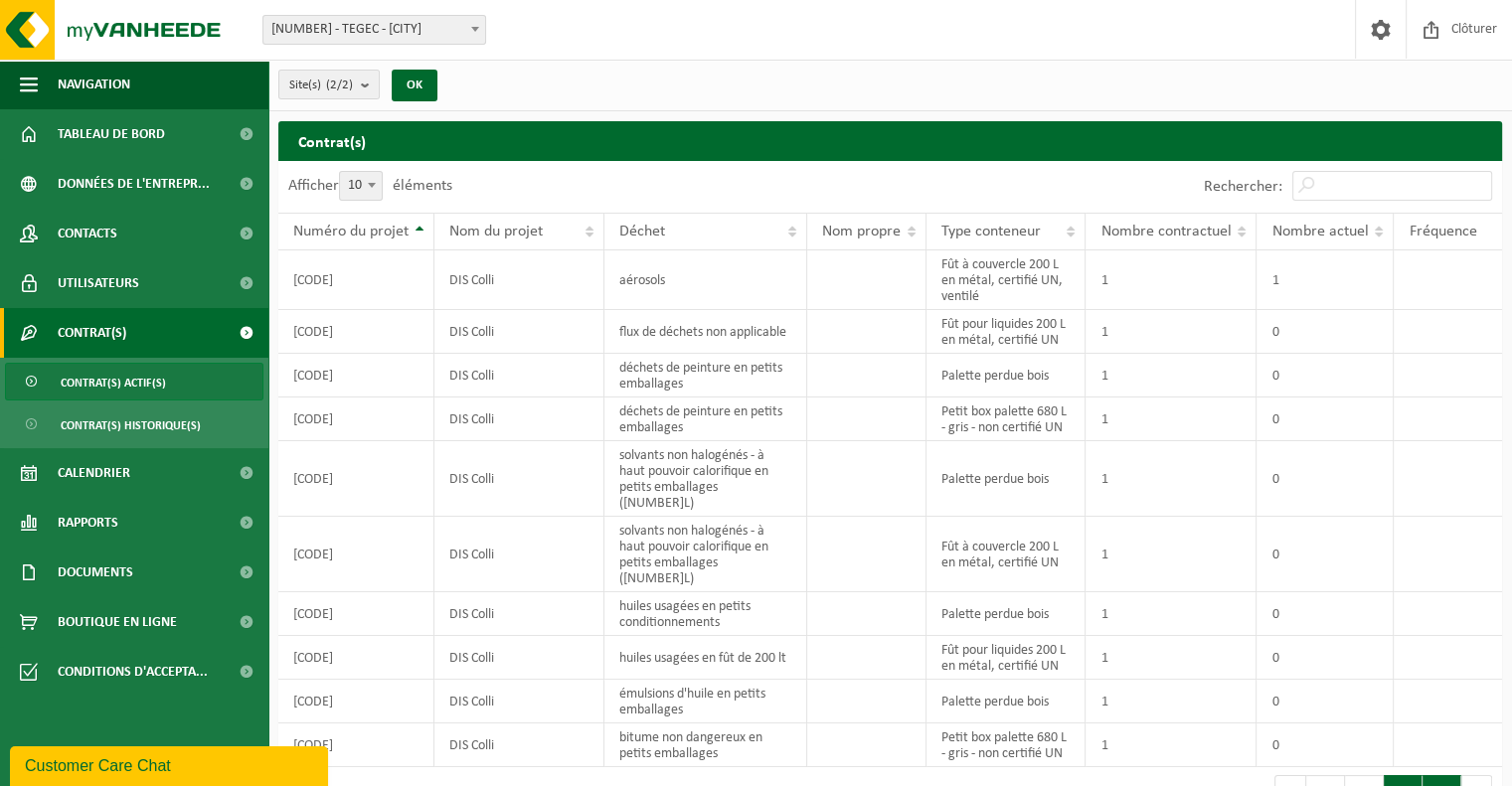 click on "4" at bounding box center (1441, 795) 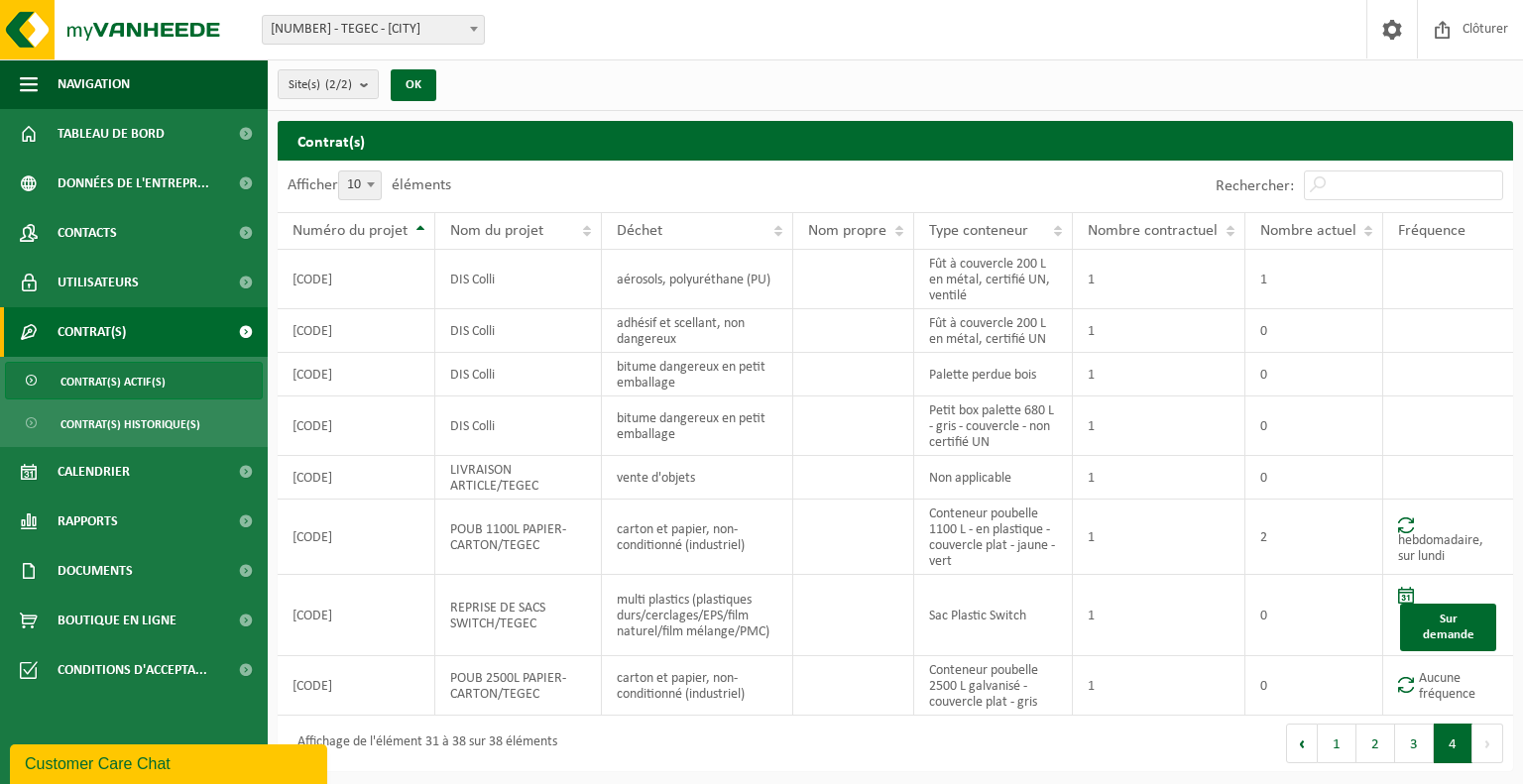 click on "Suivant" at bounding box center [1487, 743] 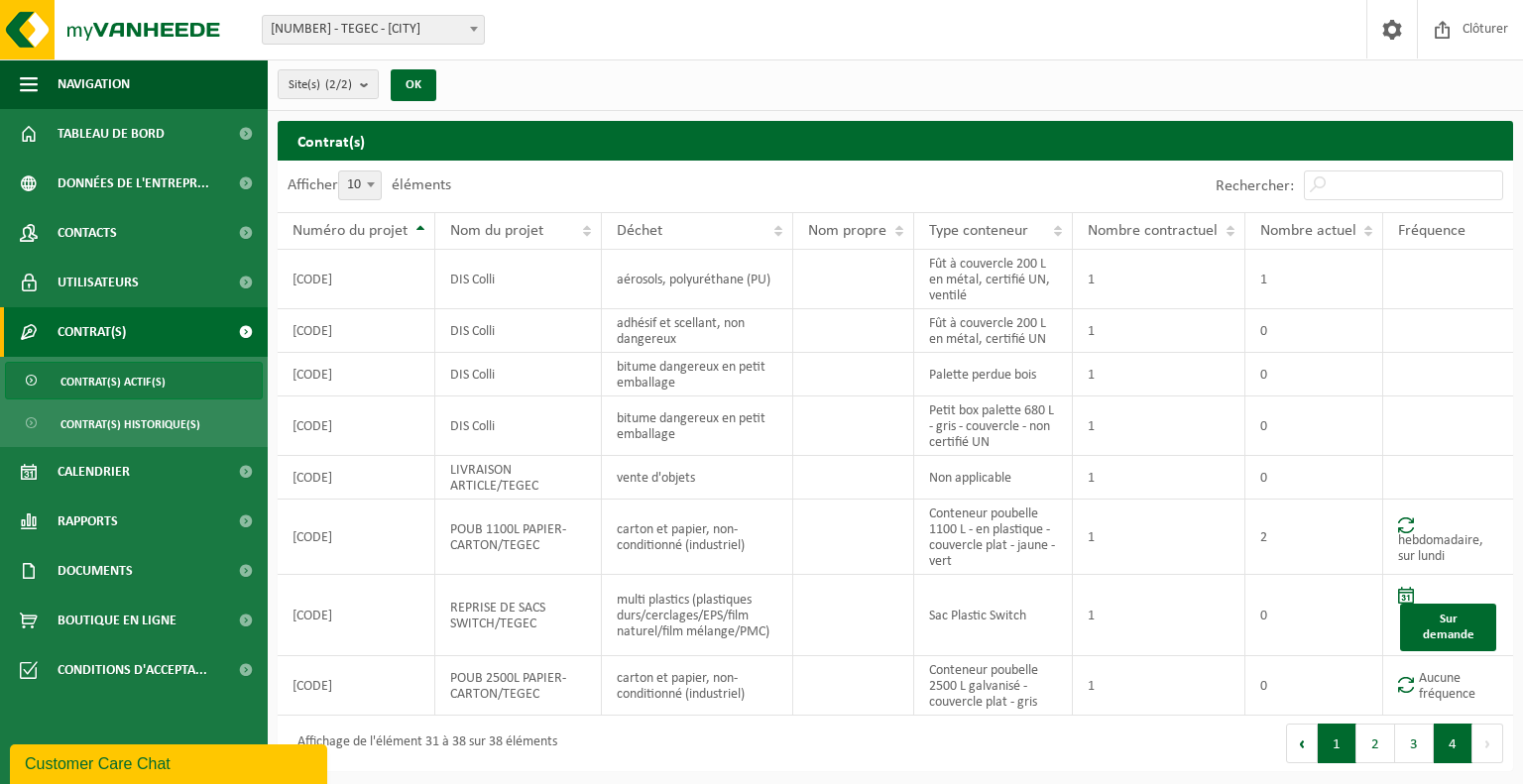 click on "1" at bounding box center [1337, 743] 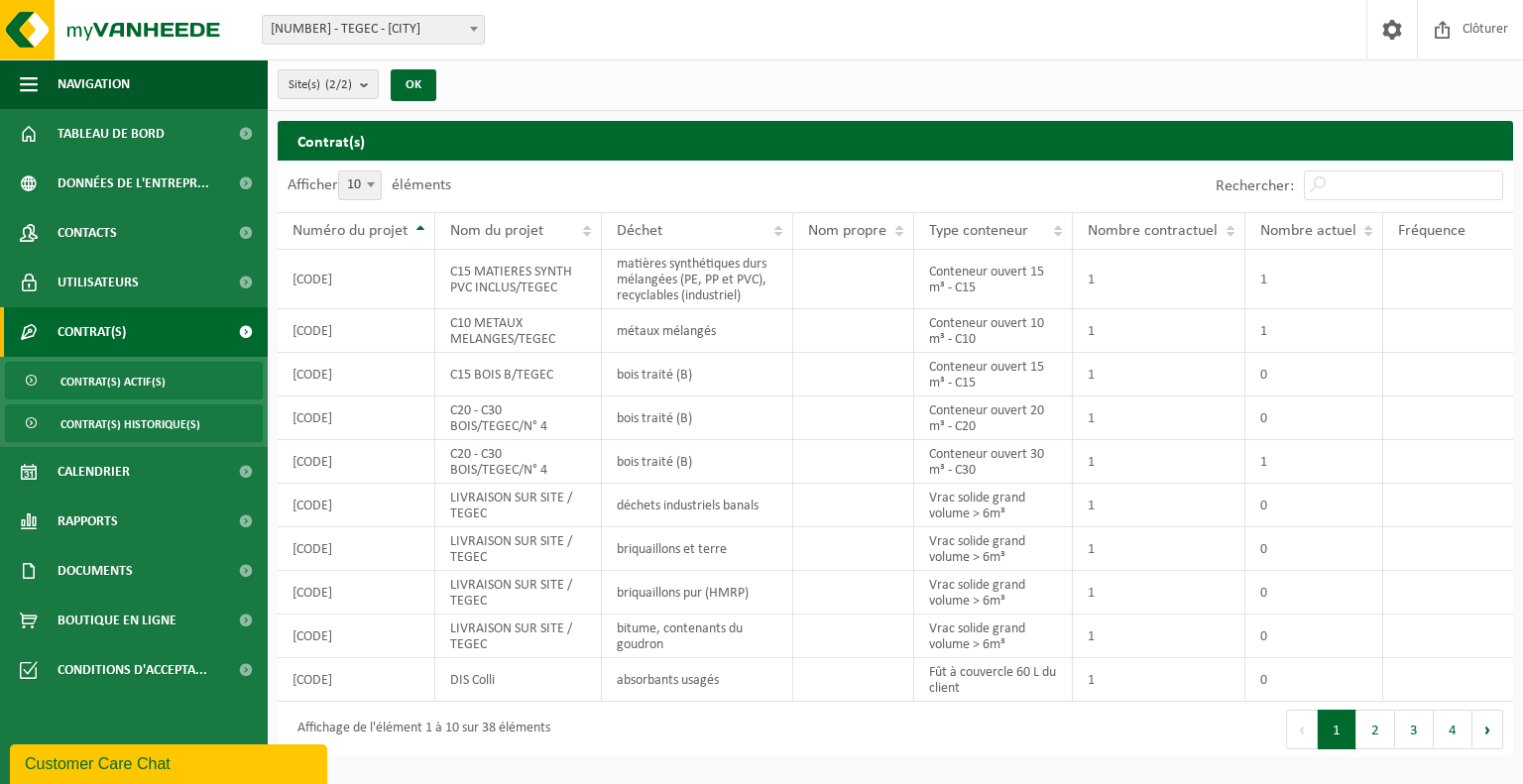 click on "Contrat(s) historique(s)" at bounding box center (130, 424) 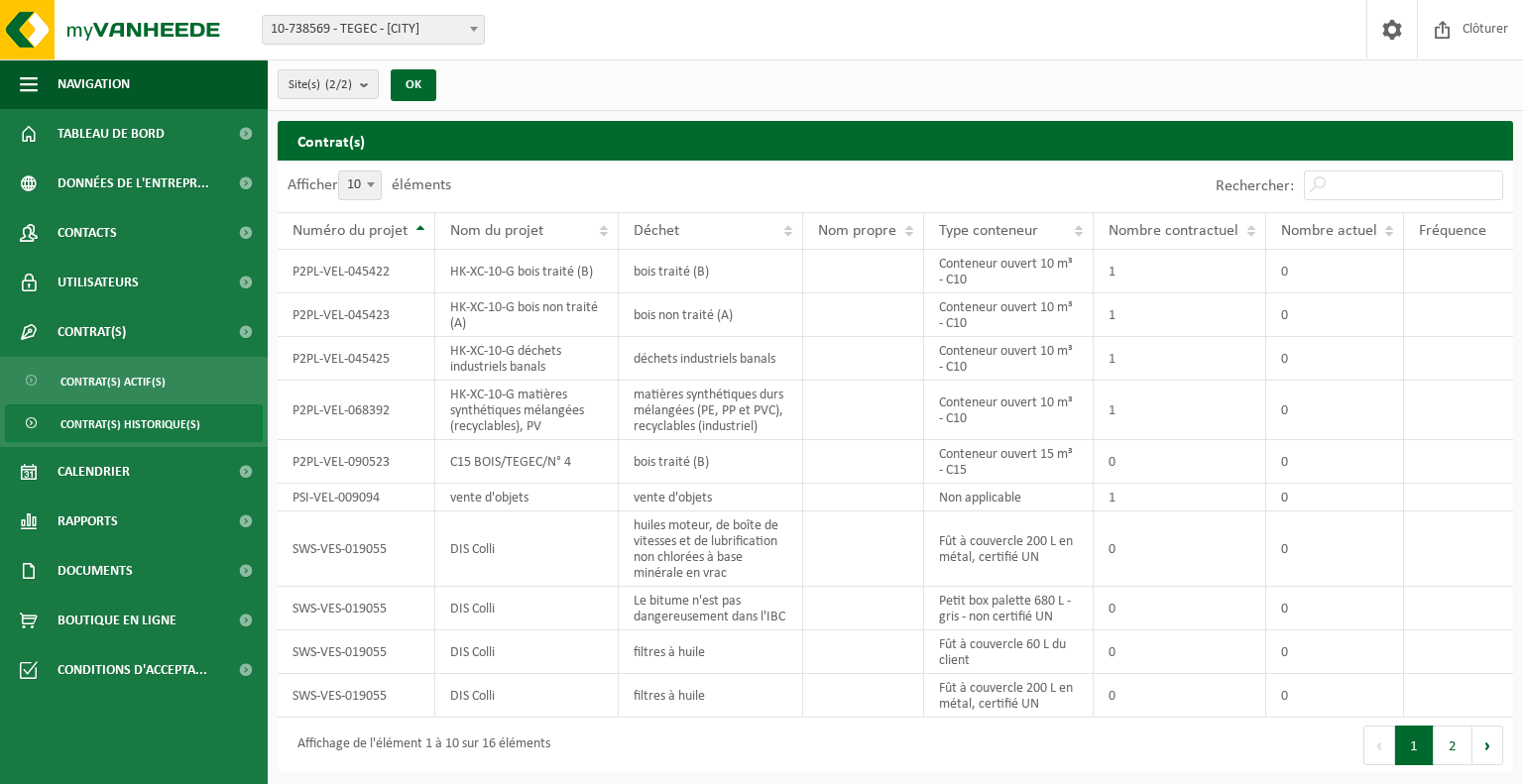 scroll, scrollTop: 0, scrollLeft: 0, axis: both 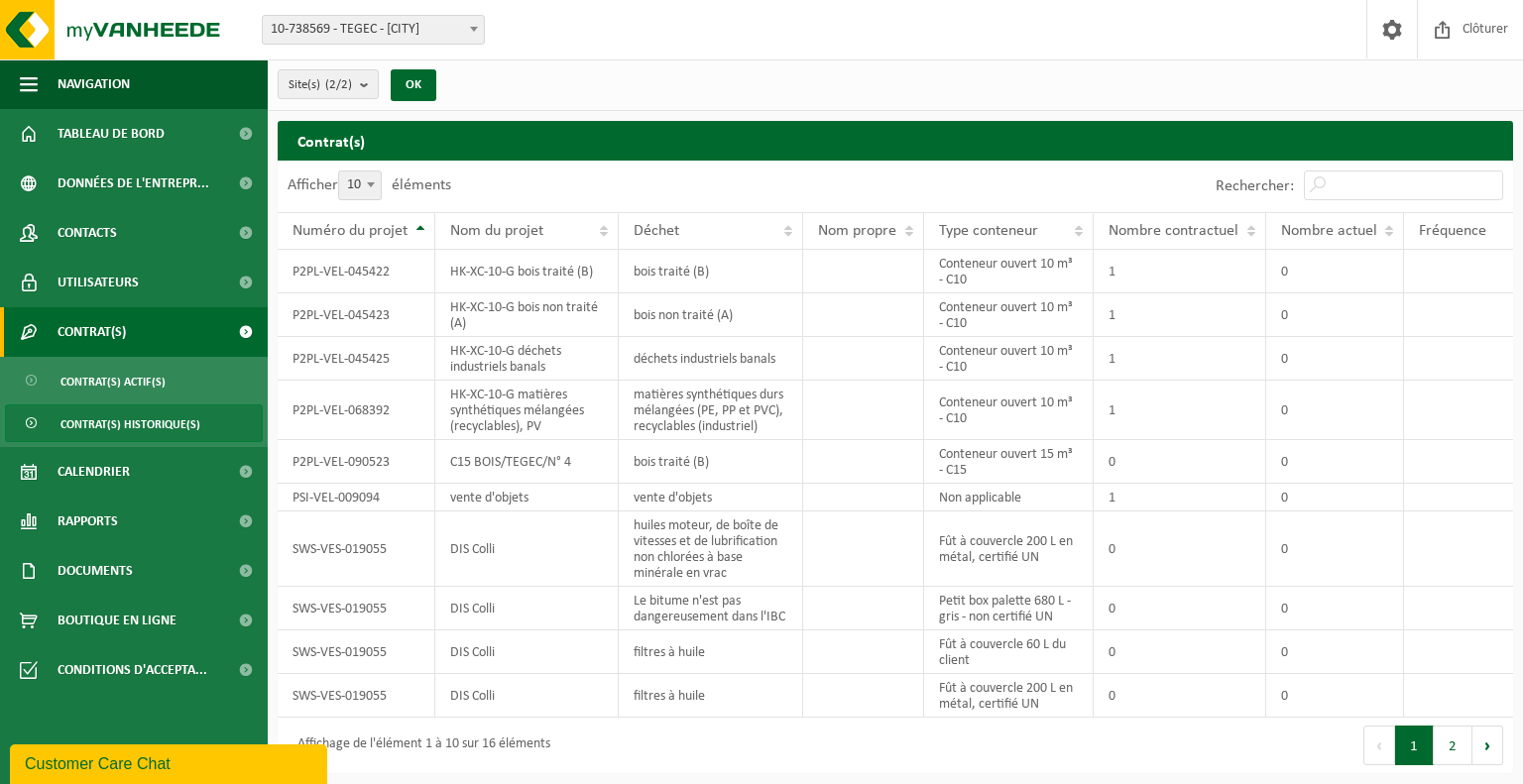 click on "Contrat(s)" at bounding box center (134, 332) 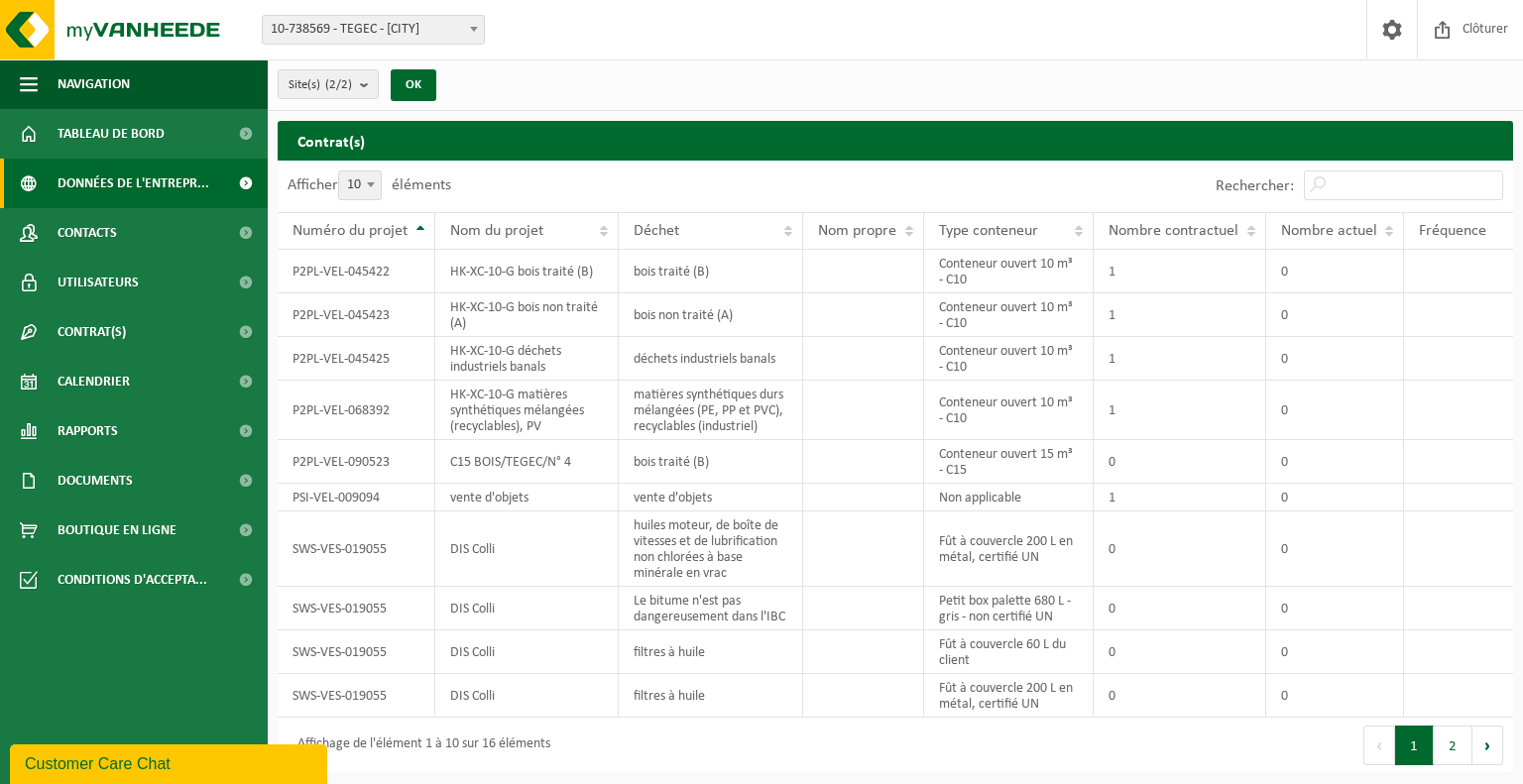 click on "Données de l'entrepr..." at bounding box center (133, 183) 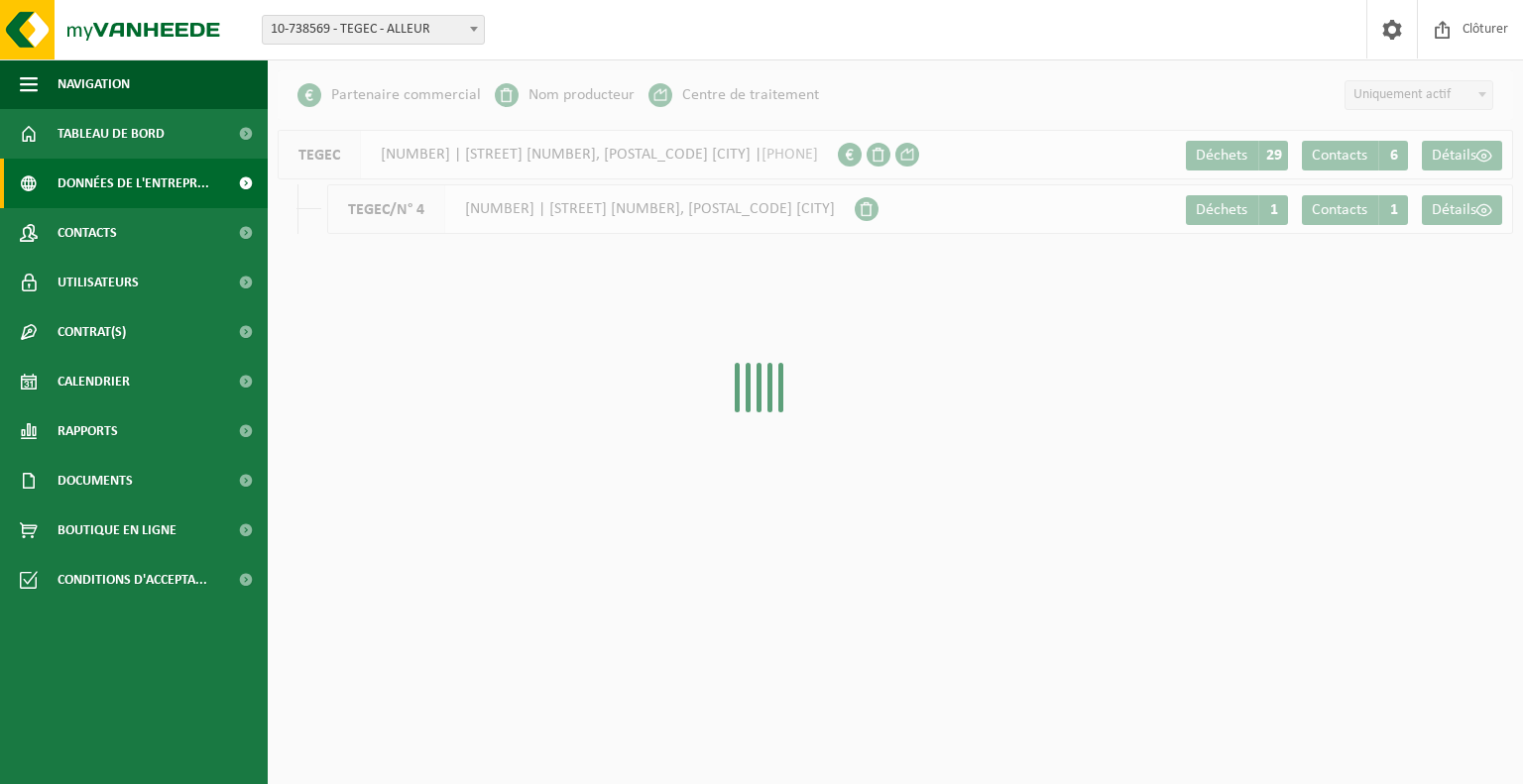 scroll, scrollTop: 0, scrollLeft: 0, axis: both 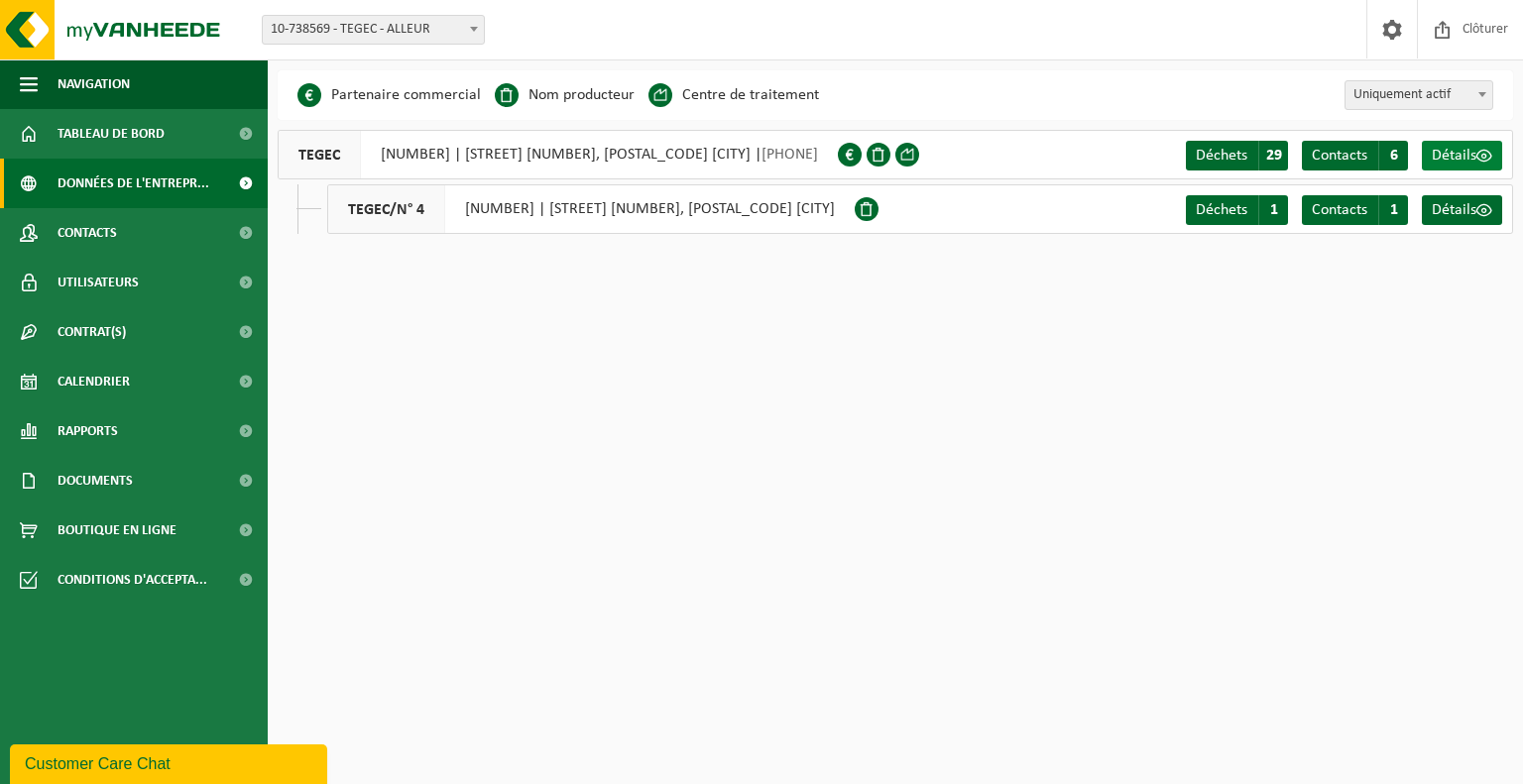 click on "Détails" at bounding box center (1454, 156) 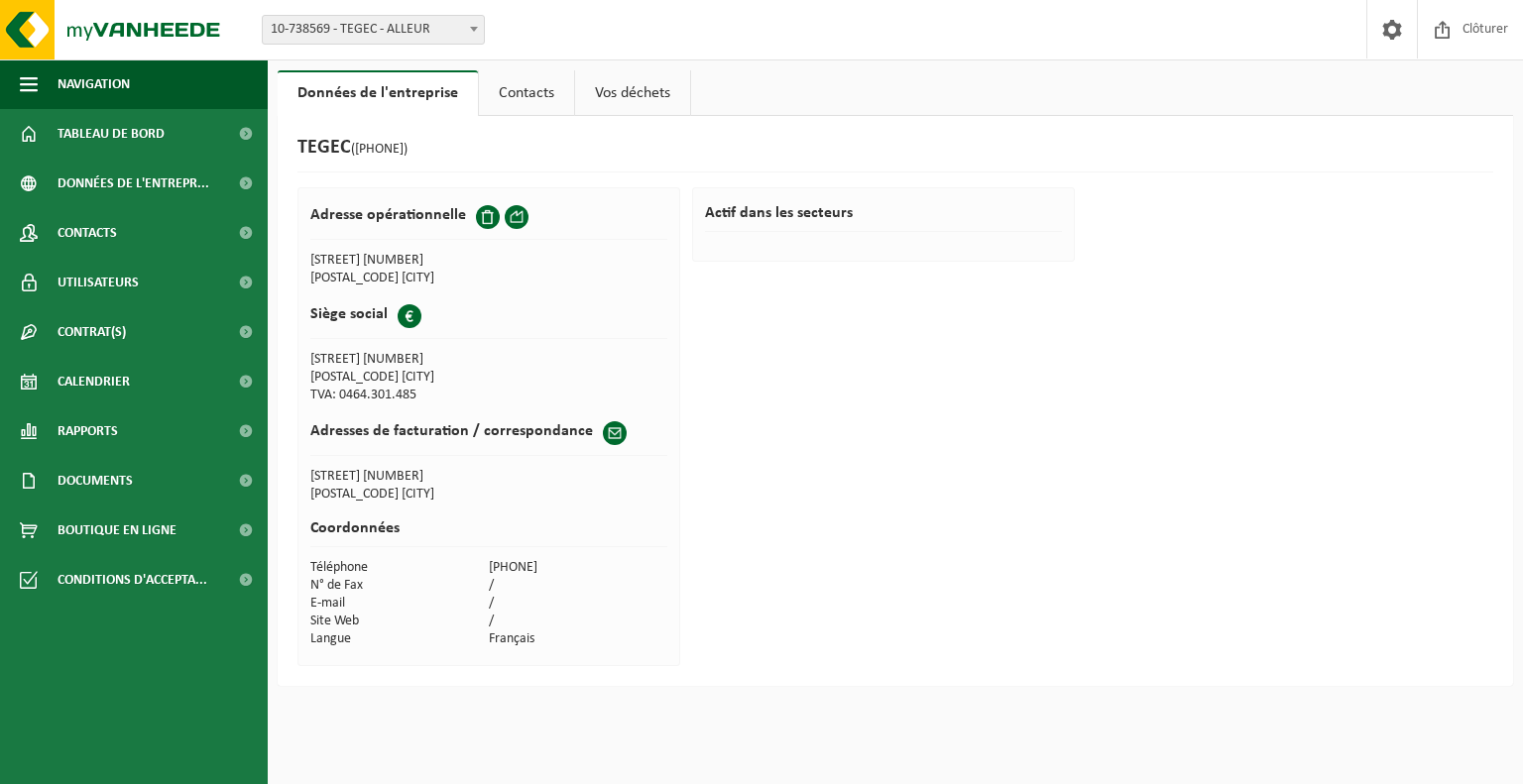 scroll, scrollTop: 0, scrollLeft: 0, axis: both 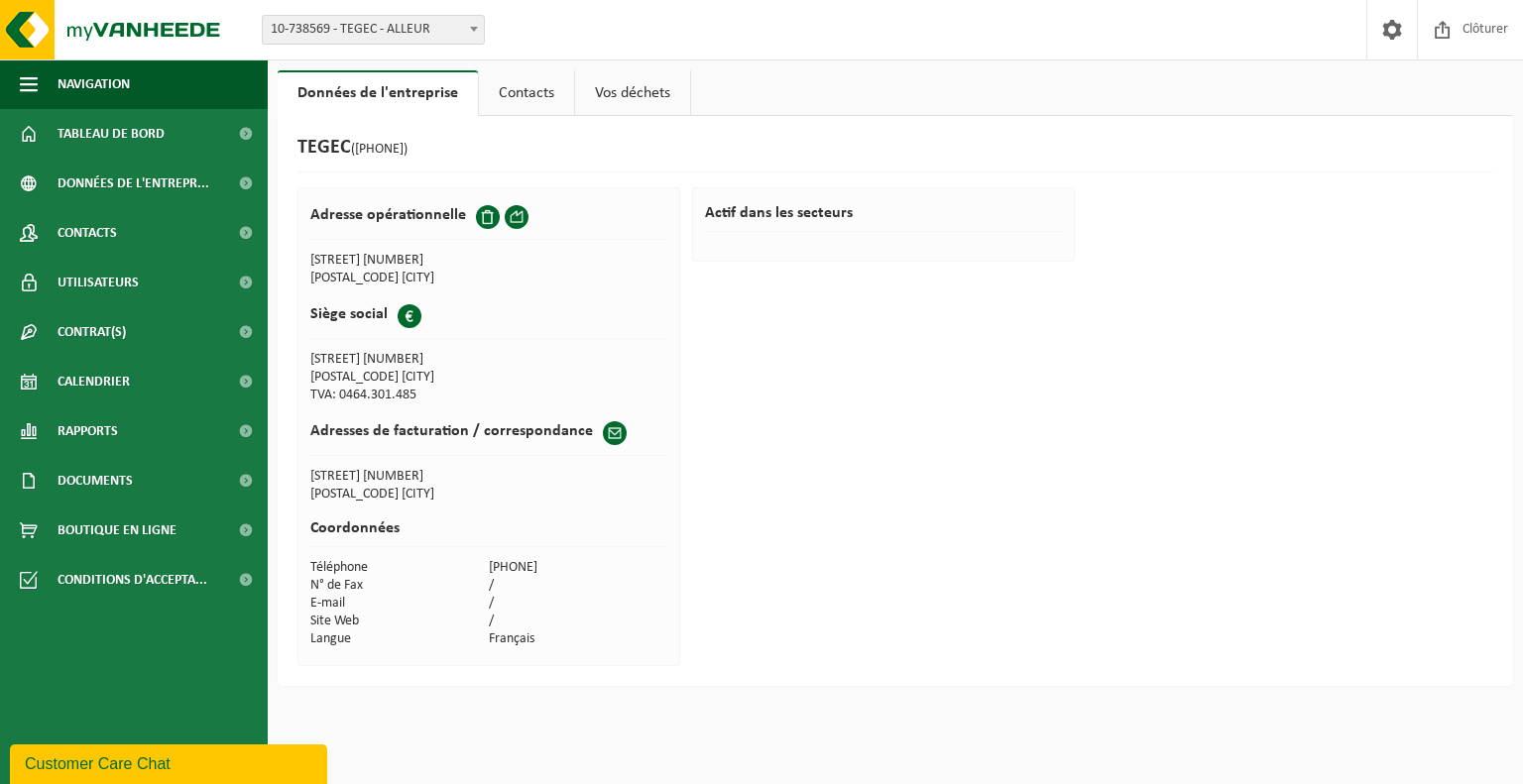 click on "Vos déchets" at bounding box center (633, 93) 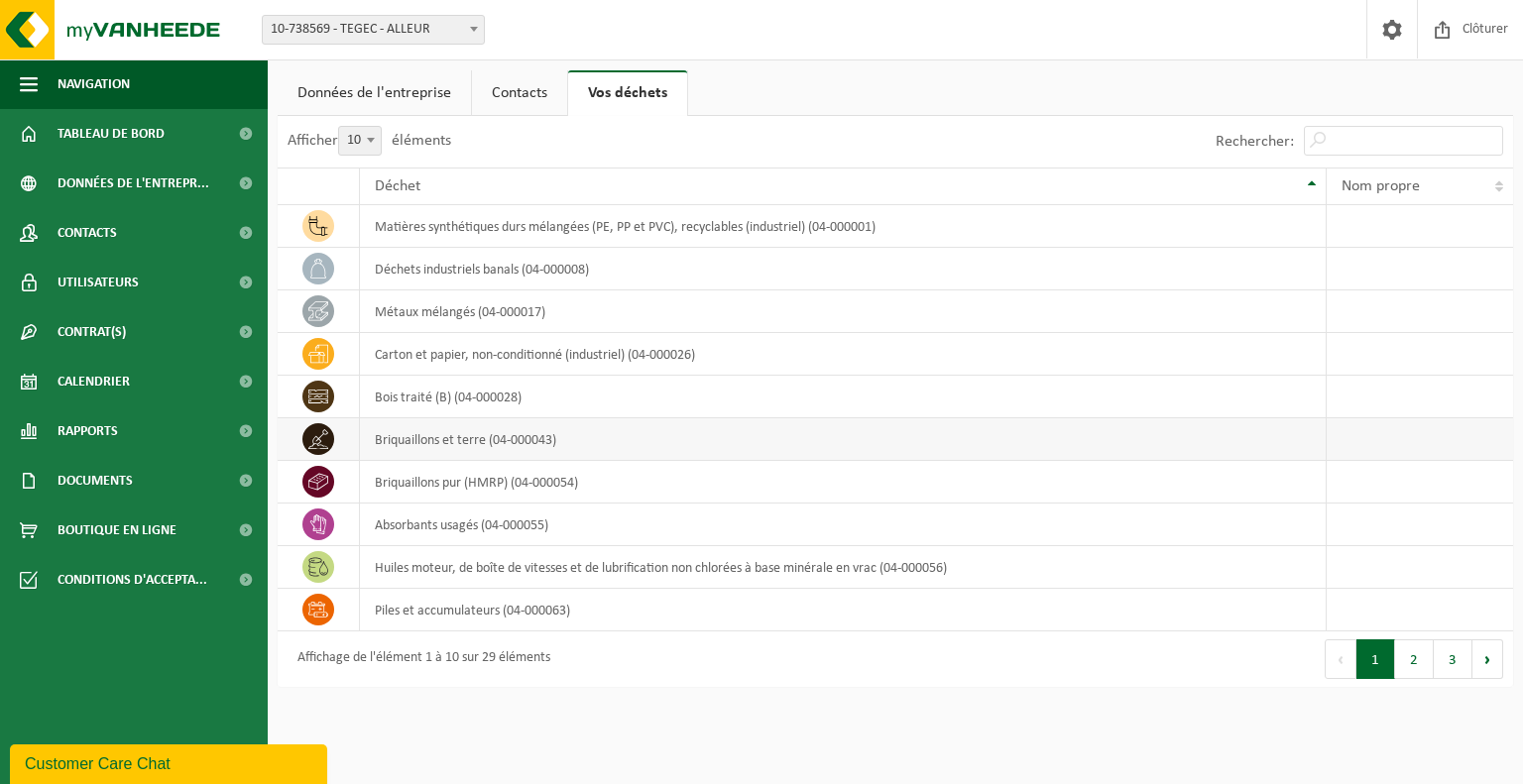 click at bounding box center [318, 439] 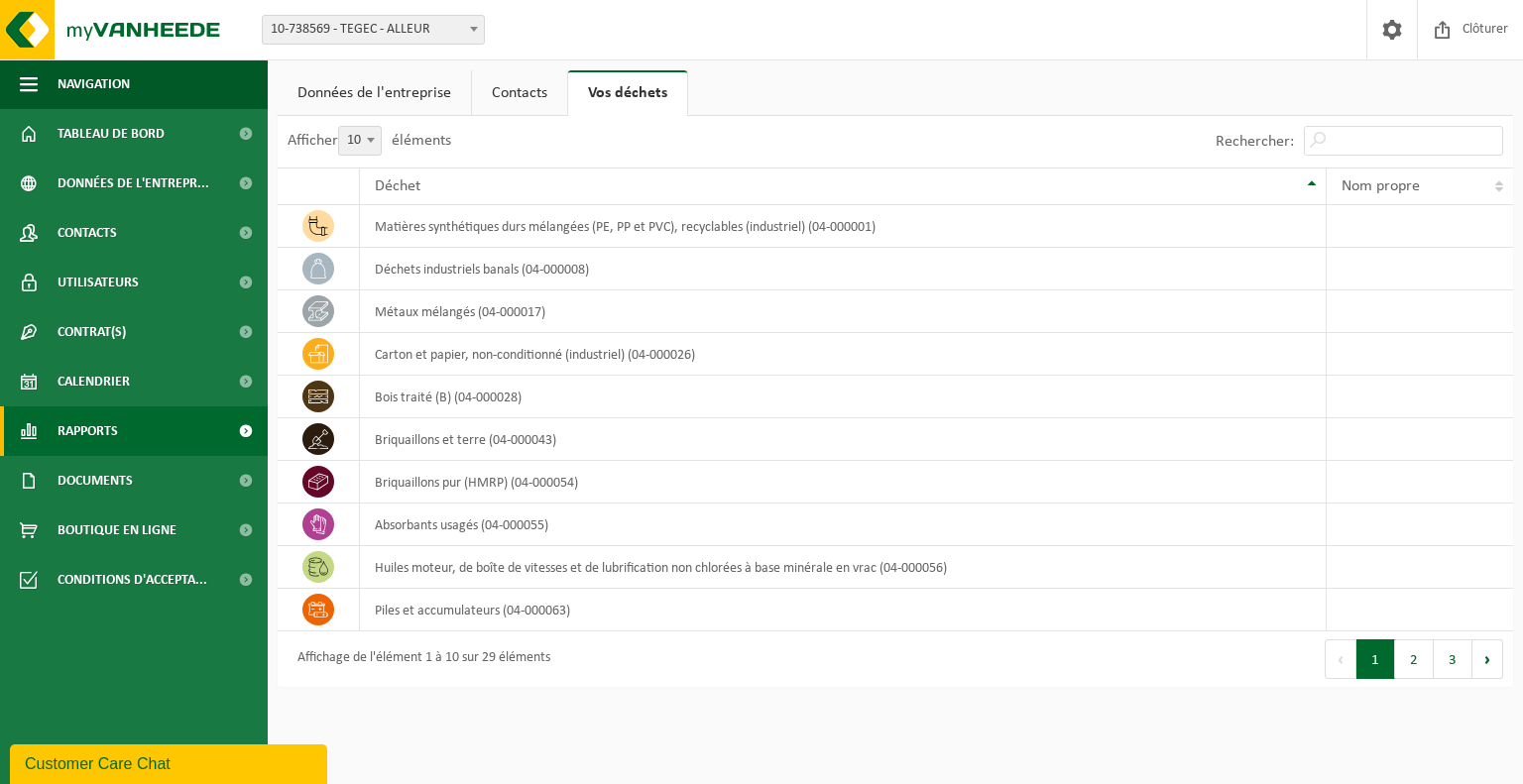 click on "Rapports" at bounding box center (134, 431) 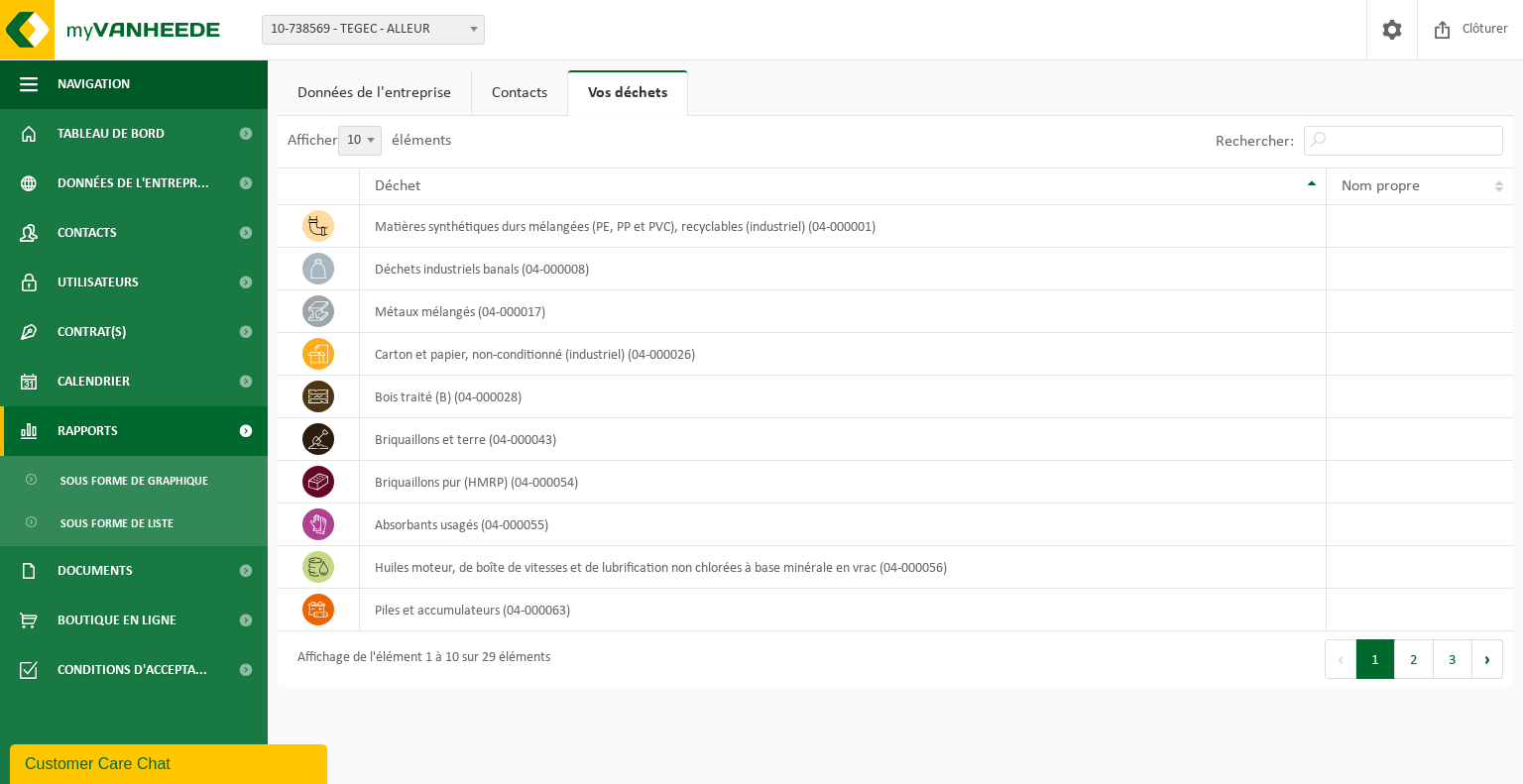 click on "Rapports" at bounding box center [134, 431] 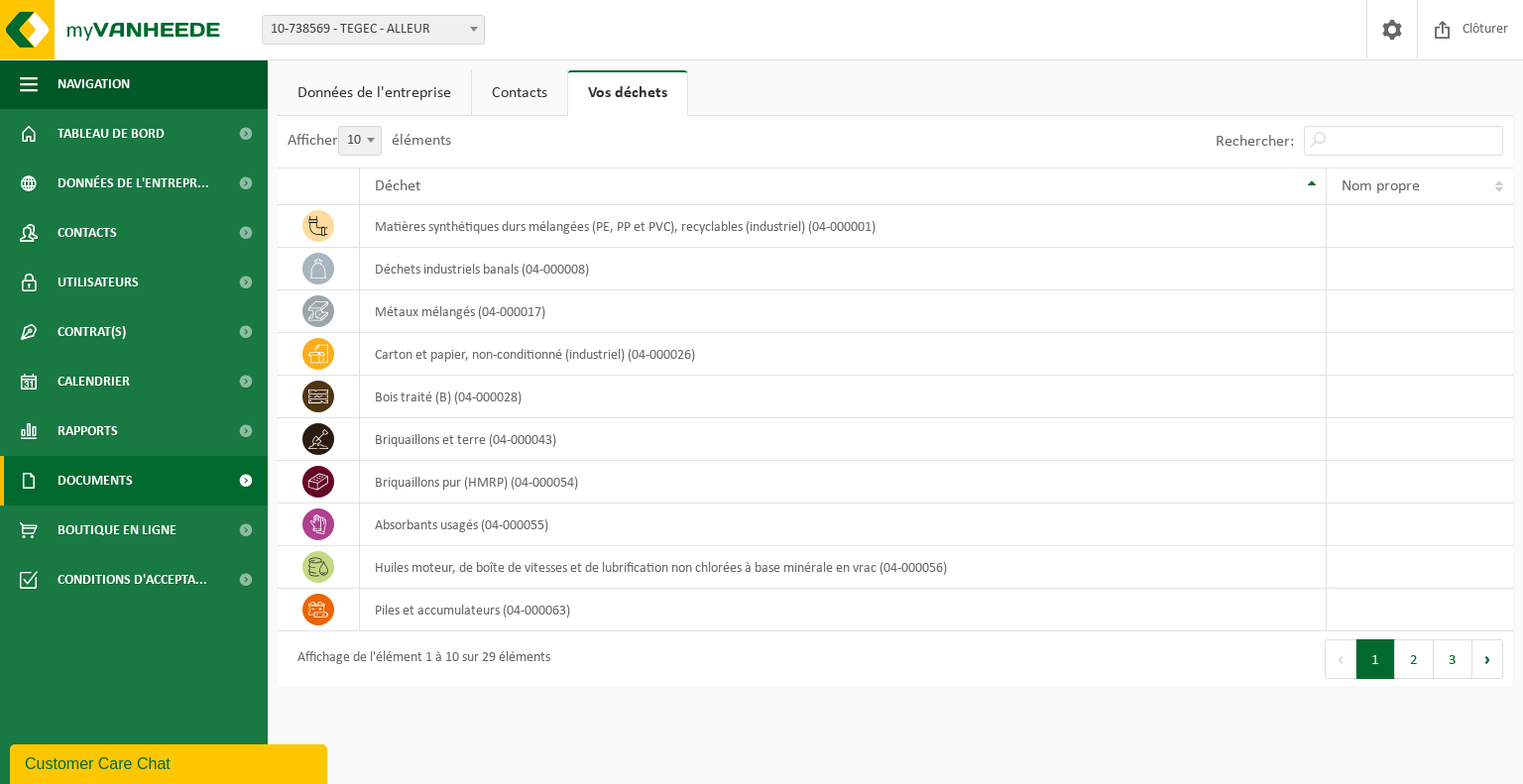 click on "Documents" at bounding box center (95, 481) 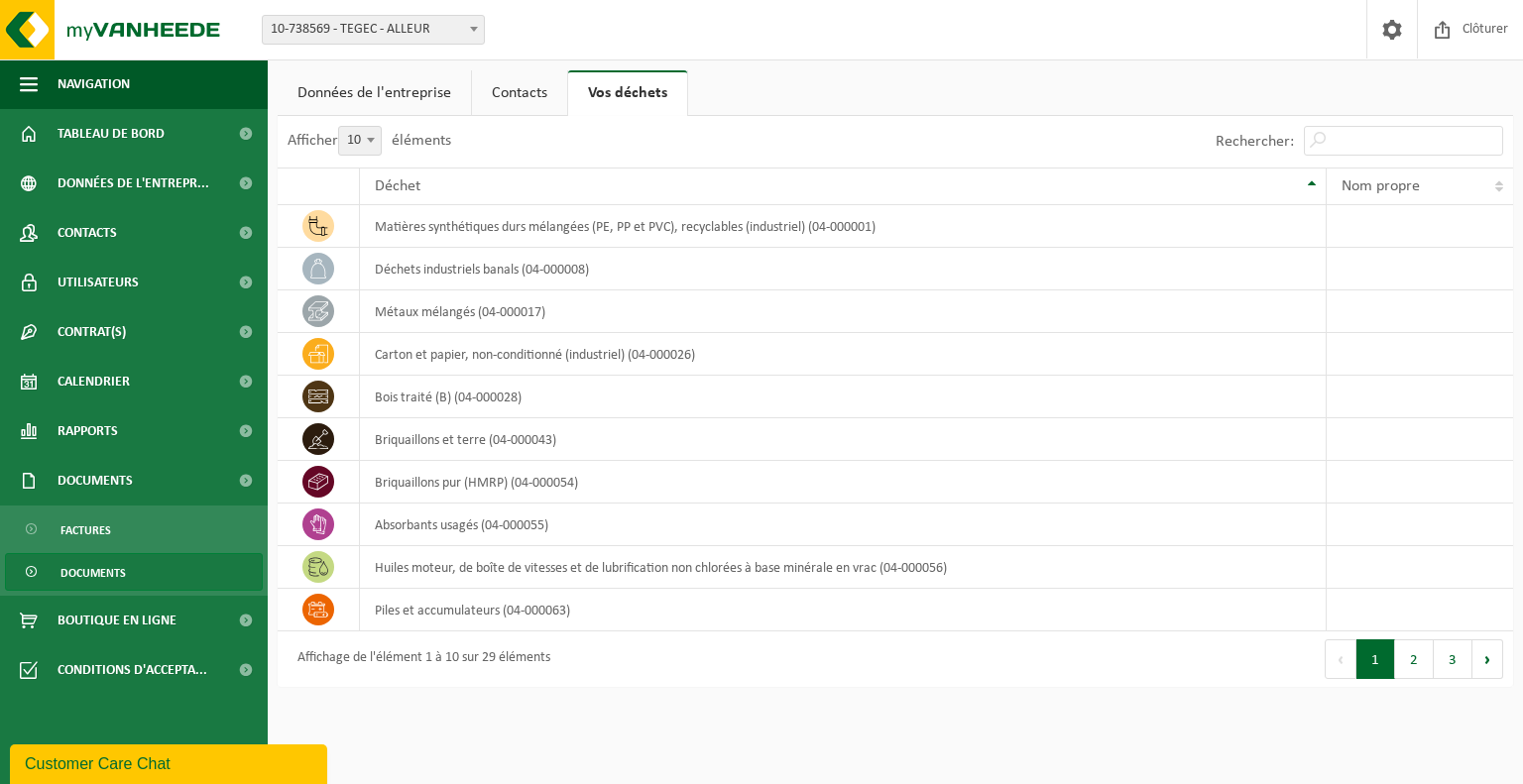 click on "Documents" at bounding box center [93, 573] 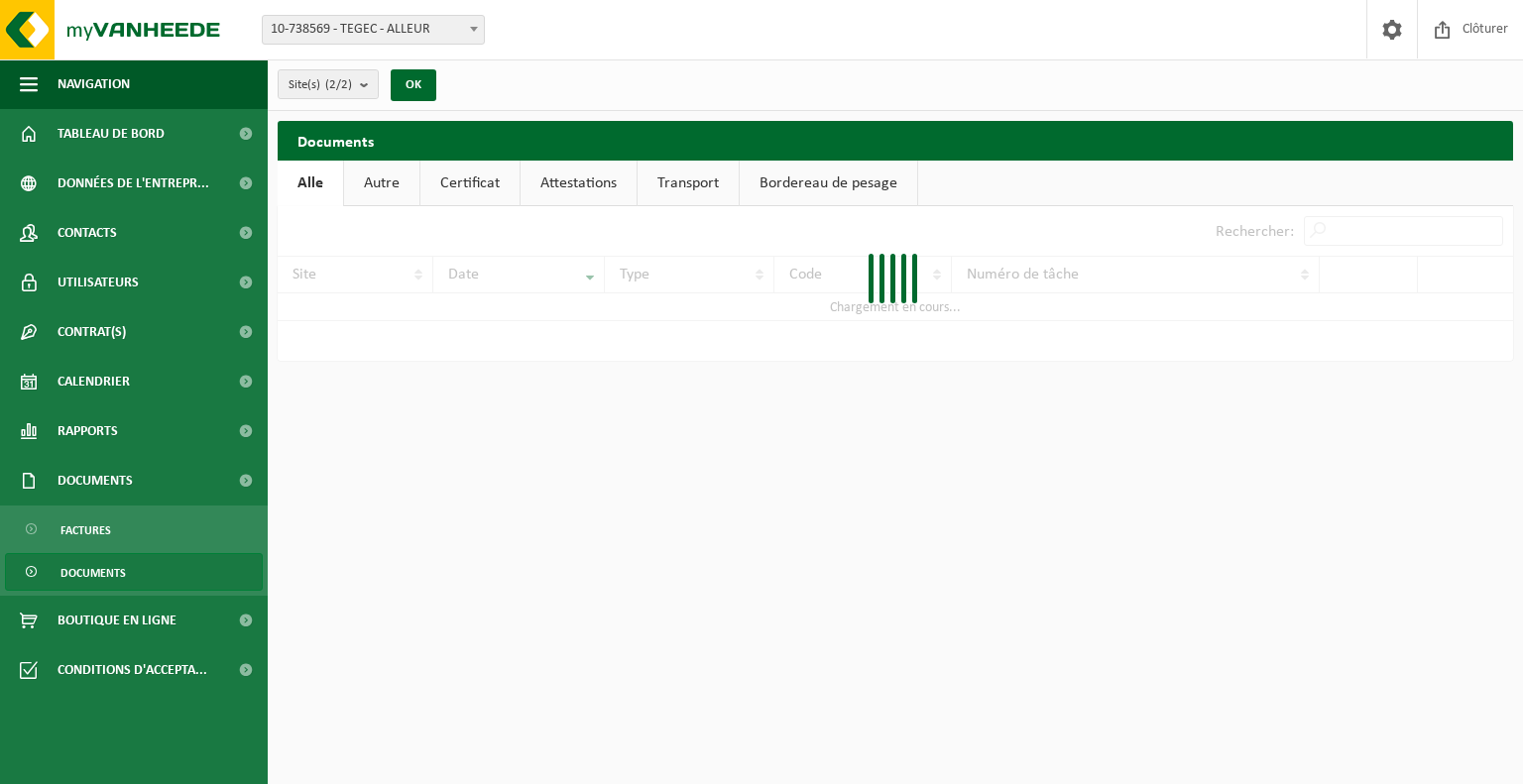 scroll, scrollTop: 0, scrollLeft: 0, axis: both 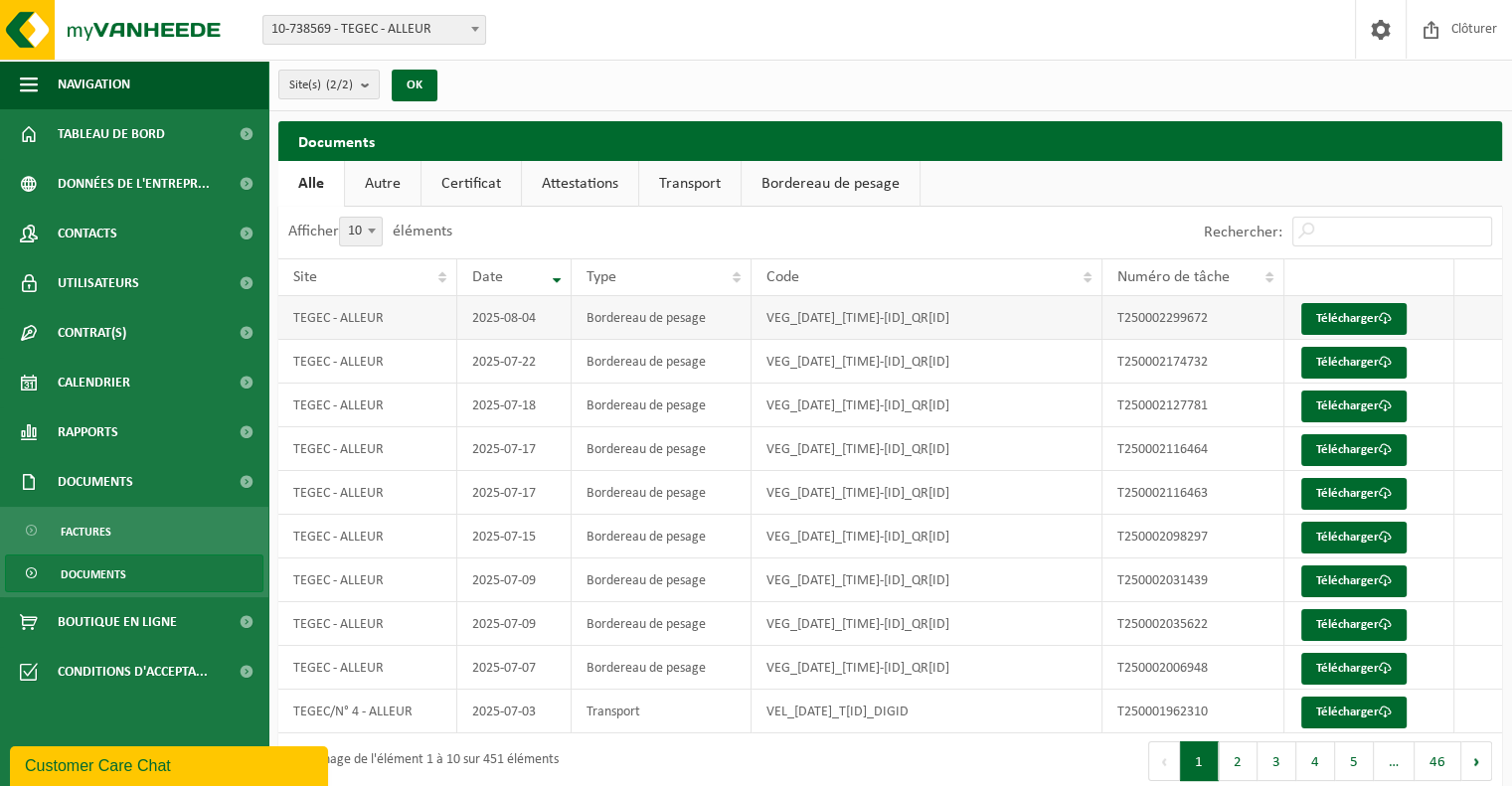 click on "VEG_[DATE]_[TIME]-[ID]_QR[ID]" at bounding box center [926, 318] 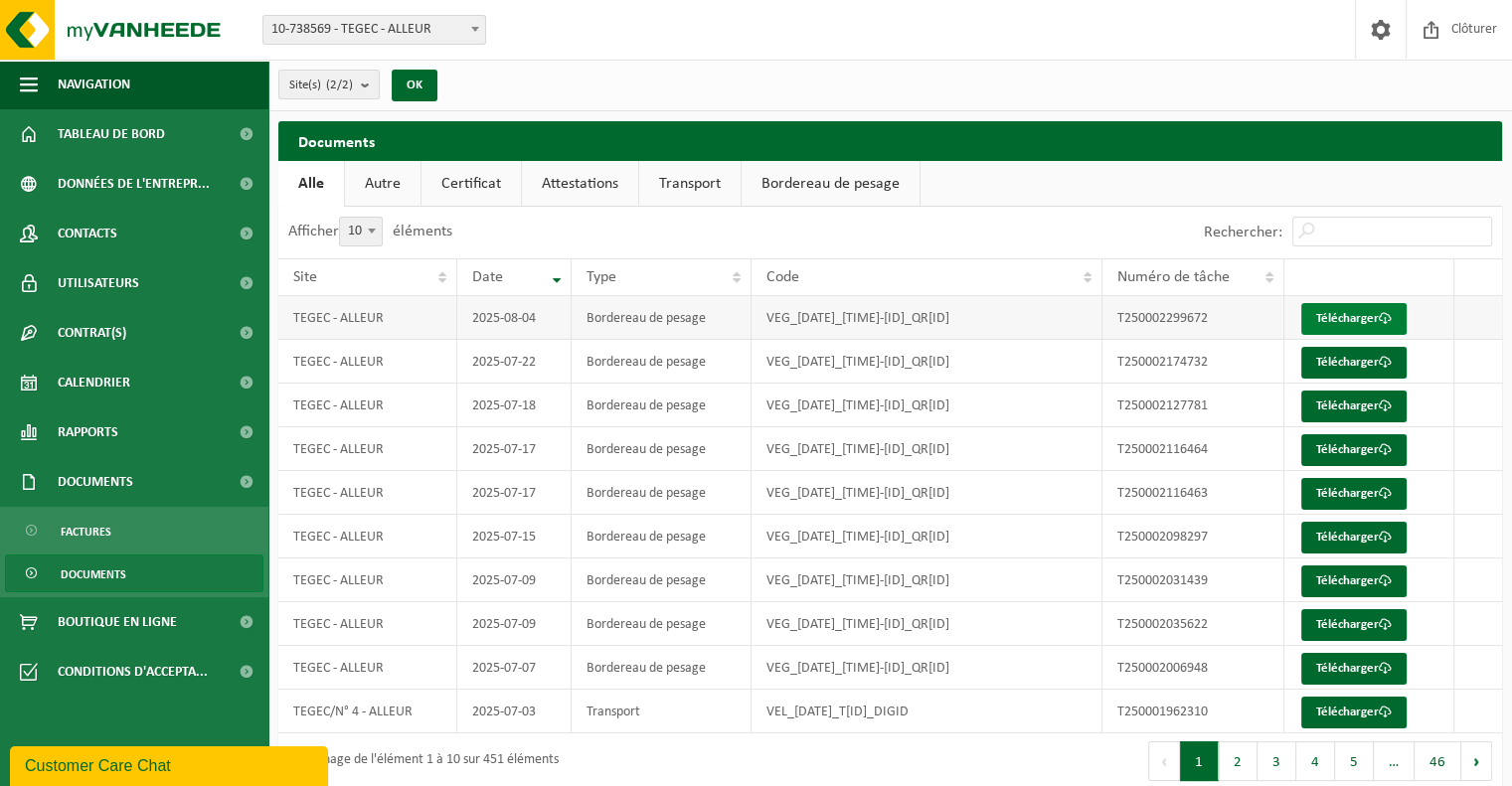 click on "Télécharger" at bounding box center [1354, 319] 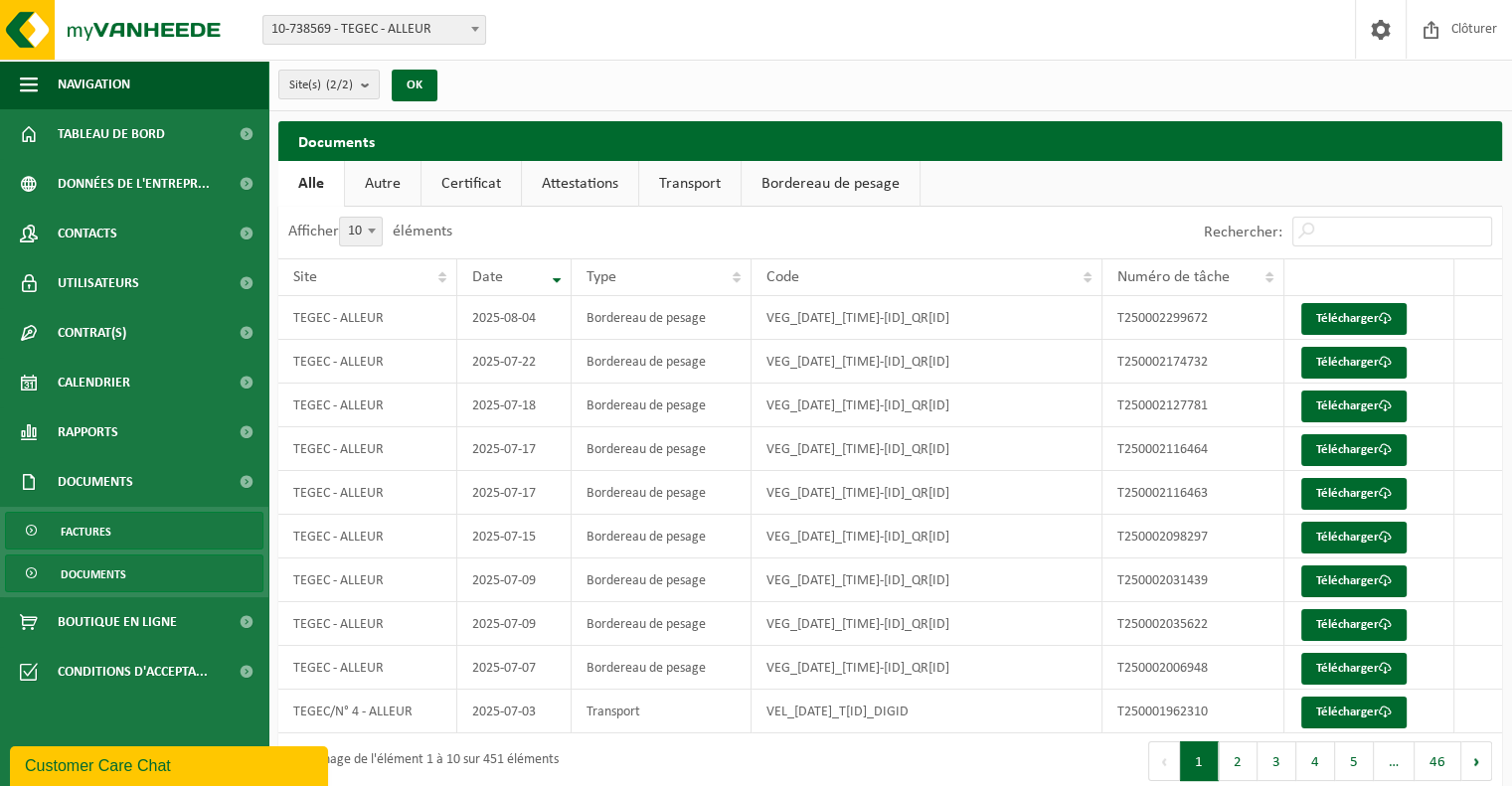click on "Factures" at bounding box center [134, 531] 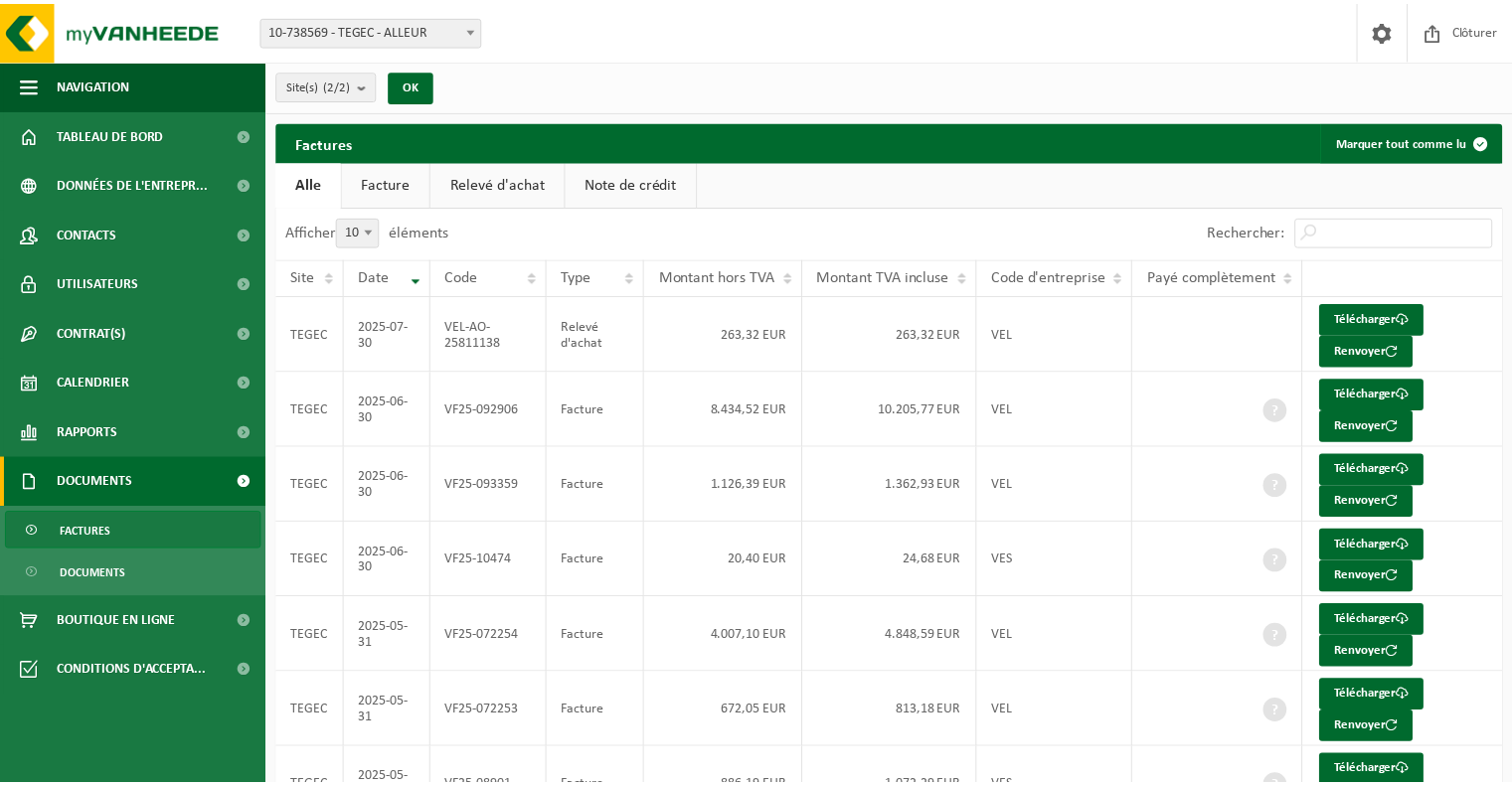 scroll, scrollTop: 0, scrollLeft: 0, axis: both 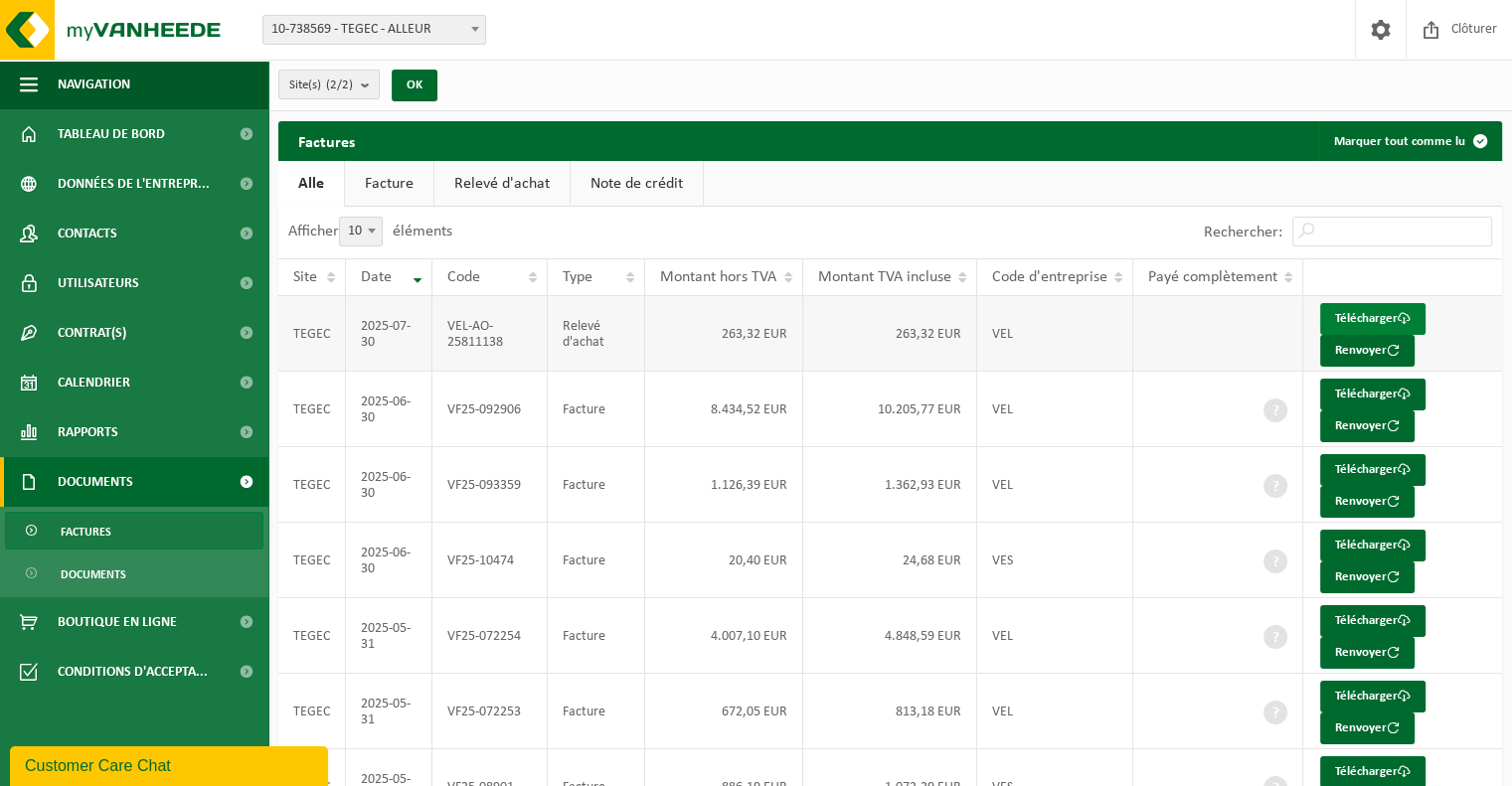 click on "Télécharger" at bounding box center (1373, 319) 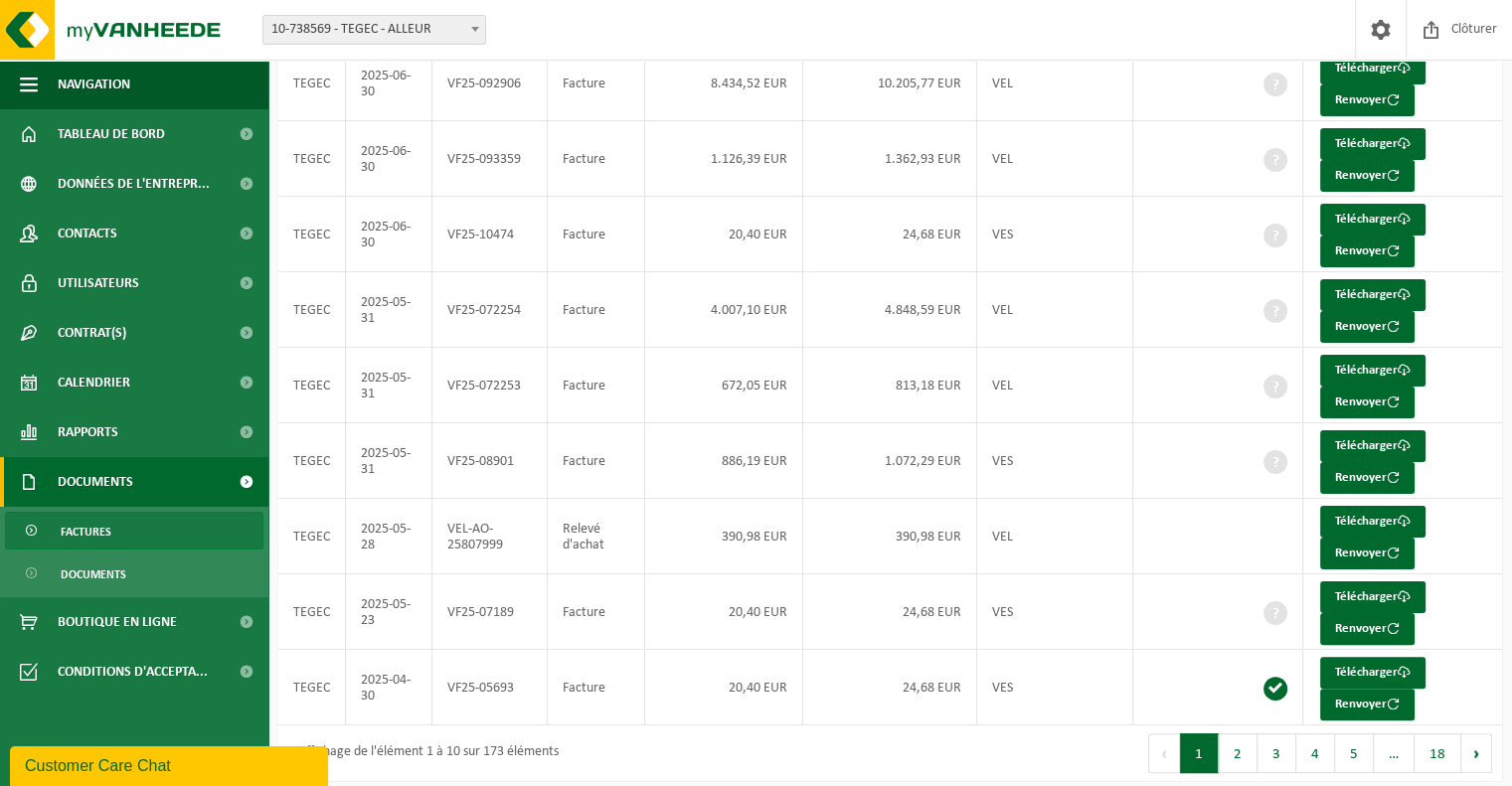 scroll, scrollTop: 331, scrollLeft: 0, axis: vertical 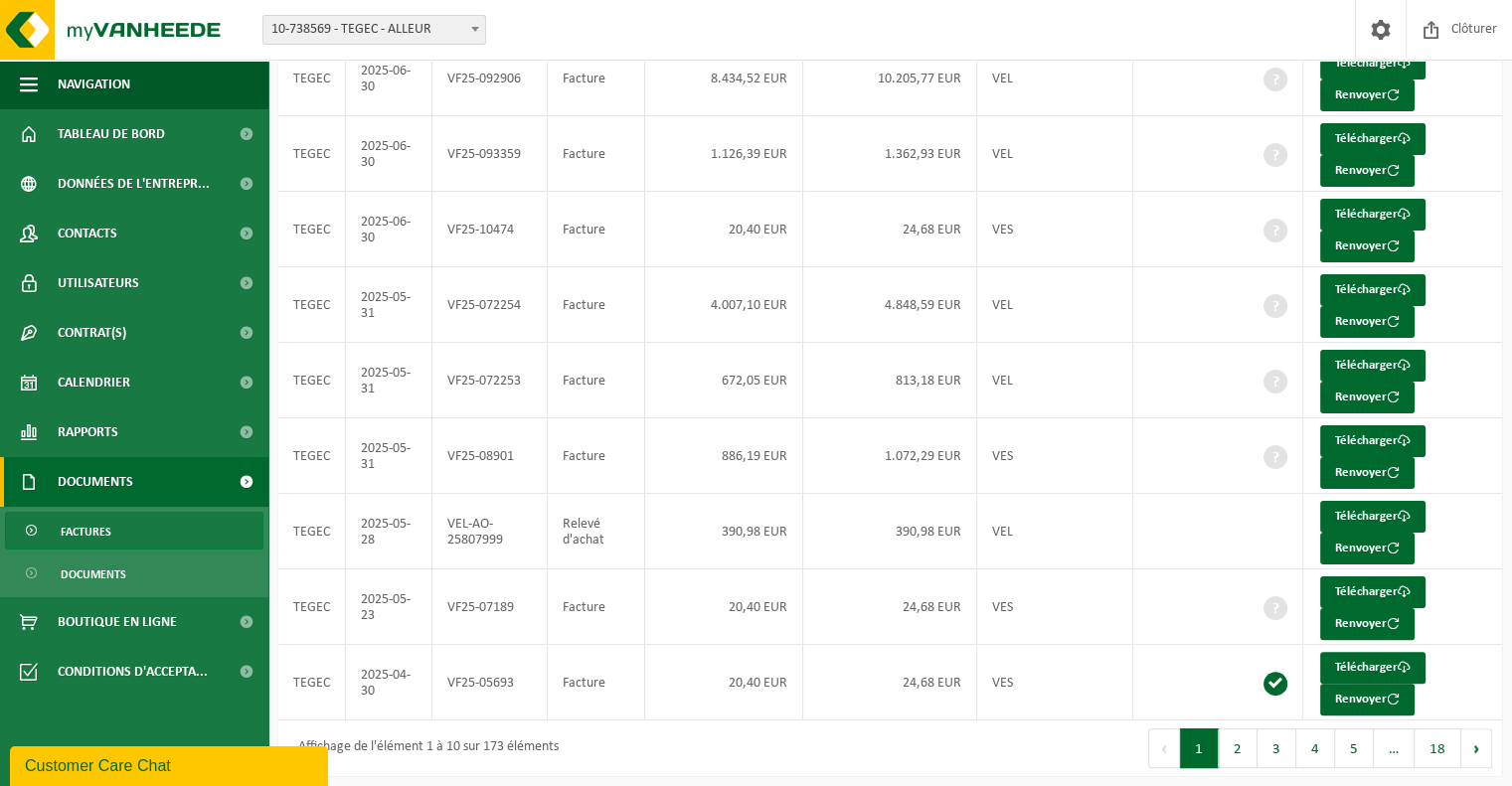click on "Factures" at bounding box center (85, 532) 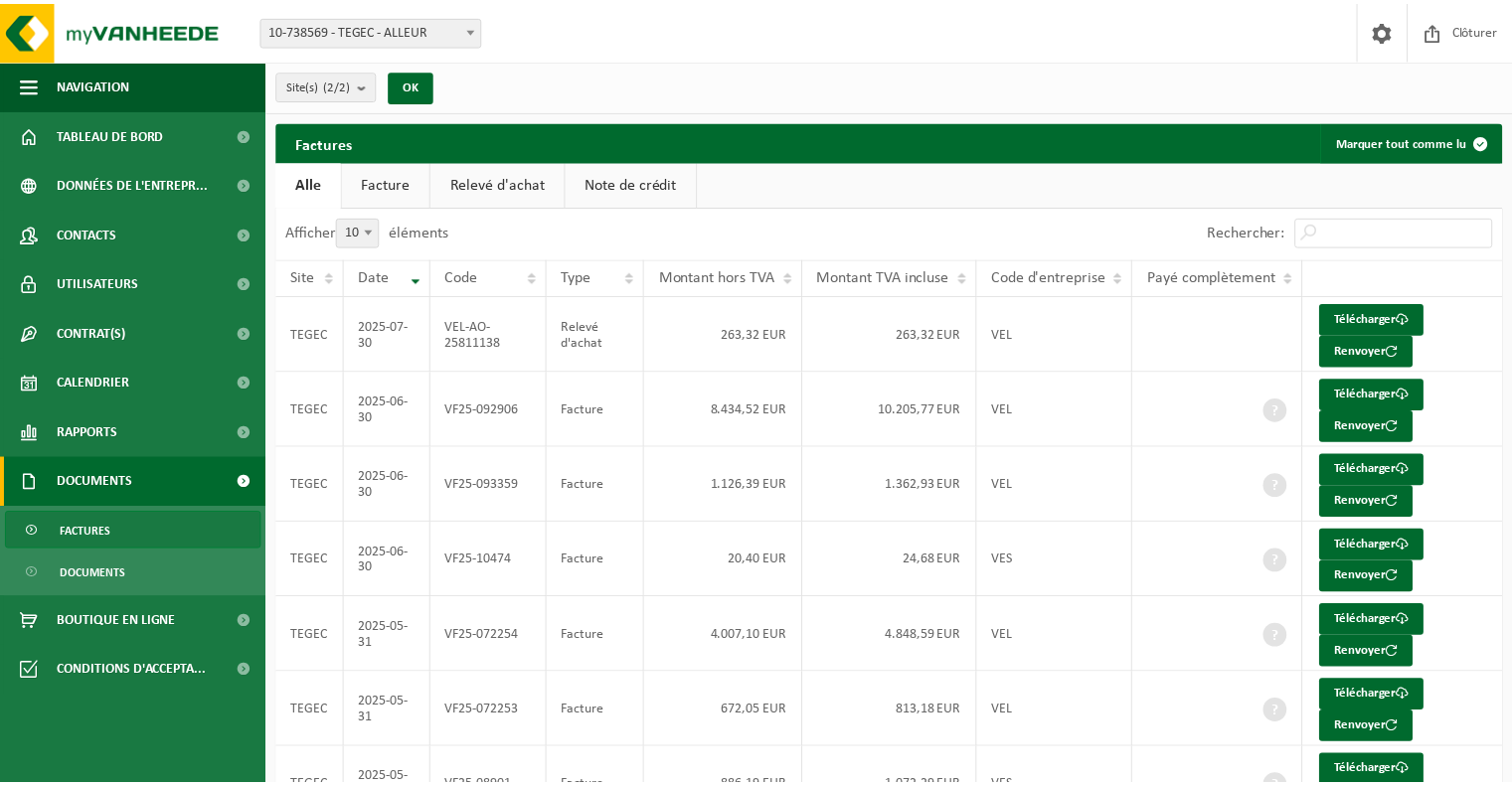 scroll, scrollTop: 0, scrollLeft: 0, axis: both 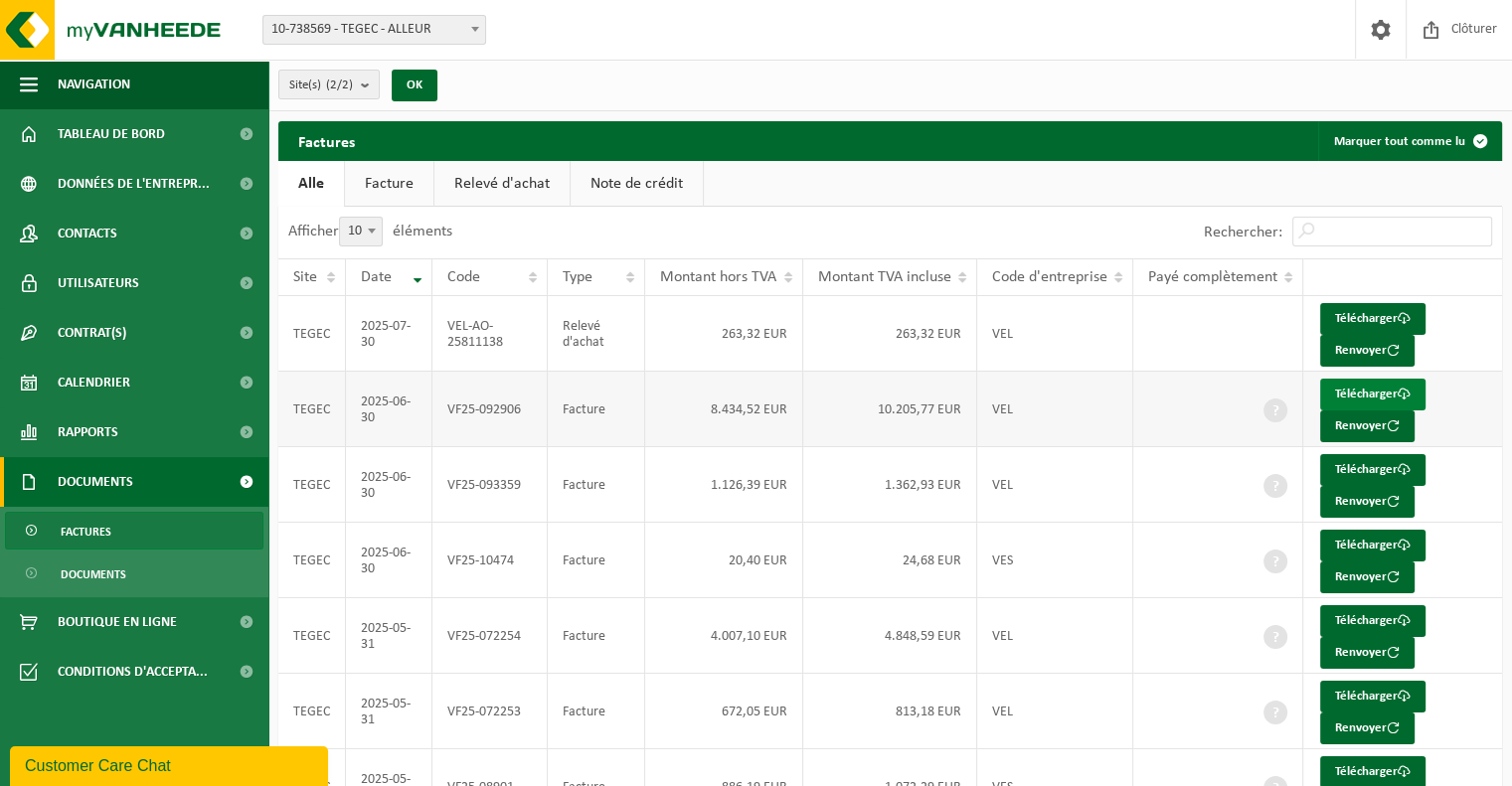 click on "Télécharger" at bounding box center (1373, 394) 